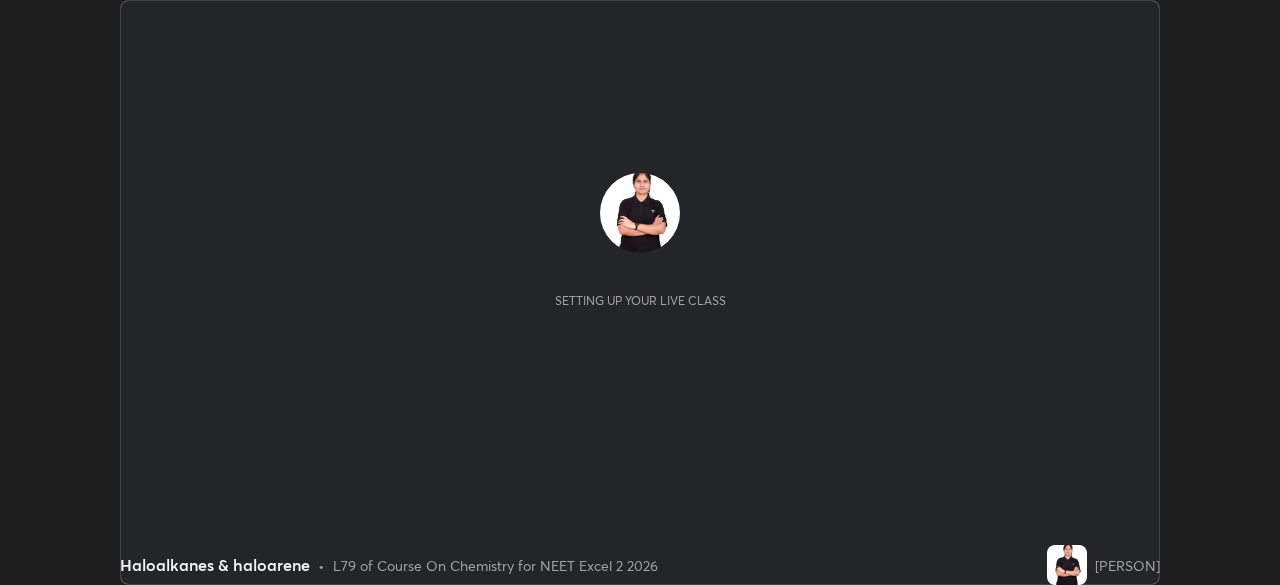 scroll, scrollTop: 0, scrollLeft: 0, axis: both 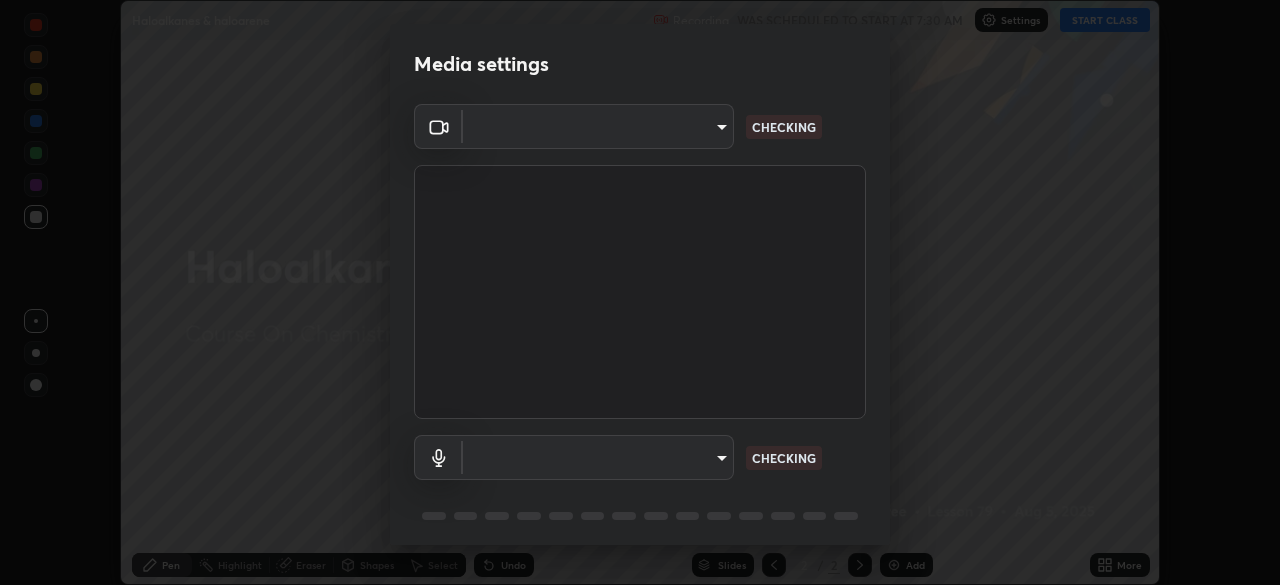 type on "8eb8a9b94d543390f1bf6c46f2de83bcb95ddf8c53c718d69585ea9f7ba8e57b" 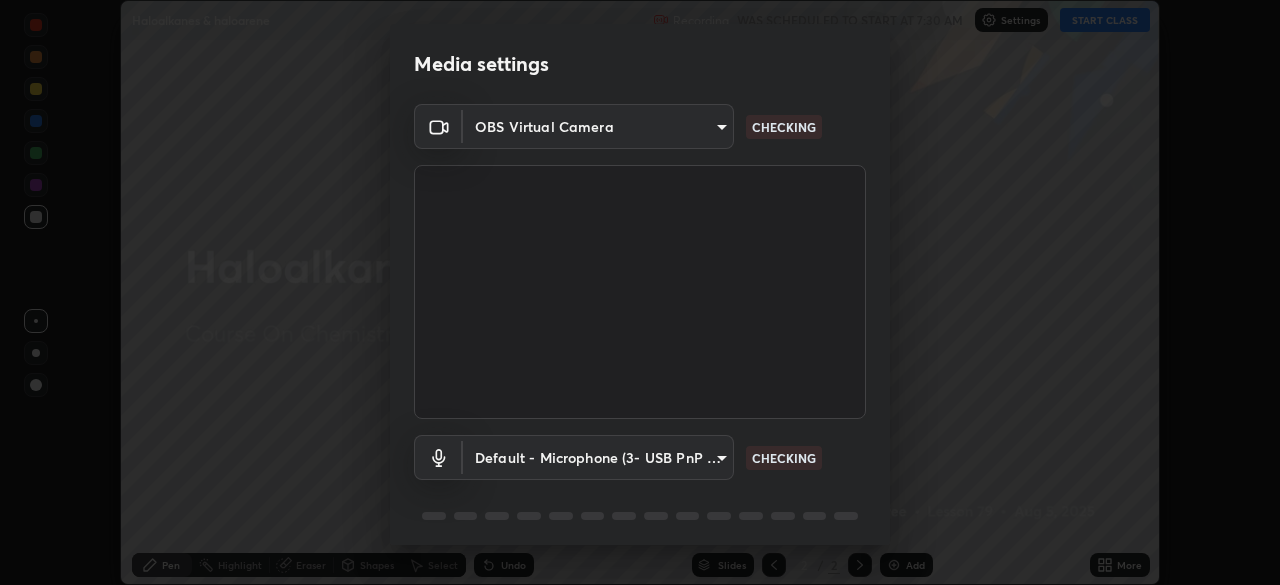 click on "Erase all Haloalkanes & haloarene Recording WAS SCHEDULED TO START AT 7:30 AM Settings START CLASS Setting up your live class Haloalkanes & haloarene • L79 of Course On Chemistry for NEET Excel 2 2026 [PERSON] Pen Highlight Eraser Shapes Select Undo Slides 2 / 2 Add More No doubts shared Encourage your learners to ask a doubt for better clarity Report an issue Reason for reporting Buffering Chat not working Audio - Video sync issue Educator video quality low ​ Attach an image Report Media settings OBS Virtual Camera [HASH] CHECKING Default - Microphone (3- USB PnP Sound Device) default CHECKING 1 / 5 Next" at bounding box center (640, 292) 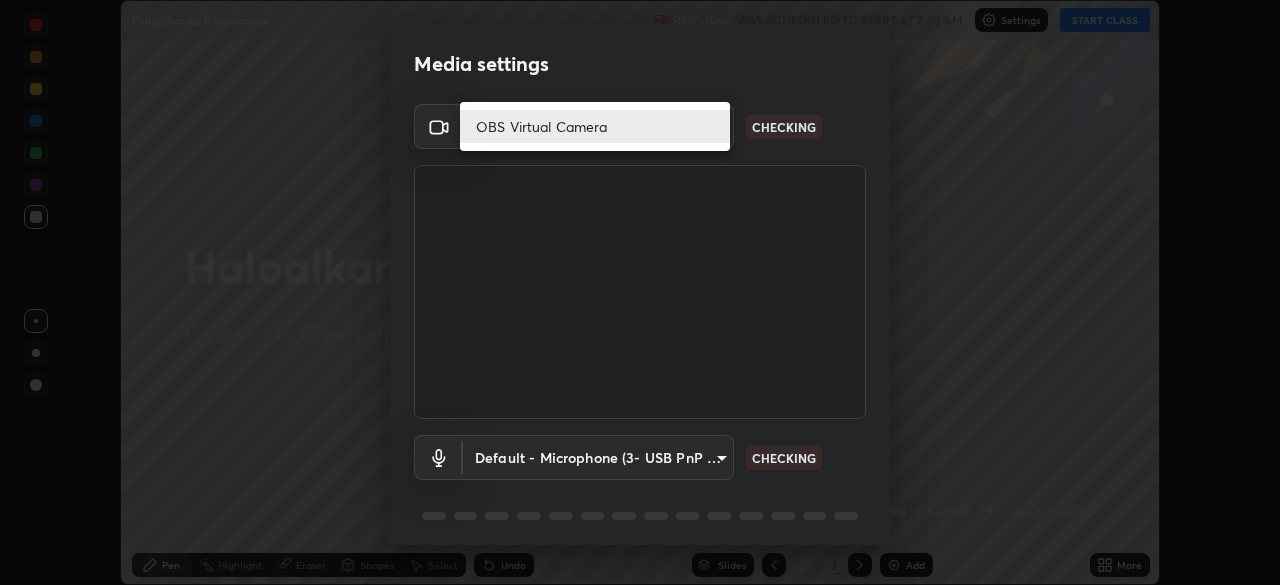 click on "OBS Virtual Camera" at bounding box center [595, 126] 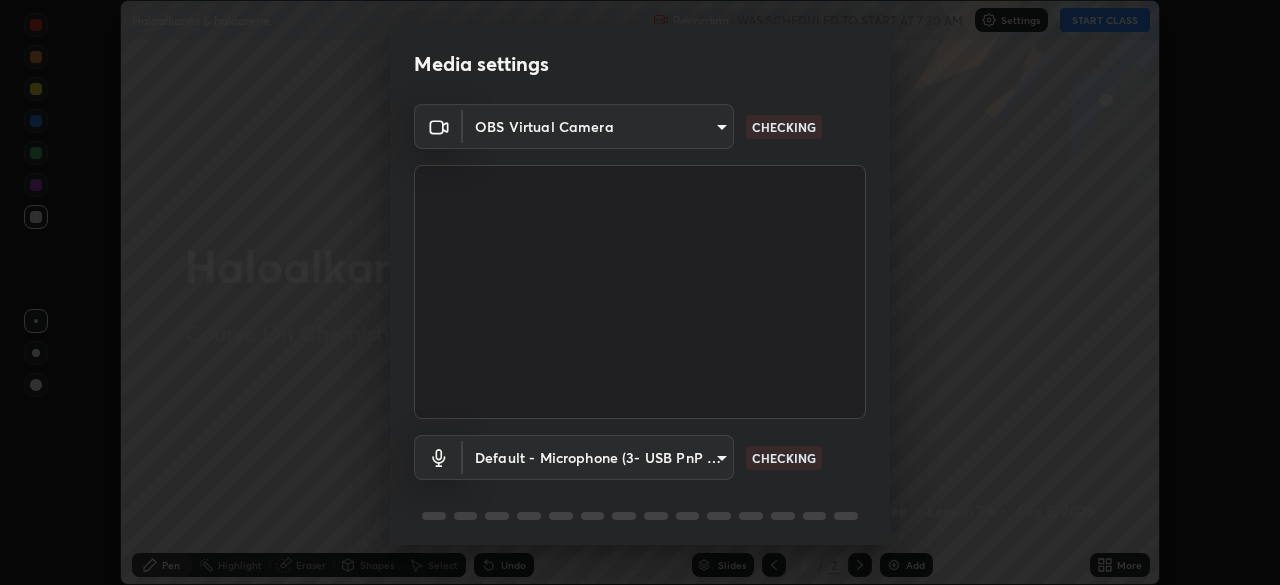 click on "Erase all Haloalkanes & haloarene Recording WAS SCHEDULED TO START AT 7:30 AM Settings START CLASS Setting up your live class Haloalkanes & haloarene • L79 of Course On Chemistry for NEET Excel 2 2026 [PERSON] Pen Highlight Eraser Shapes Select Undo Slides 2 / 2 Add More No doubts shared Encourage your learners to ask a doubt for better clarity Report an issue Reason for reporting Buffering Chat not working Audio - Video sync issue Educator video quality low ​ Attach an image Report Media settings OBS Virtual Camera [HASH] CHECKING Default - Microphone (3- USB PnP Sound Device) default CHECKING 1 / 5 Next" at bounding box center [640, 292] 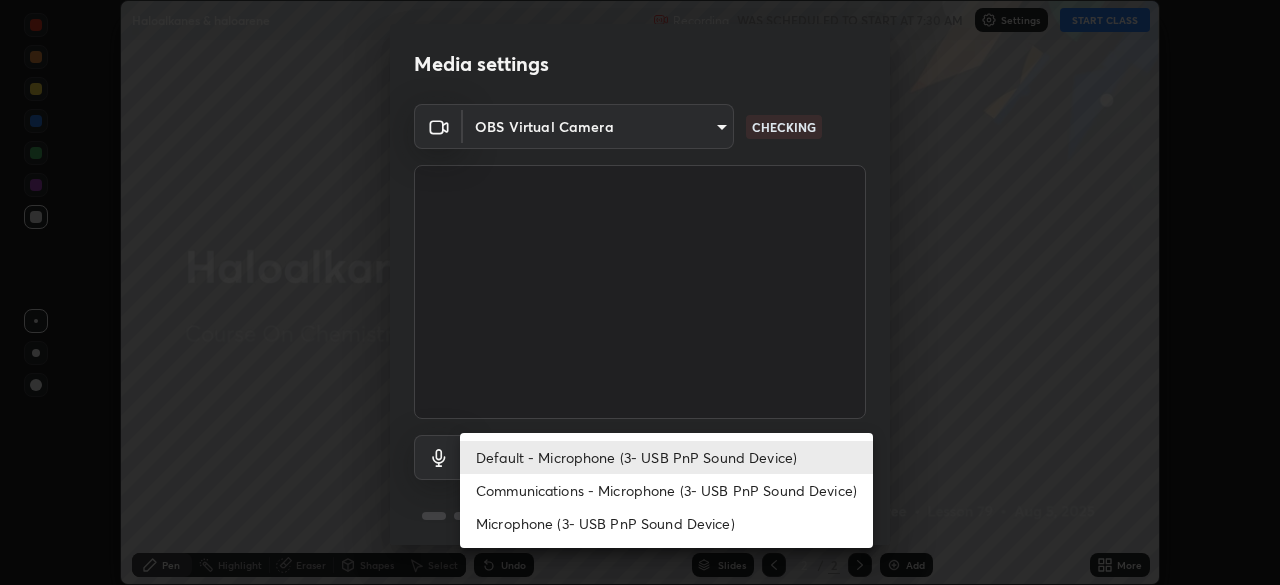 click on "Communications - Microphone (3- USB PnP Sound Device)" at bounding box center [666, 490] 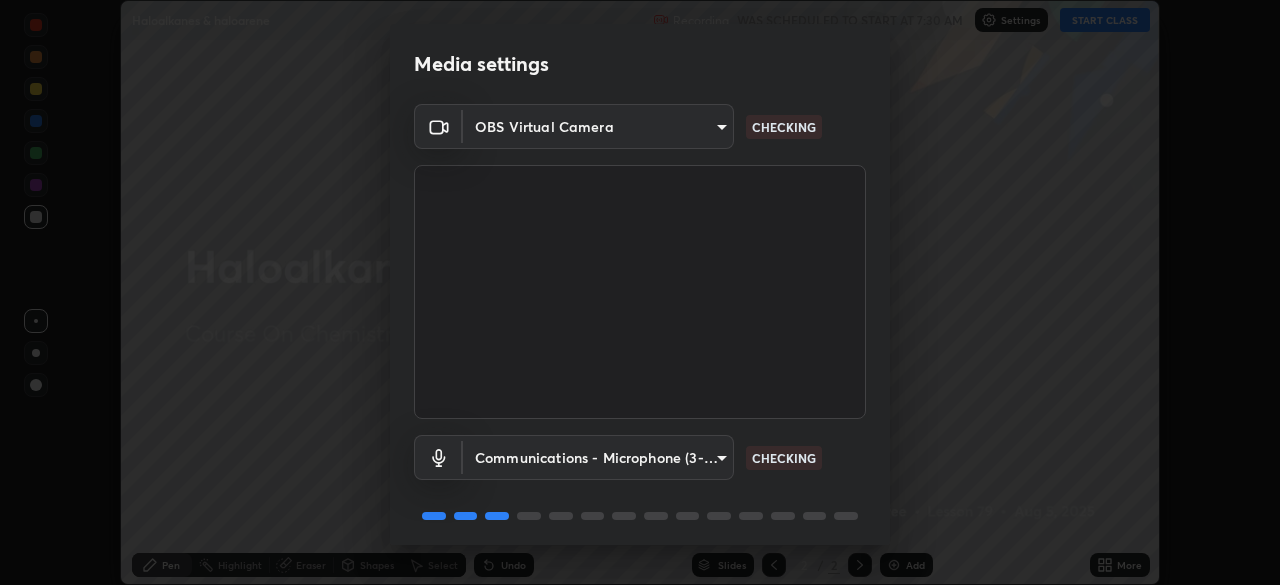scroll, scrollTop: 71, scrollLeft: 0, axis: vertical 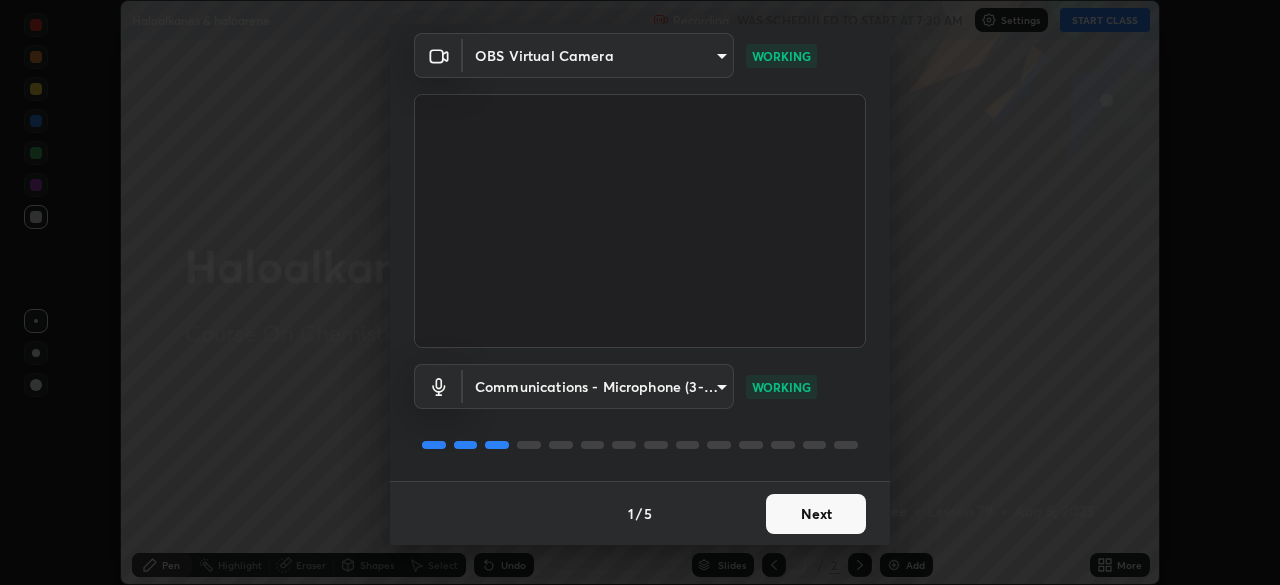 click on "Next" at bounding box center [816, 514] 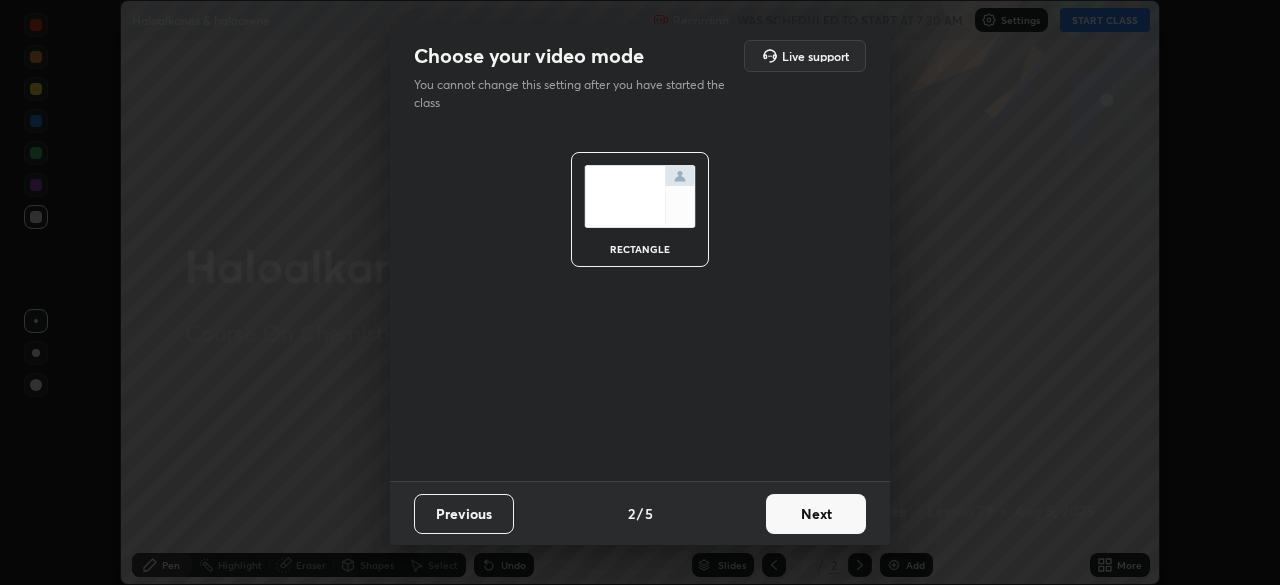 scroll, scrollTop: 0, scrollLeft: 0, axis: both 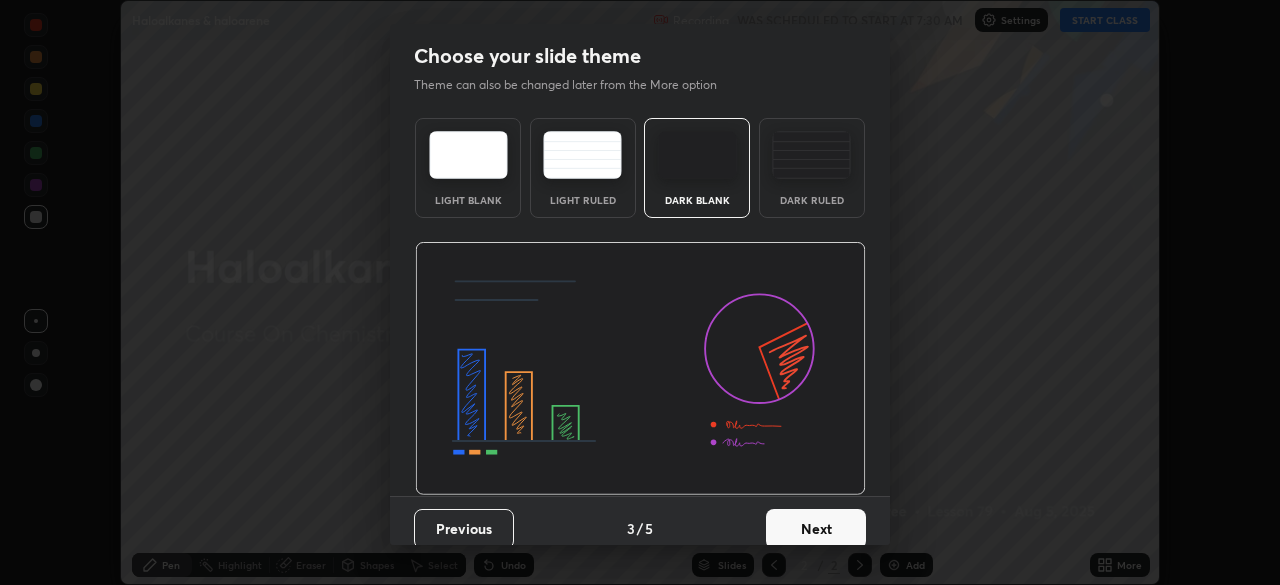 click on "Next" at bounding box center [816, 529] 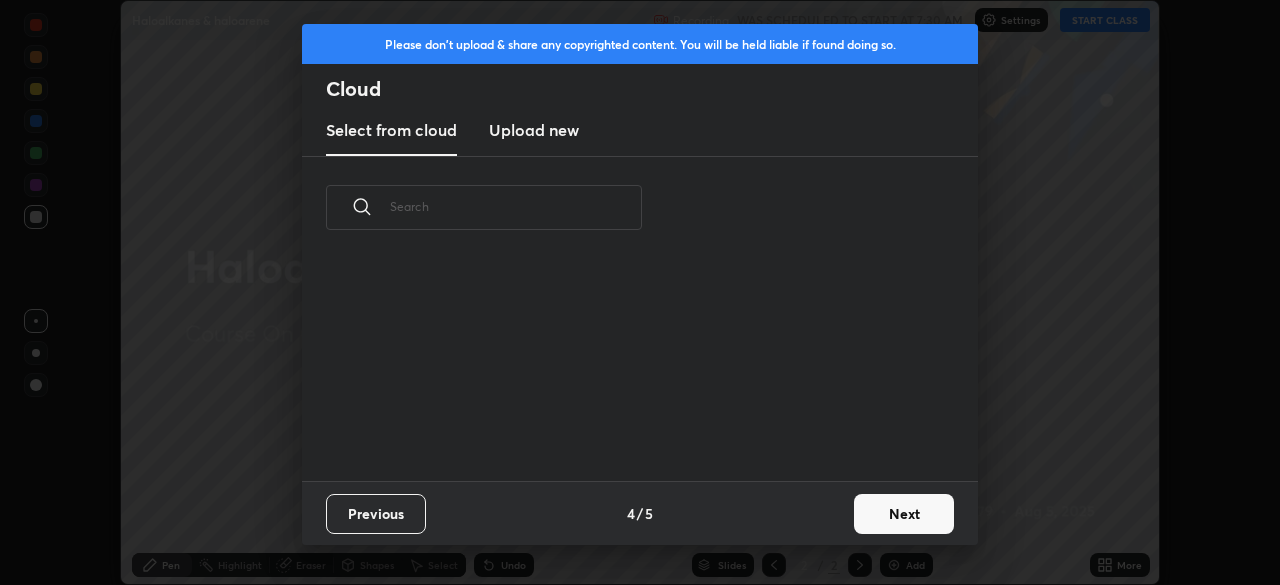 click on "Next" at bounding box center (904, 514) 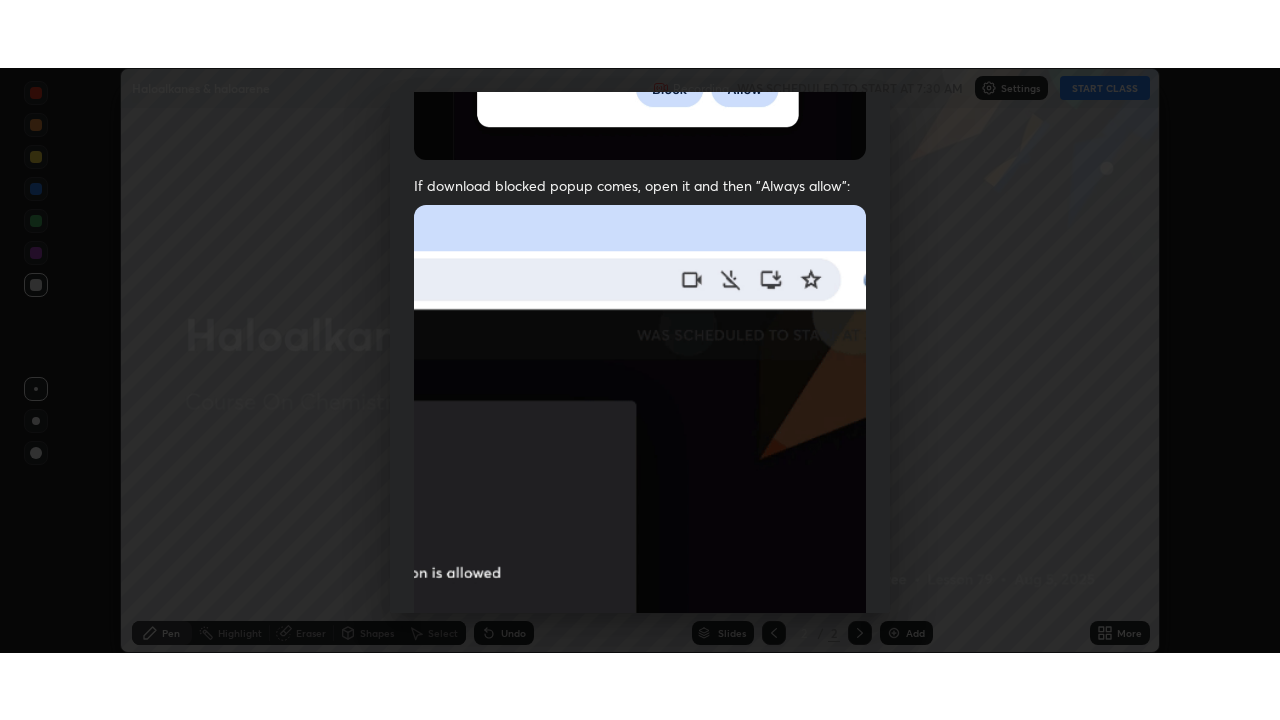 scroll, scrollTop: 479, scrollLeft: 0, axis: vertical 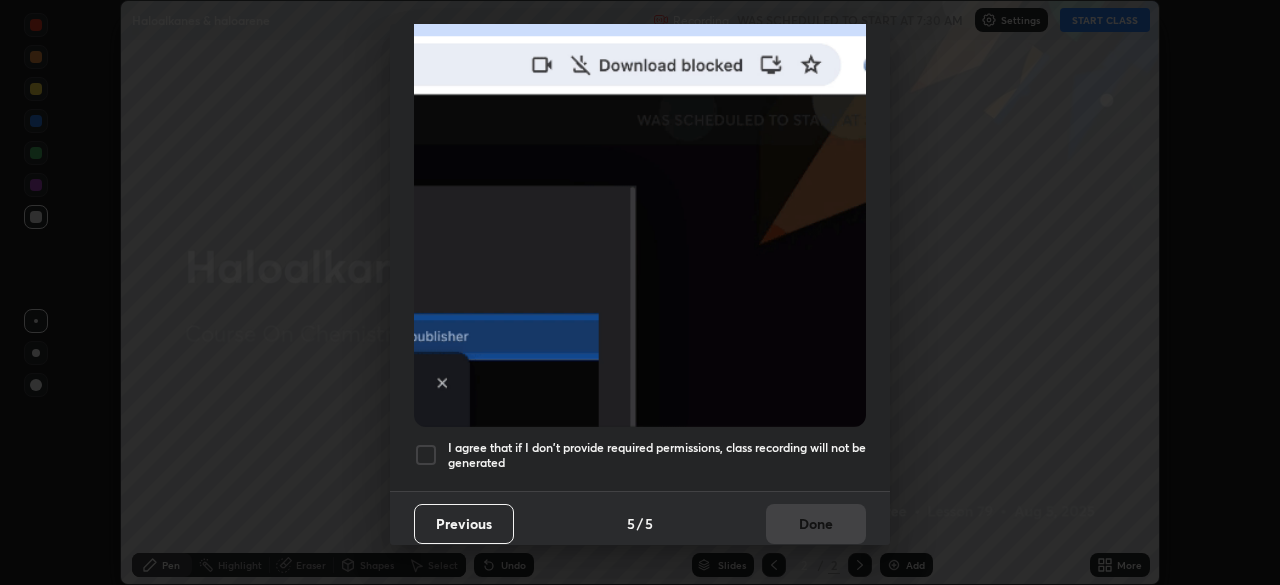click at bounding box center [426, 455] 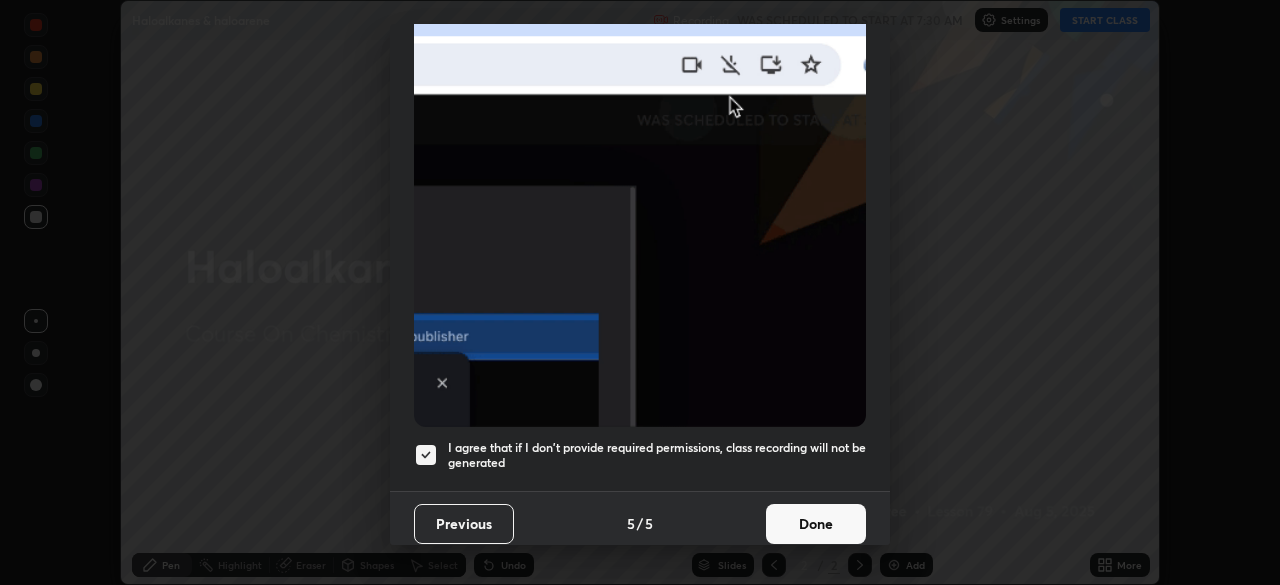 click on "Done" at bounding box center (816, 524) 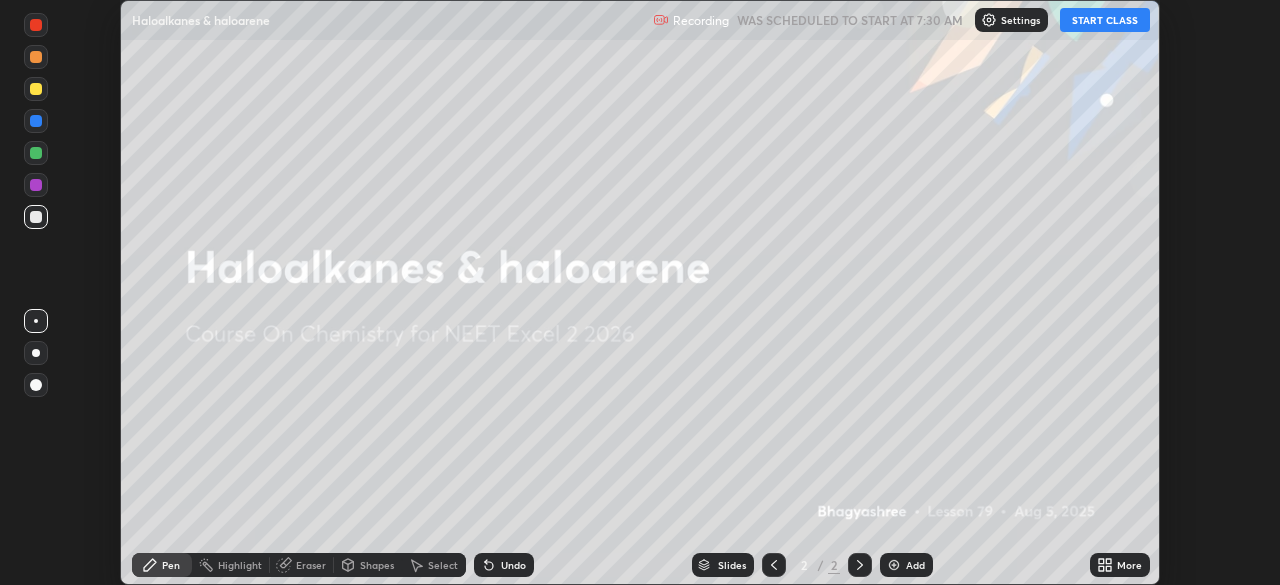 click on "START CLASS" at bounding box center (1105, 20) 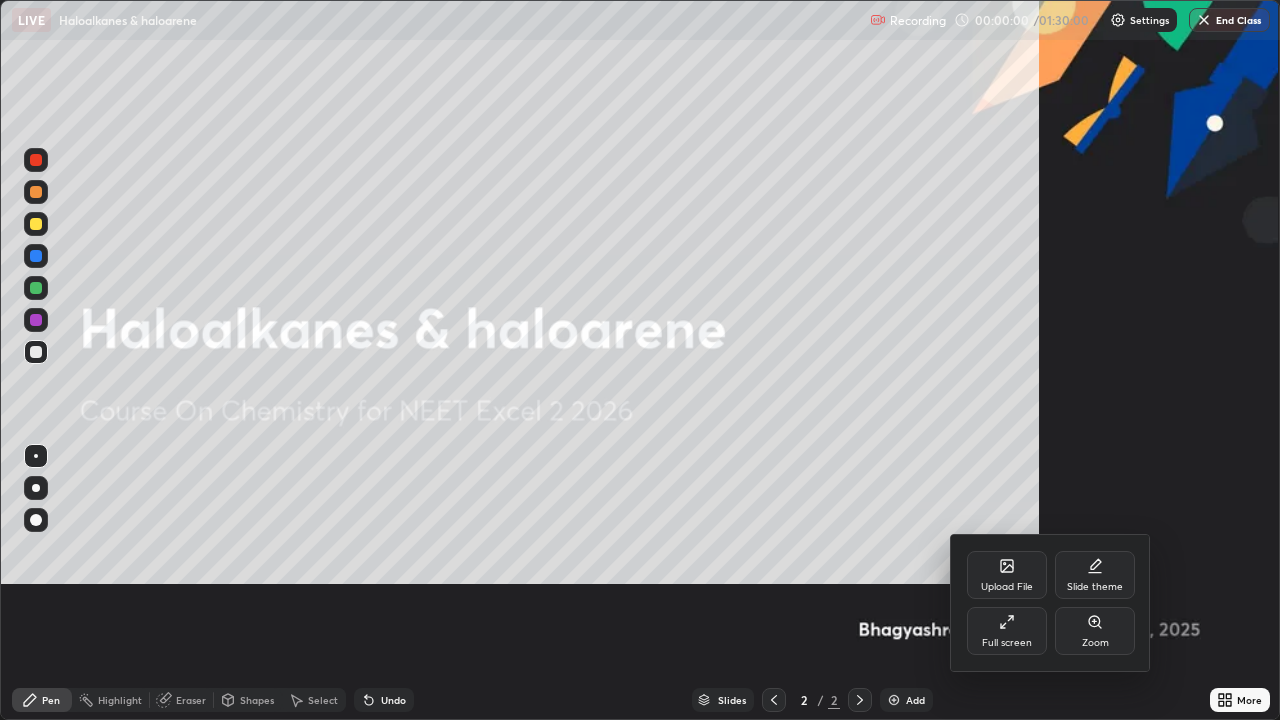 click on "Upload File" at bounding box center (1007, 587) 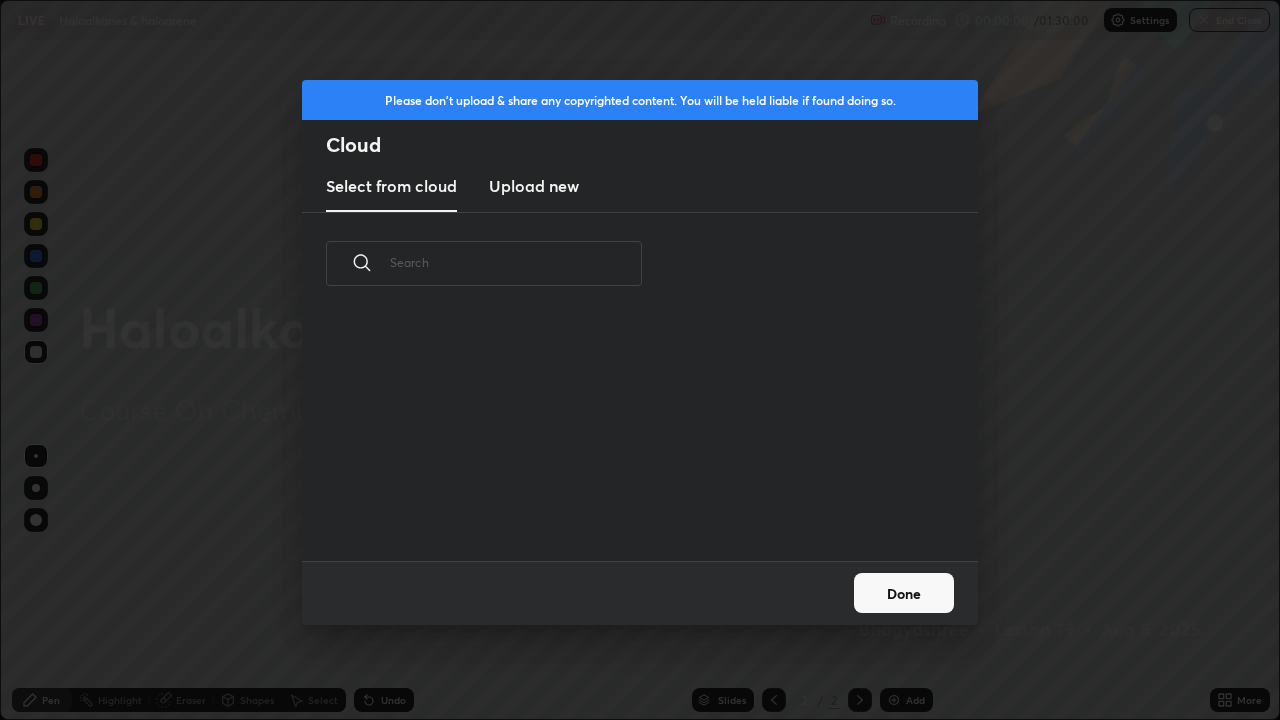 scroll, scrollTop: 99280, scrollLeft: 98720, axis: both 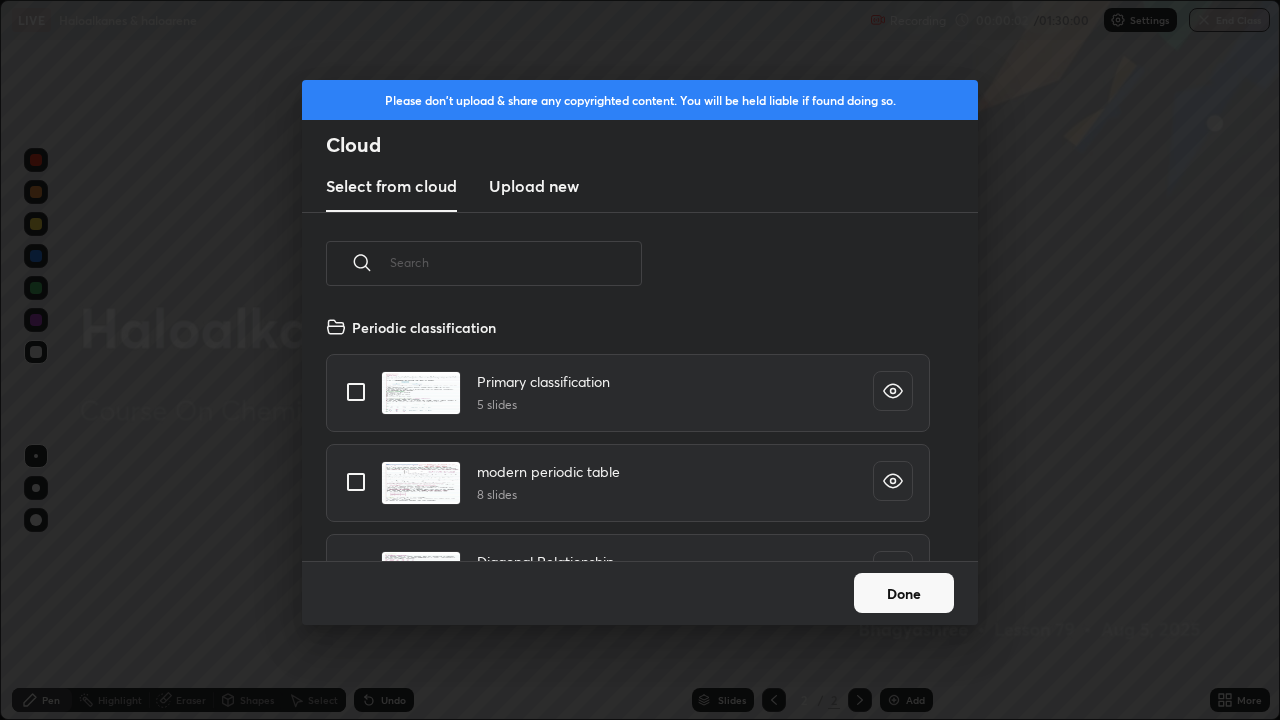 click on "Please don't upload & share any copyrighted content. You will be held liable if found doing so. Cloud Select from cloud Upload new ​ Periodic classification Primary classification 5 slides modern periodic table 8 slides Diagonal Relationship 3 slides Periodic Properties-2 7 slides Periodic Properties-1 13 slides Done" at bounding box center (640, 360) 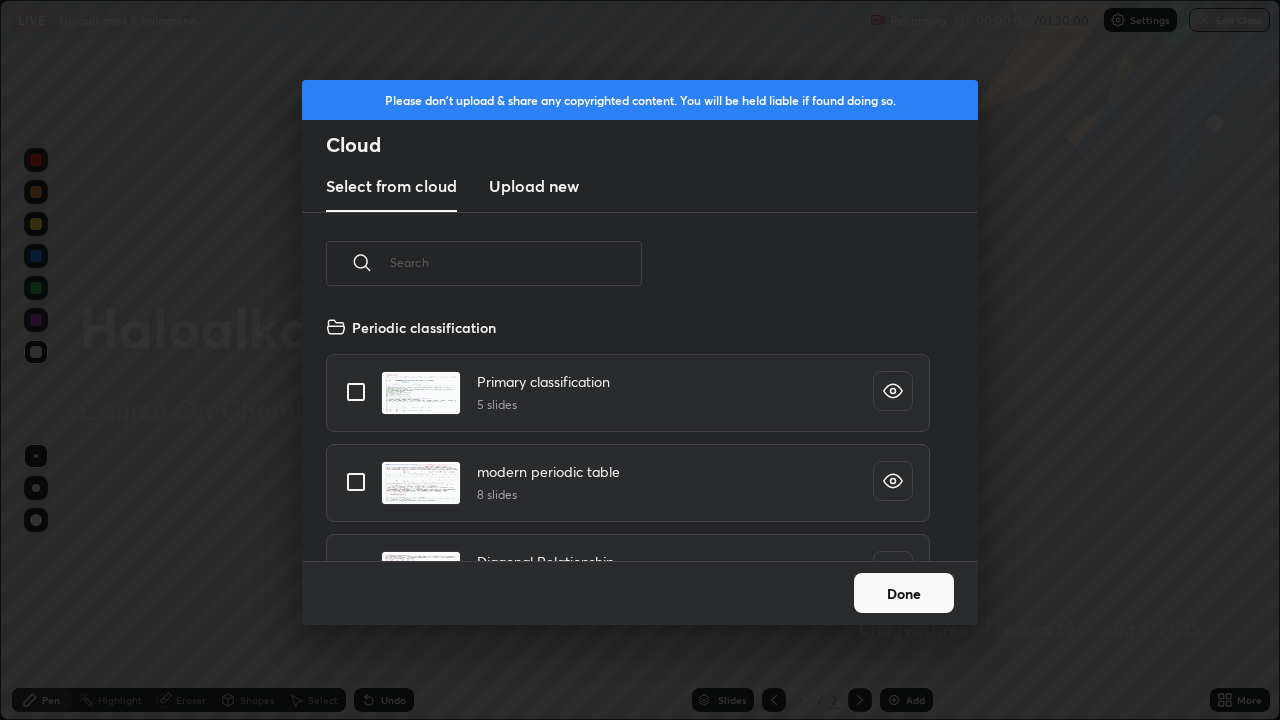 click on "Done" at bounding box center [904, 593] 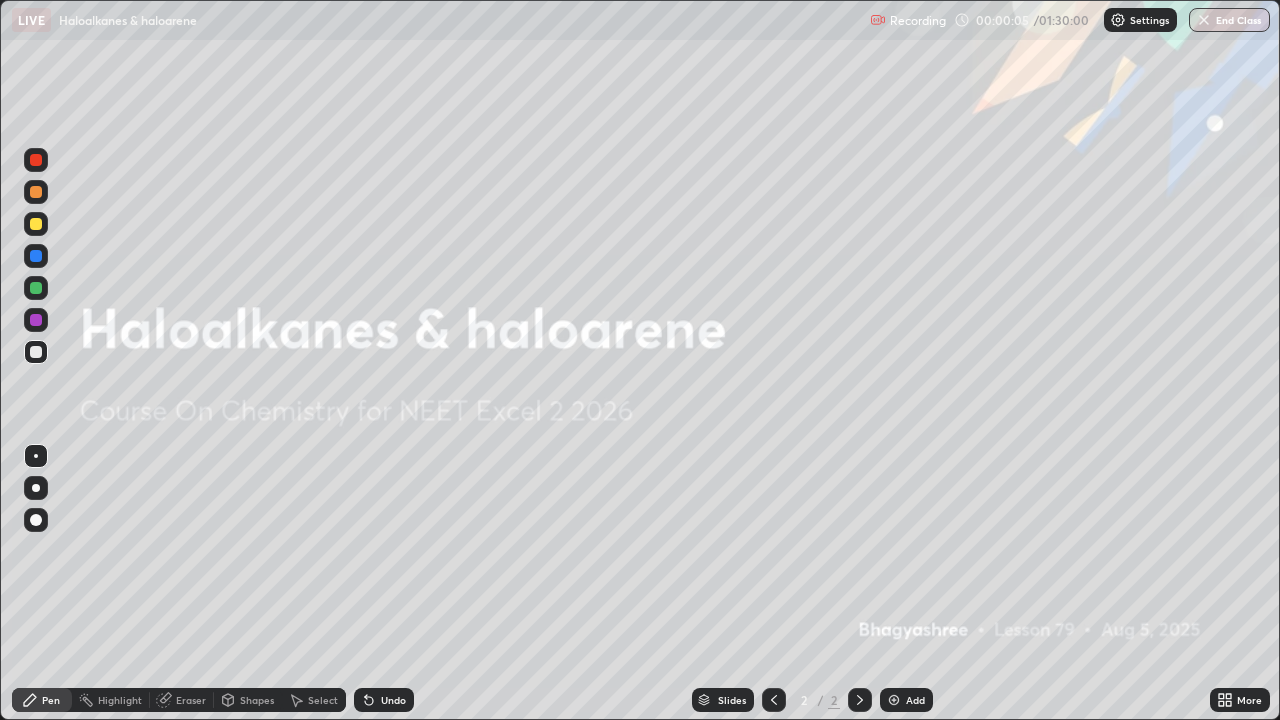 click at bounding box center [894, 700] 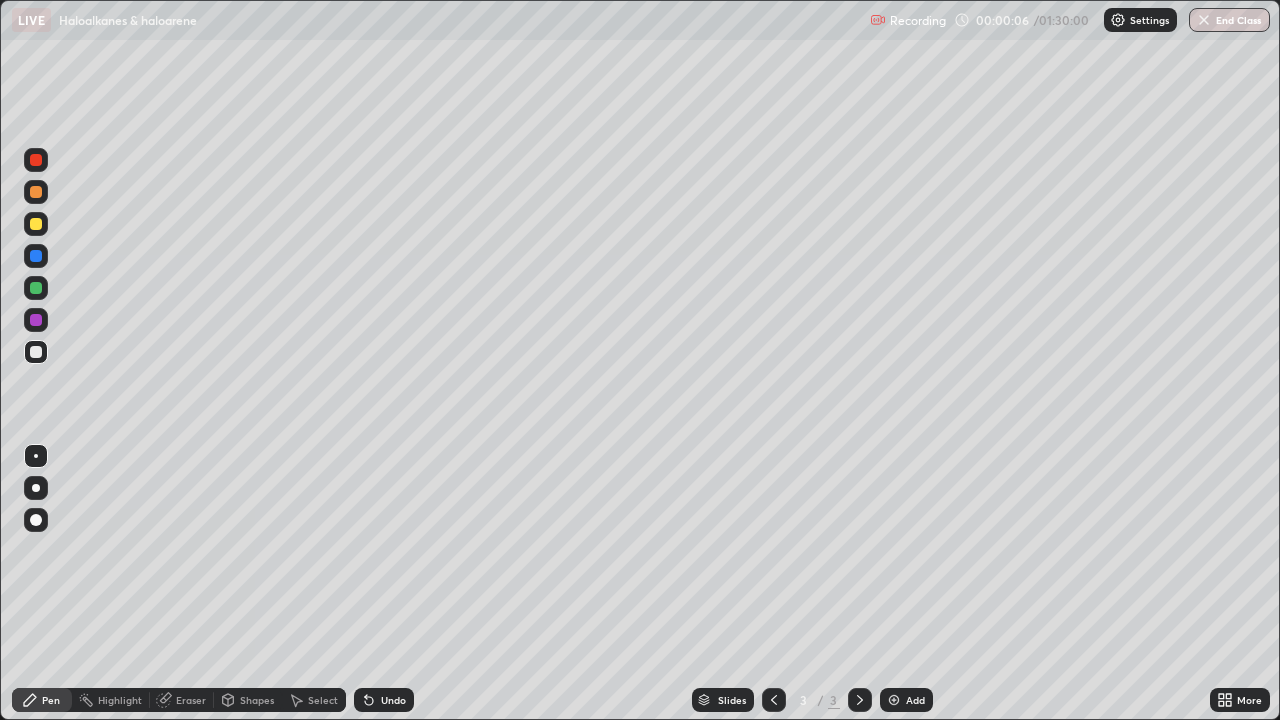 click 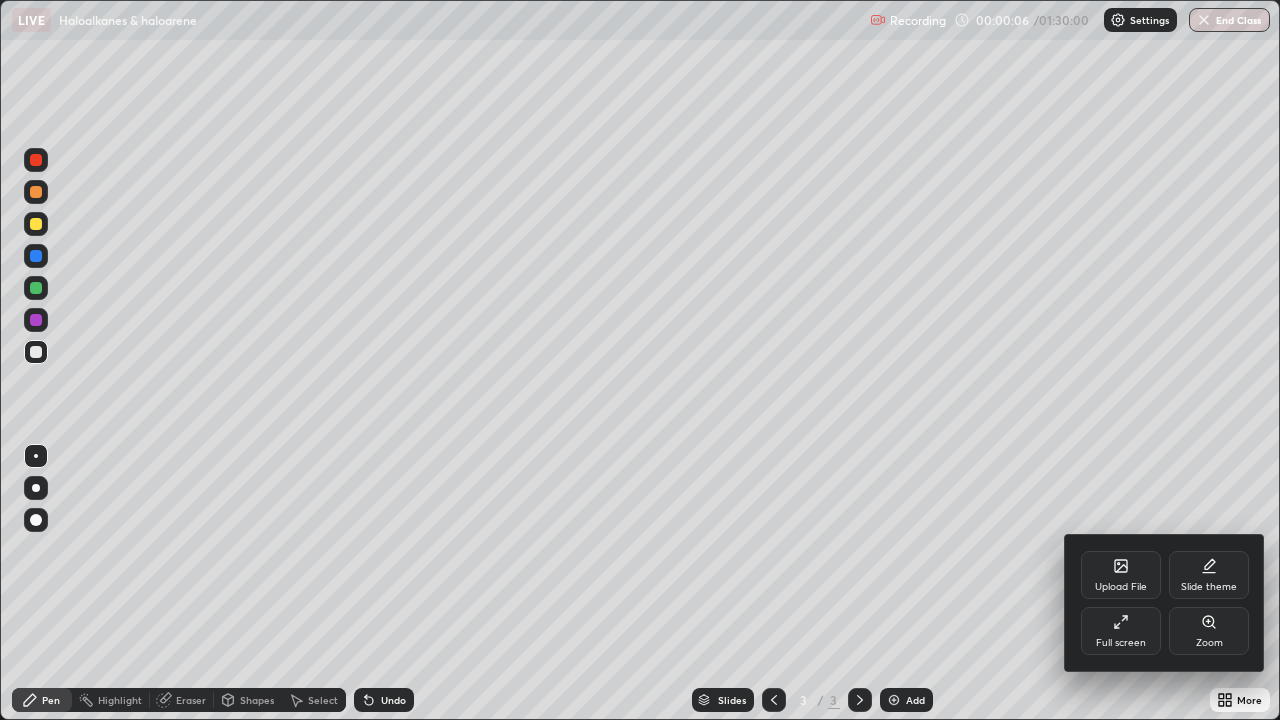 click on "Full screen" at bounding box center [1121, 631] 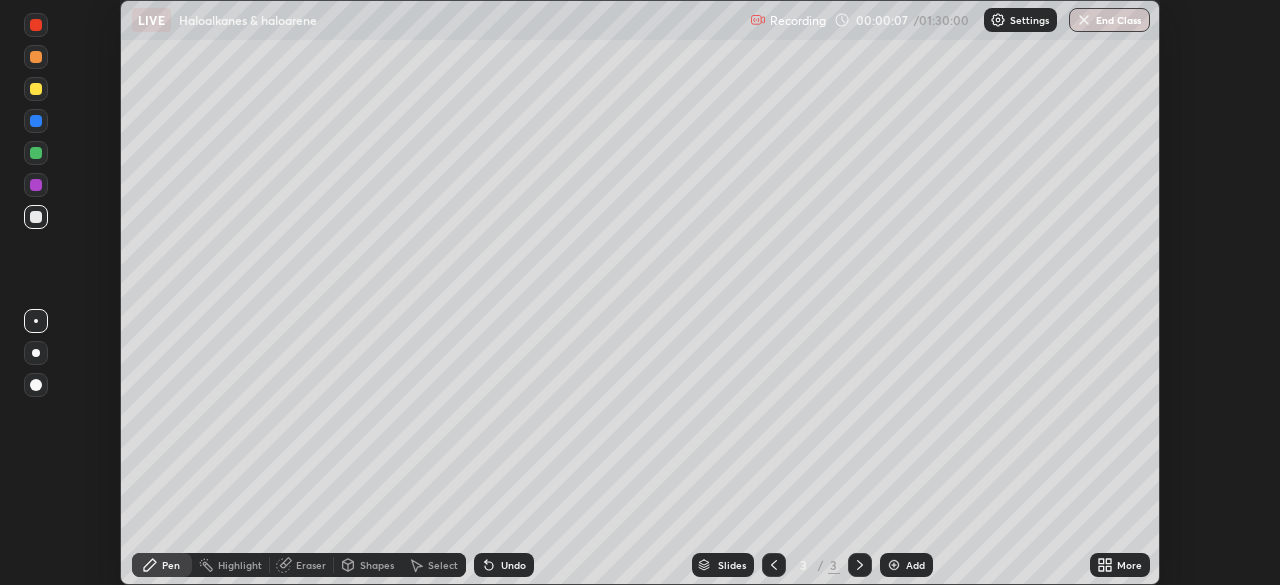 scroll, scrollTop: 585, scrollLeft: 1280, axis: both 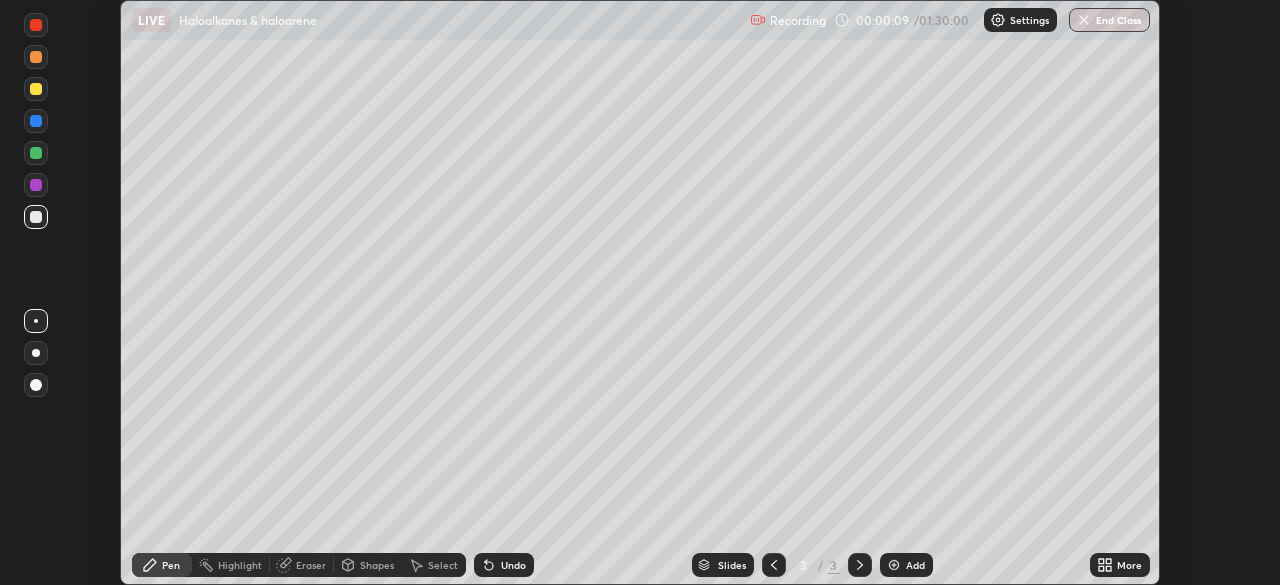 click on "More" at bounding box center [1129, 565] 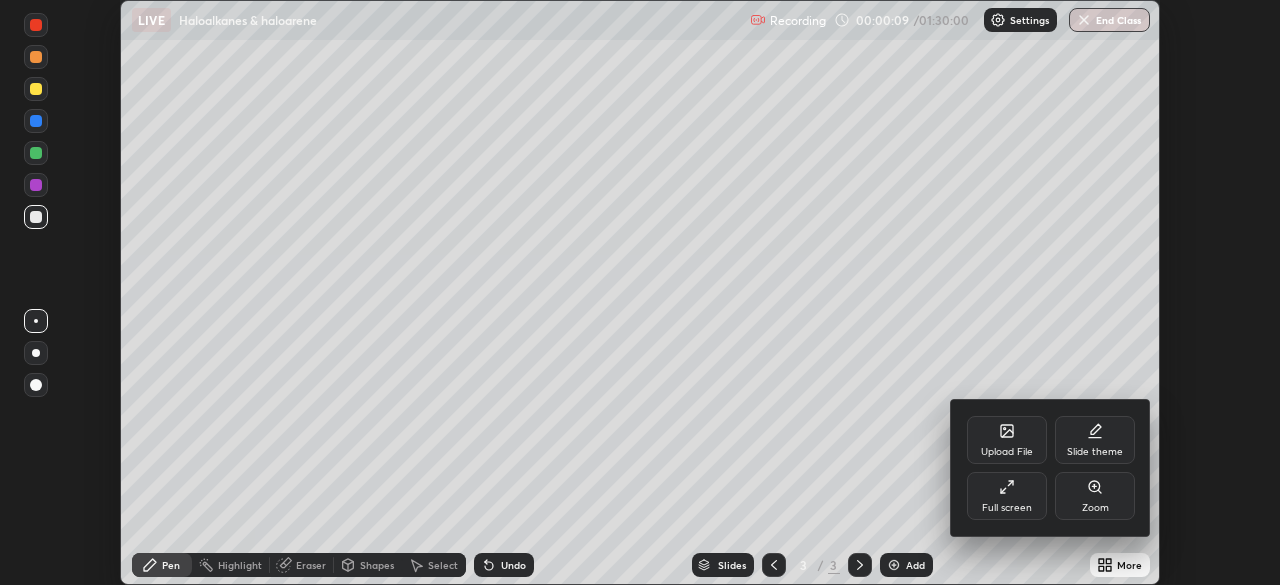 click on "Full screen" at bounding box center (1007, 496) 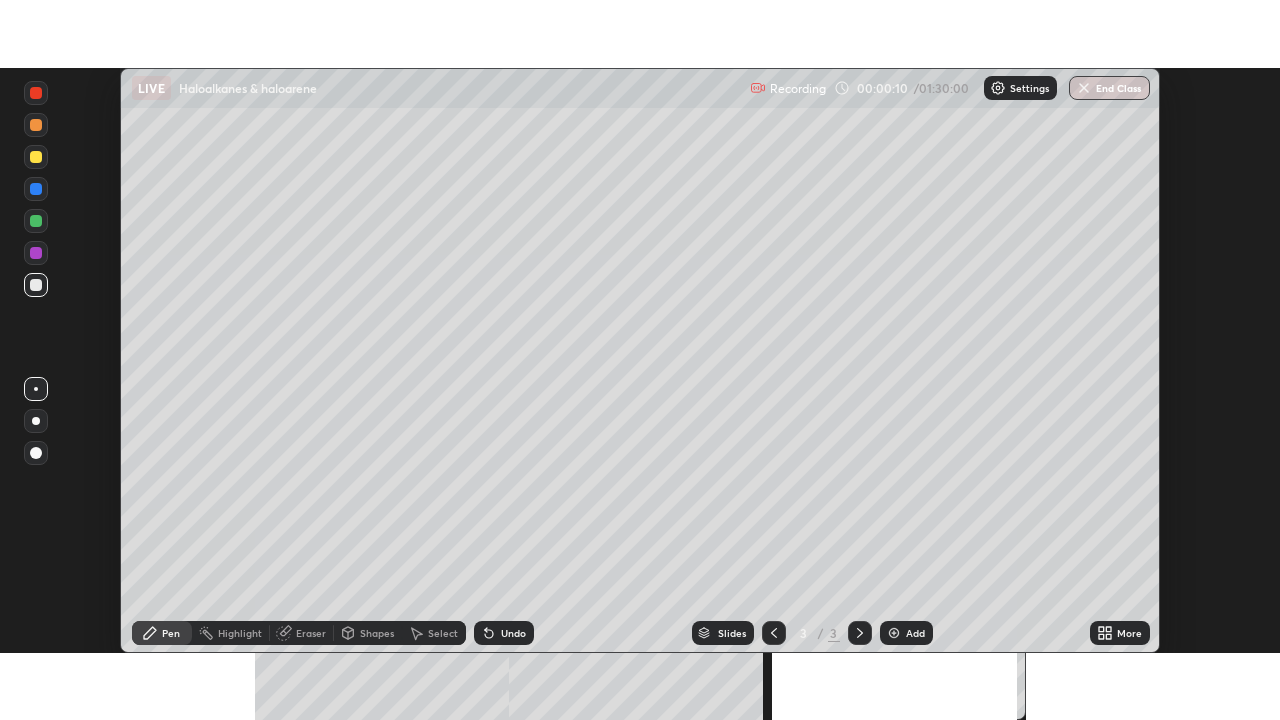 scroll, scrollTop: 99280, scrollLeft: 98720, axis: both 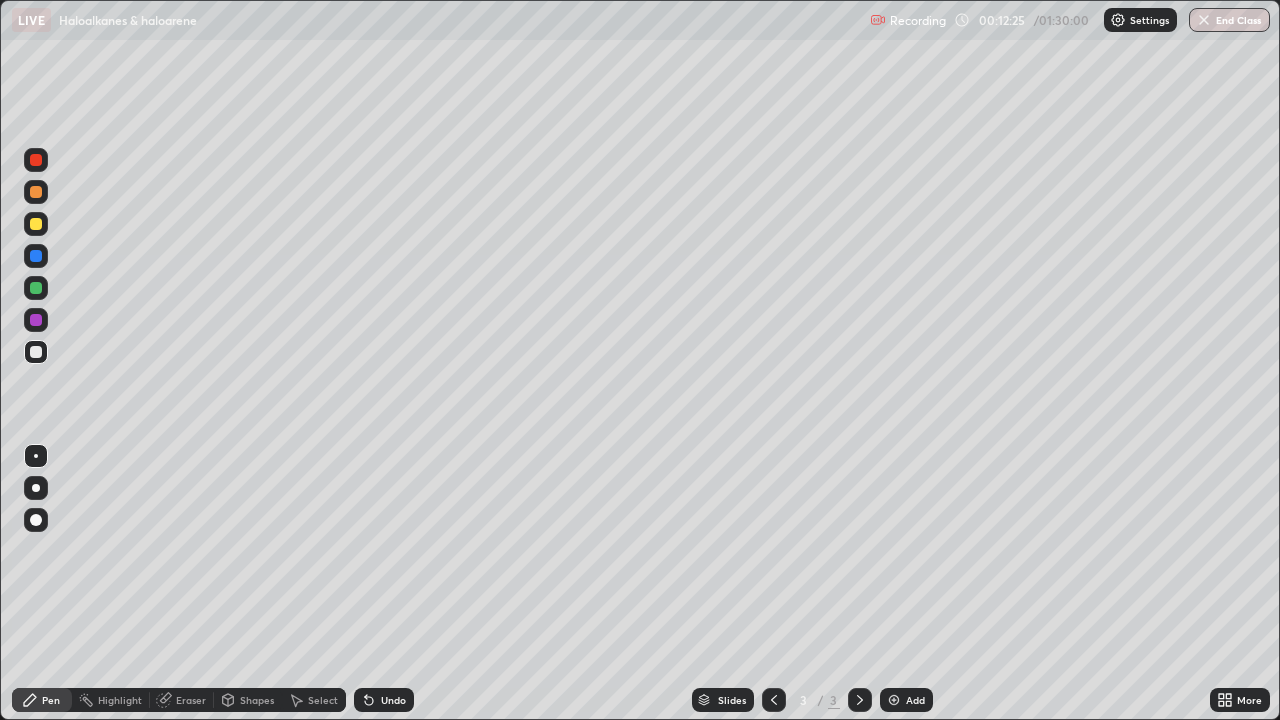 click at bounding box center (36, 160) 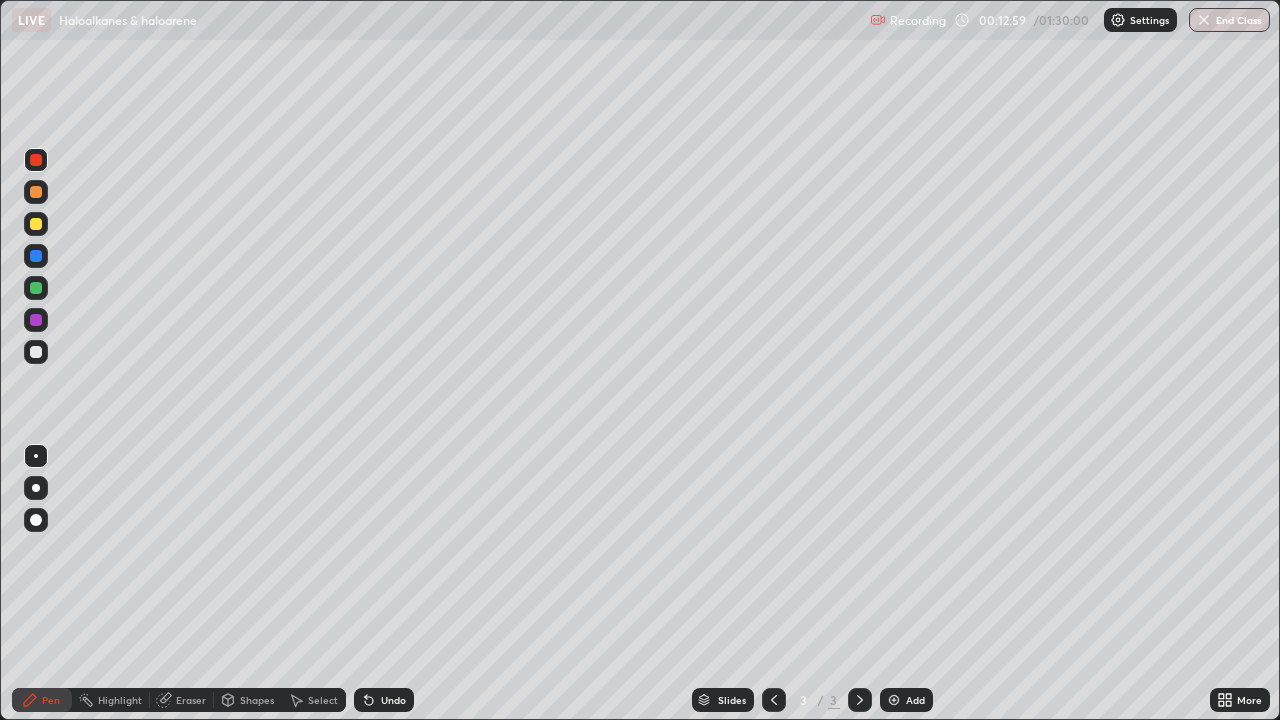 click at bounding box center (36, 352) 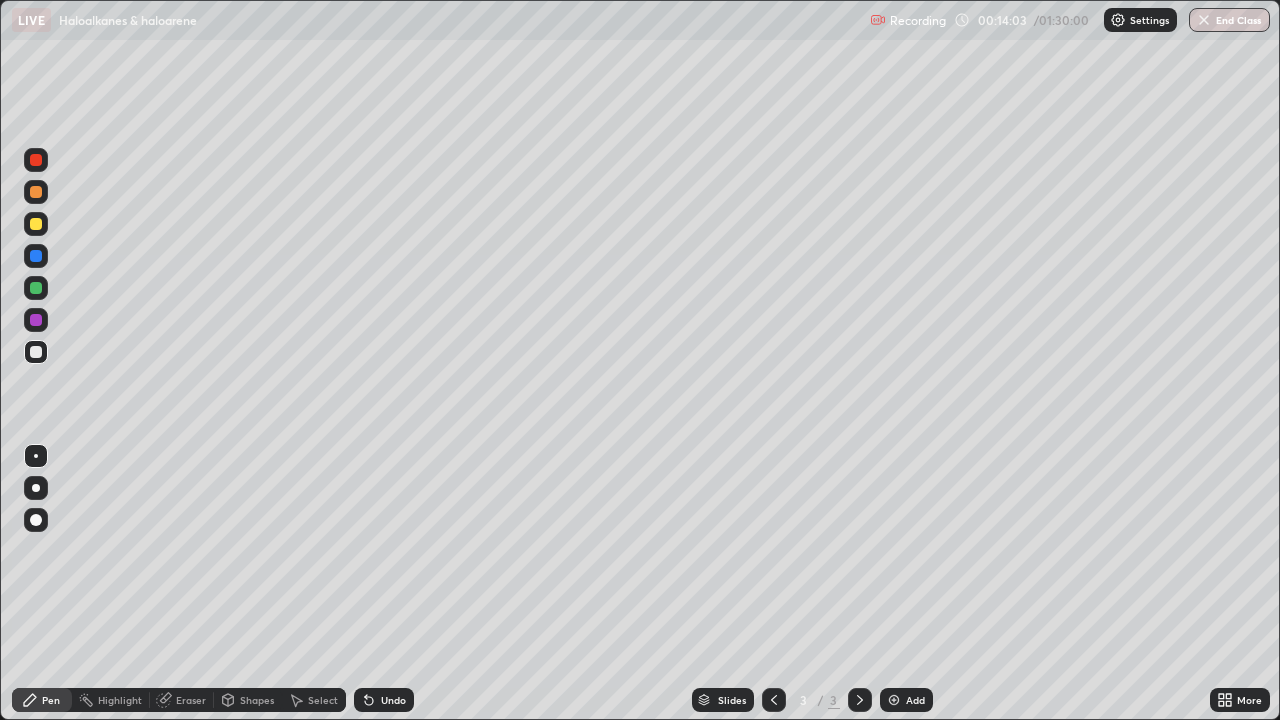 click on "Undo" at bounding box center [384, 700] 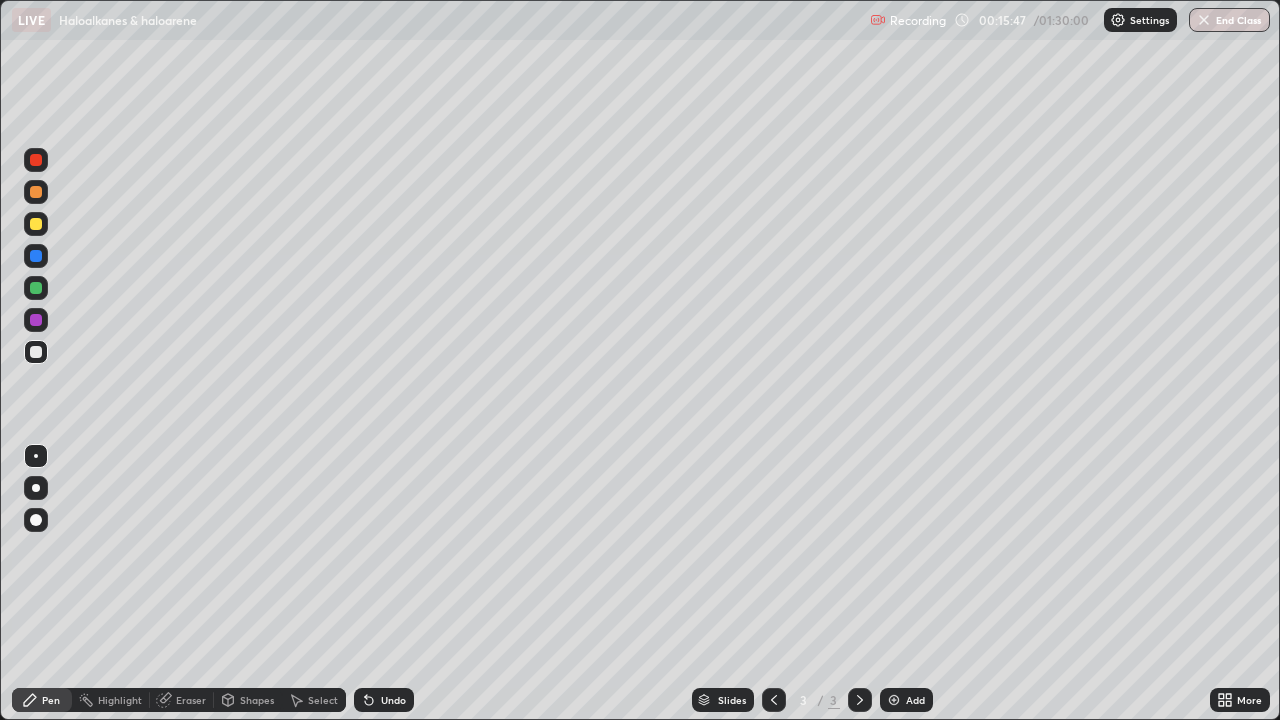 click at bounding box center [36, 320] 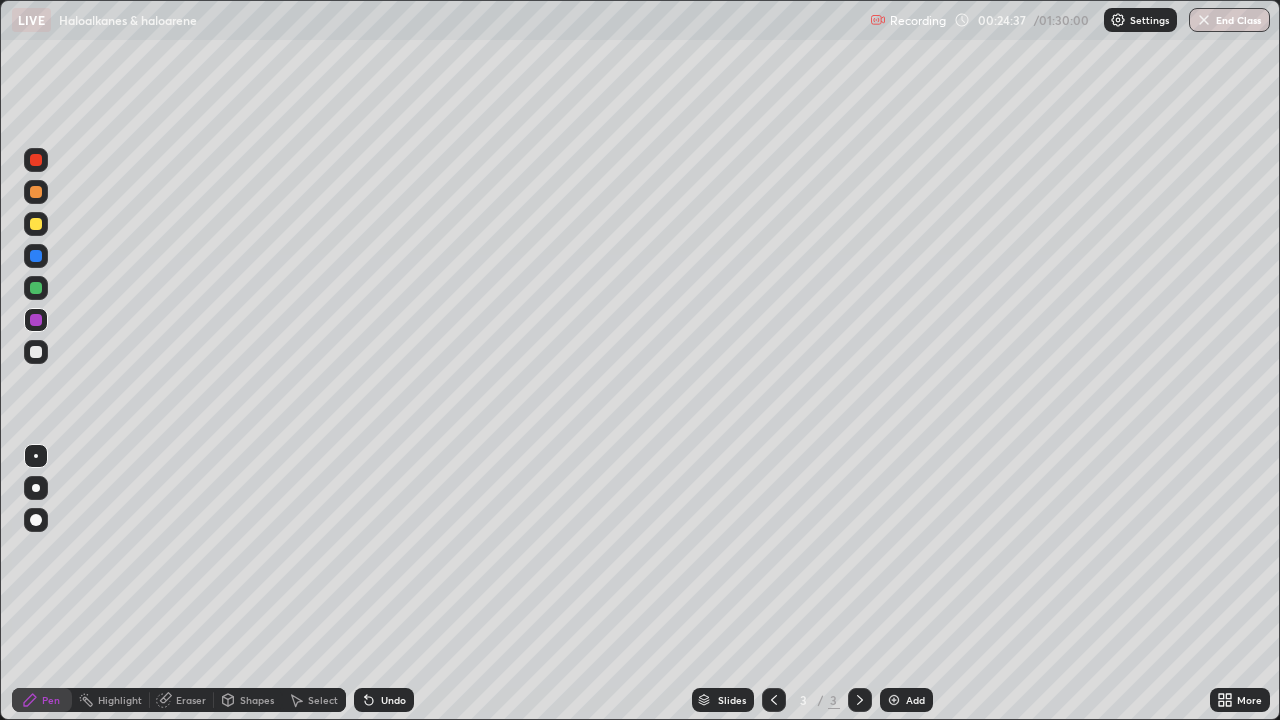 click at bounding box center [894, 700] 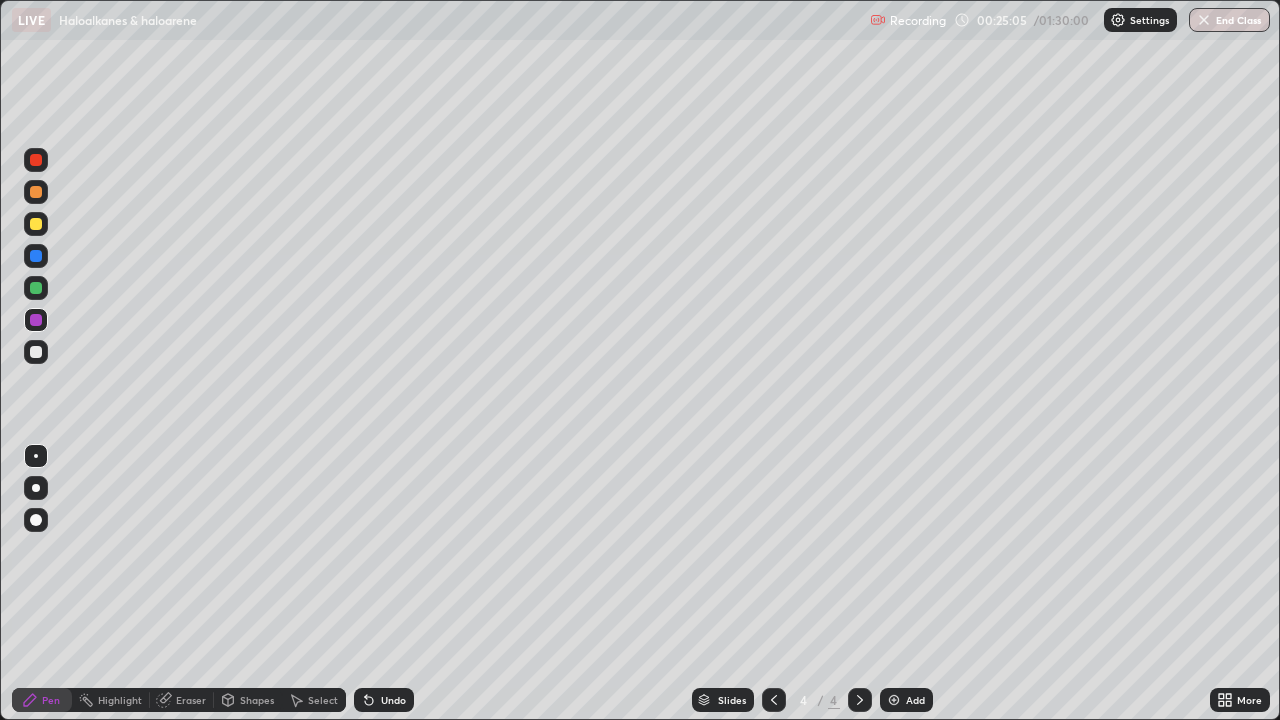 click at bounding box center [36, 256] 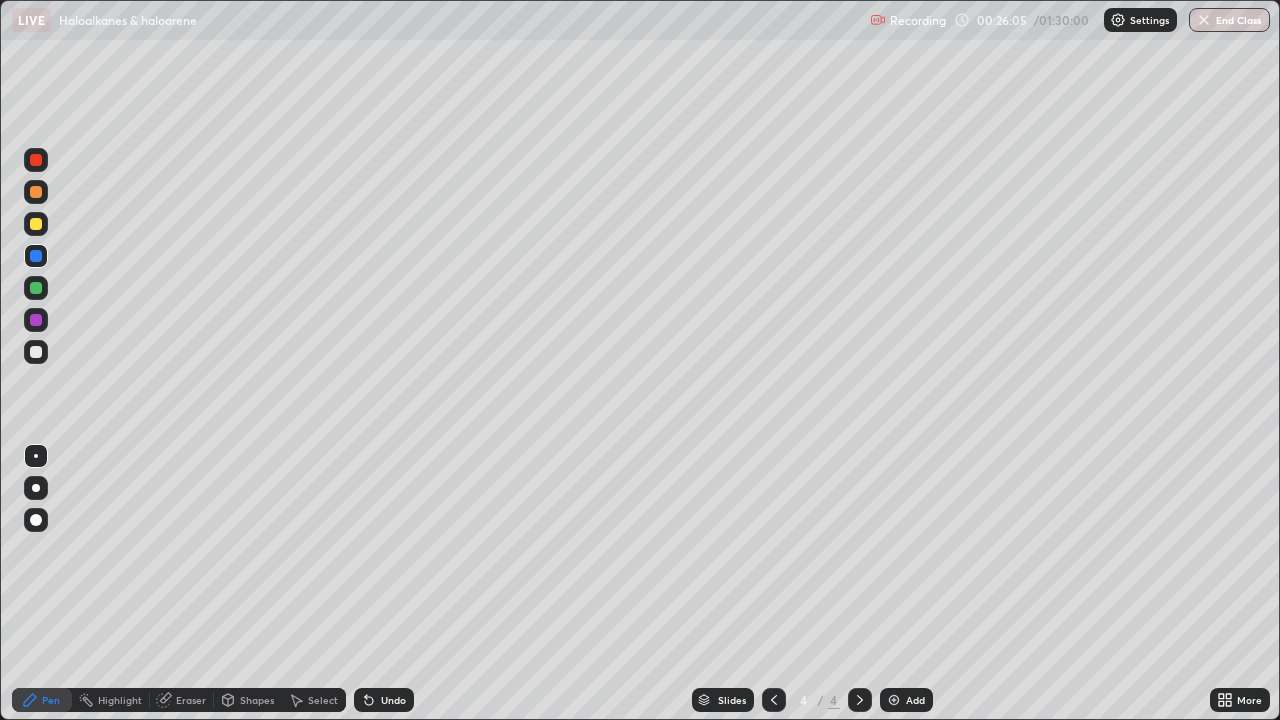 click on "Eraser" at bounding box center (191, 700) 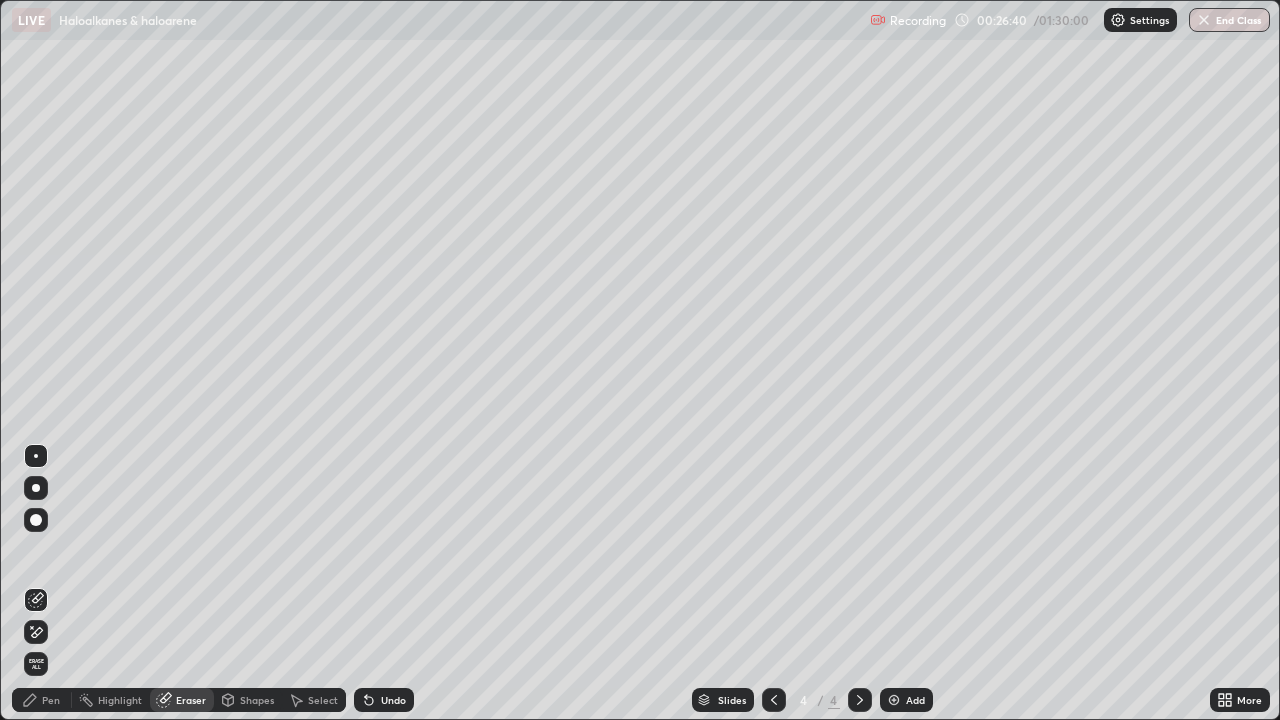 click on "Pen" at bounding box center (42, 700) 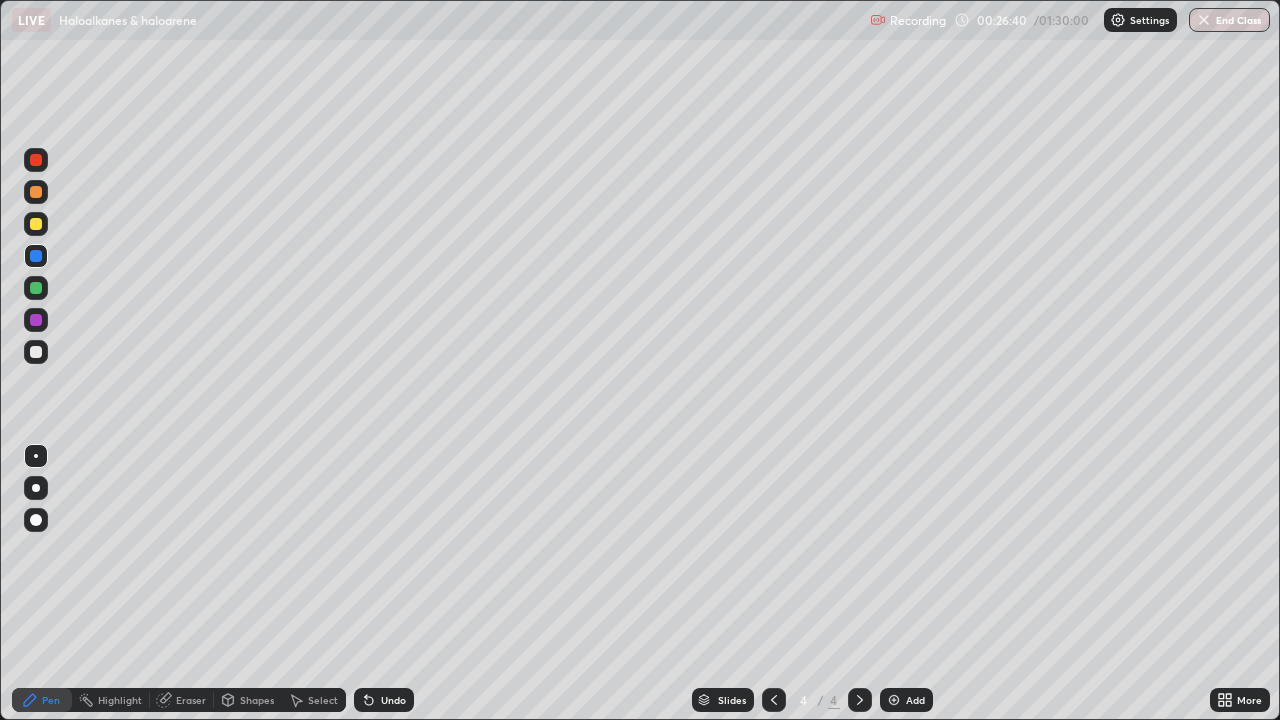 click at bounding box center (36, 256) 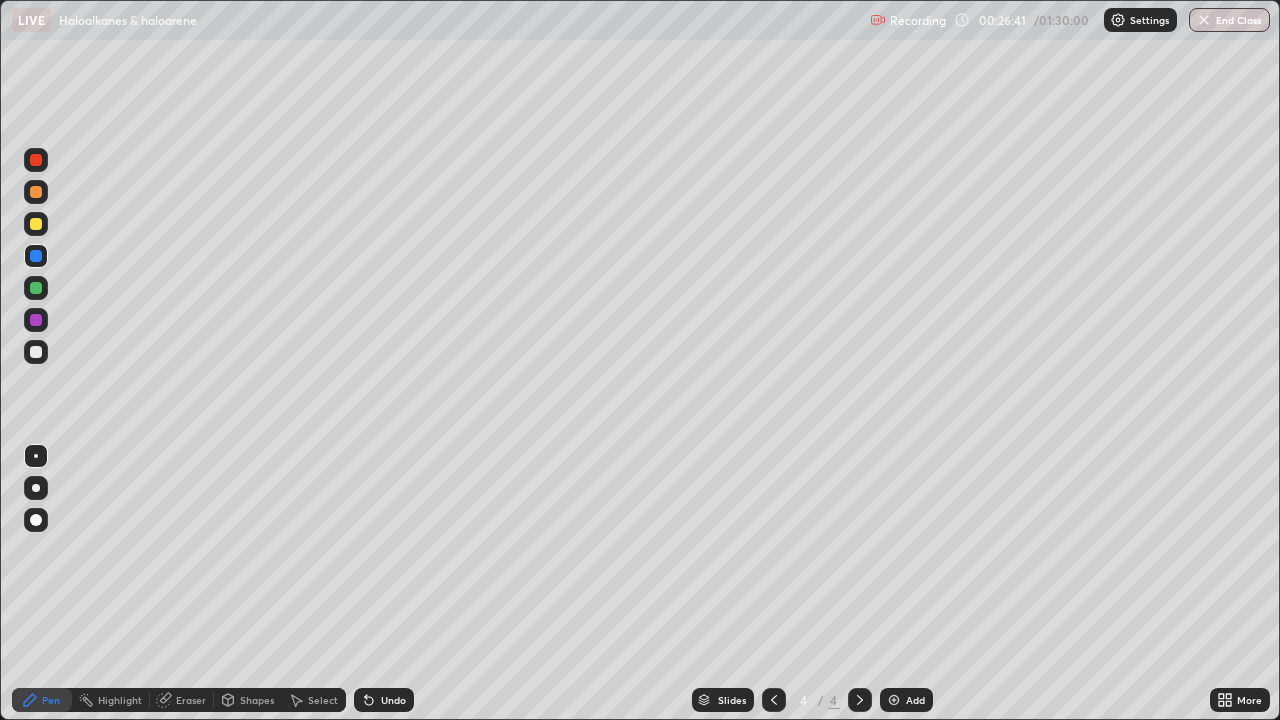 click at bounding box center [36, 288] 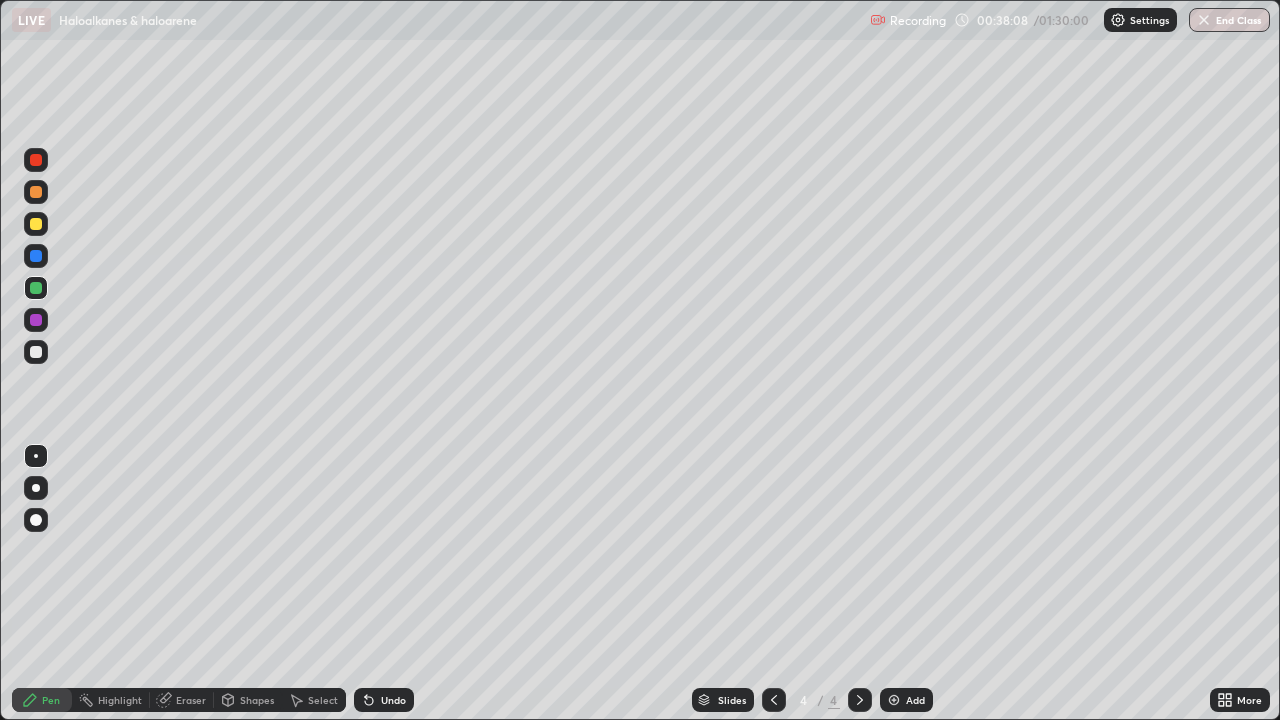 click at bounding box center (894, 700) 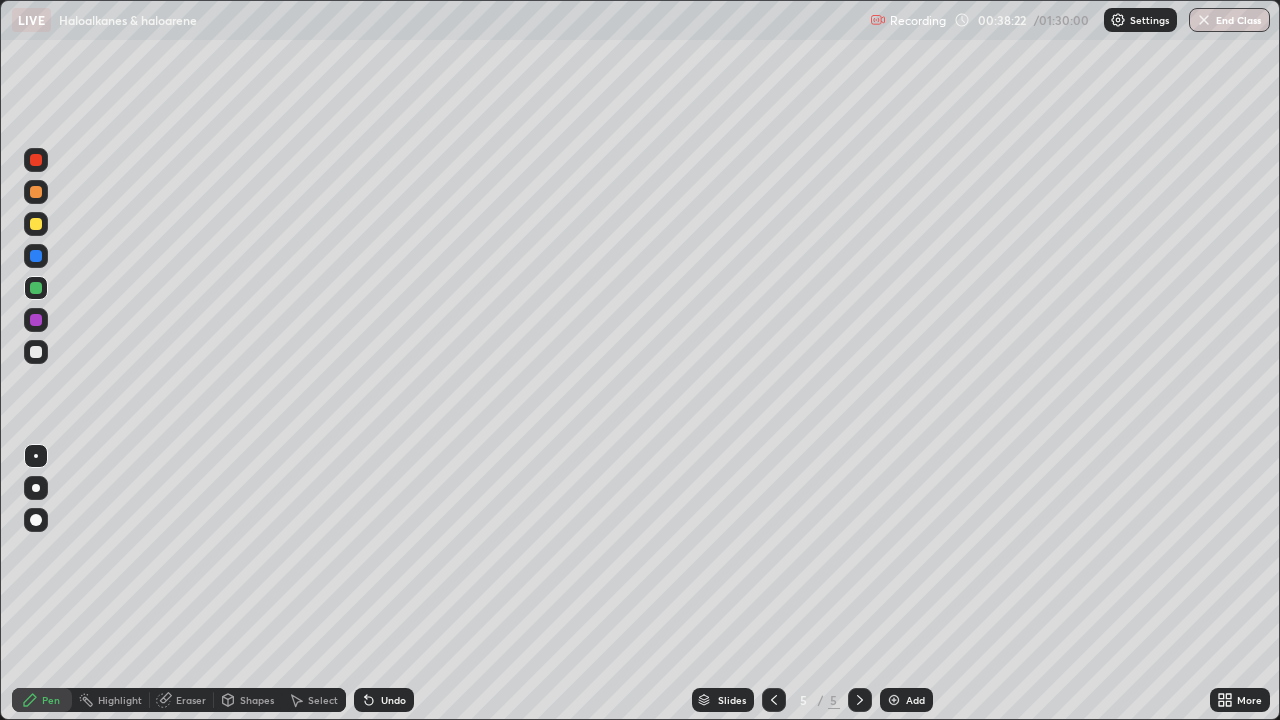 click at bounding box center [36, 352] 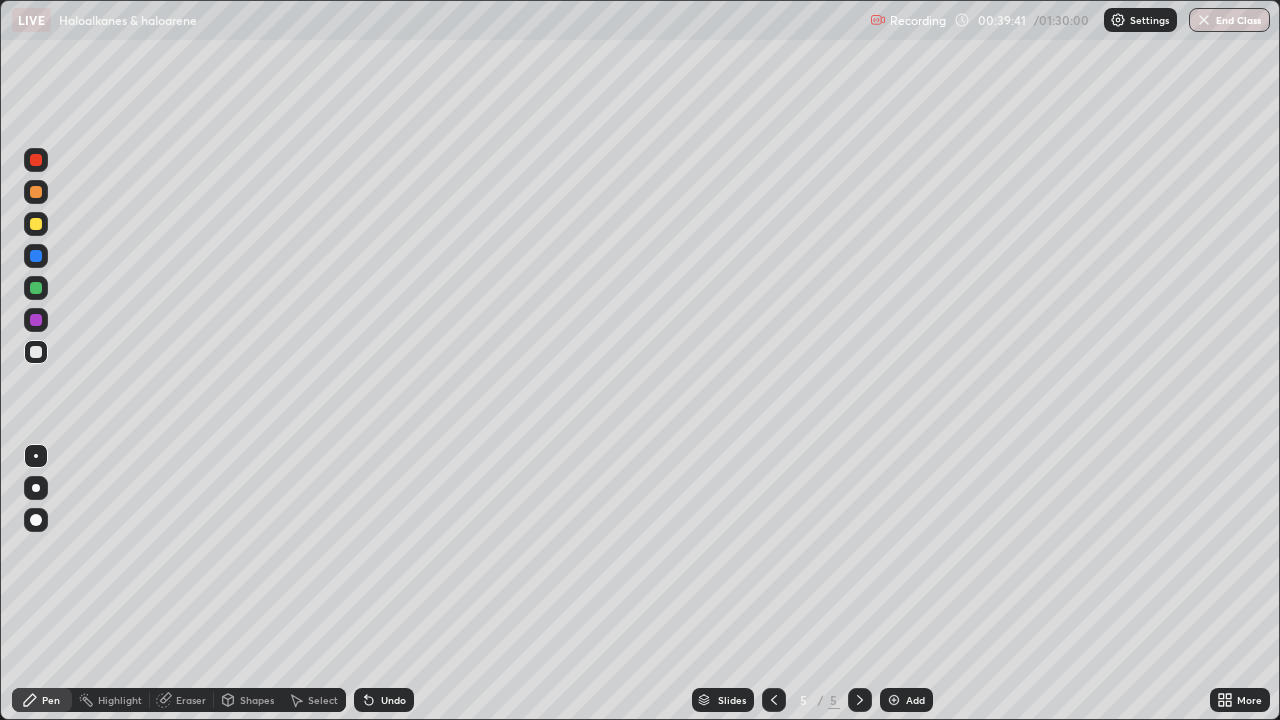 click at bounding box center (36, 320) 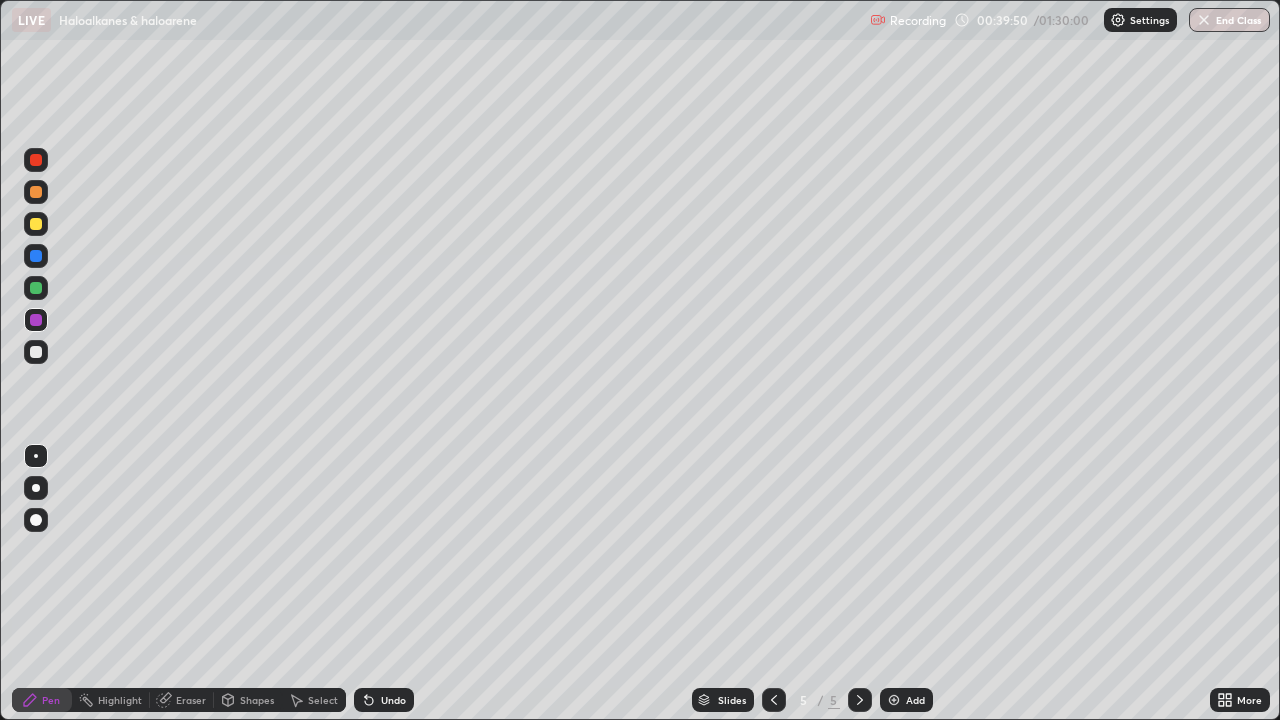 click at bounding box center [36, 352] 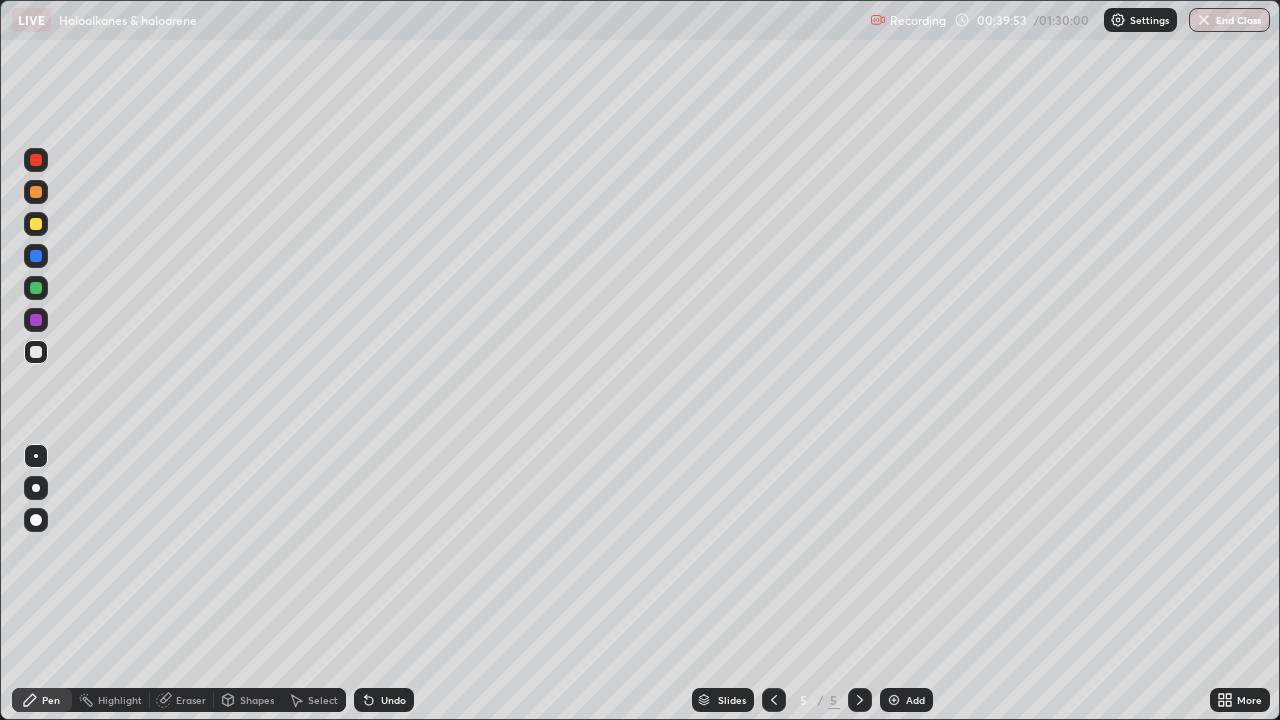 click on "Undo" at bounding box center [384, 700] 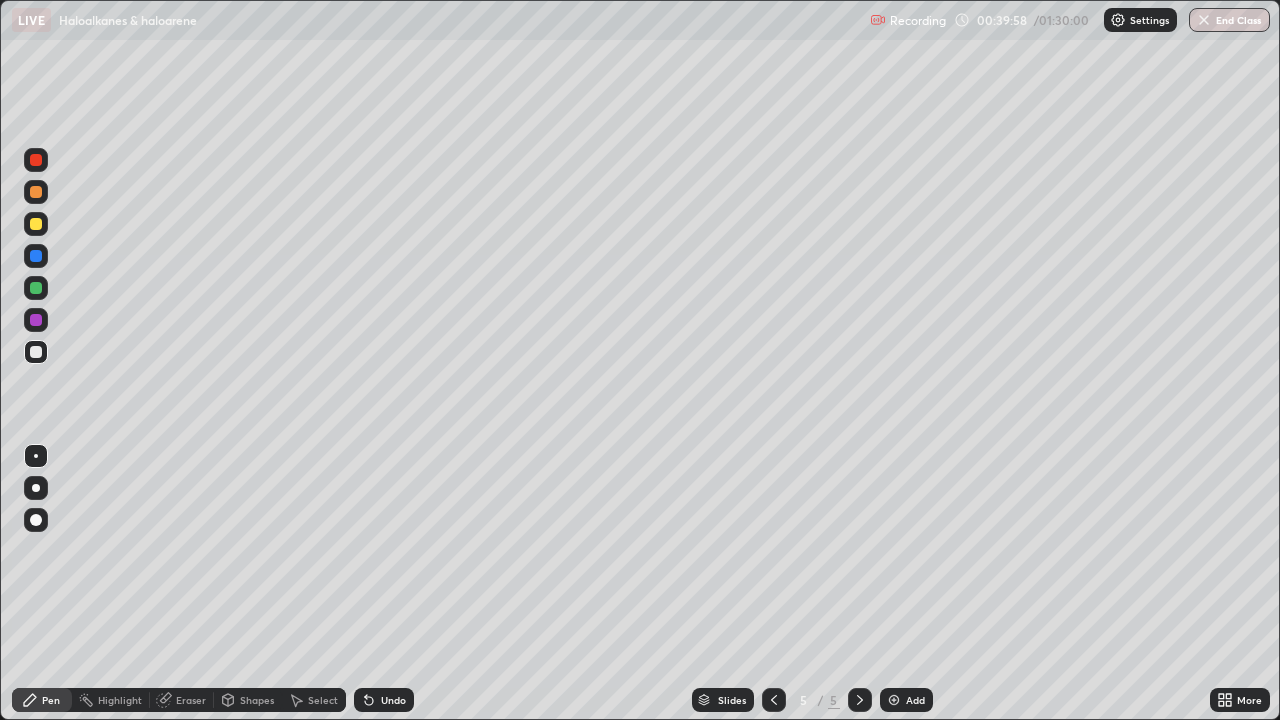 click at bounding box center (36, 256) 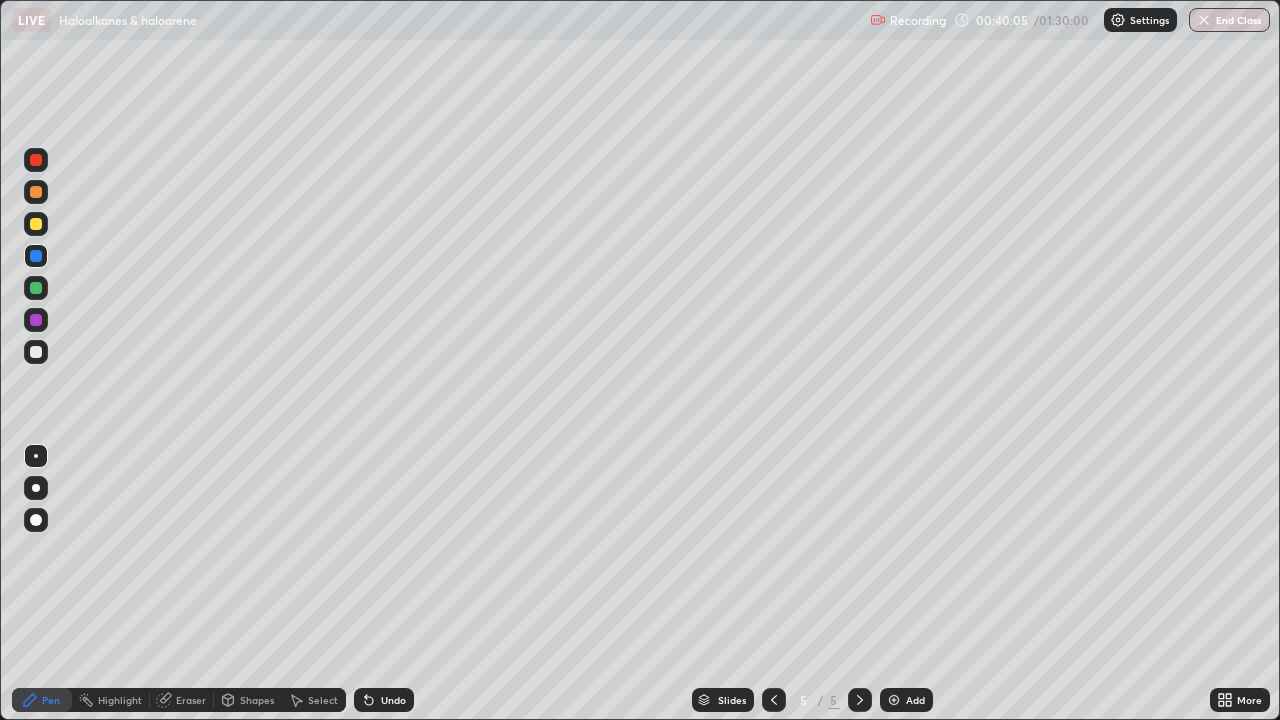 click at bounding box center (36, 288) 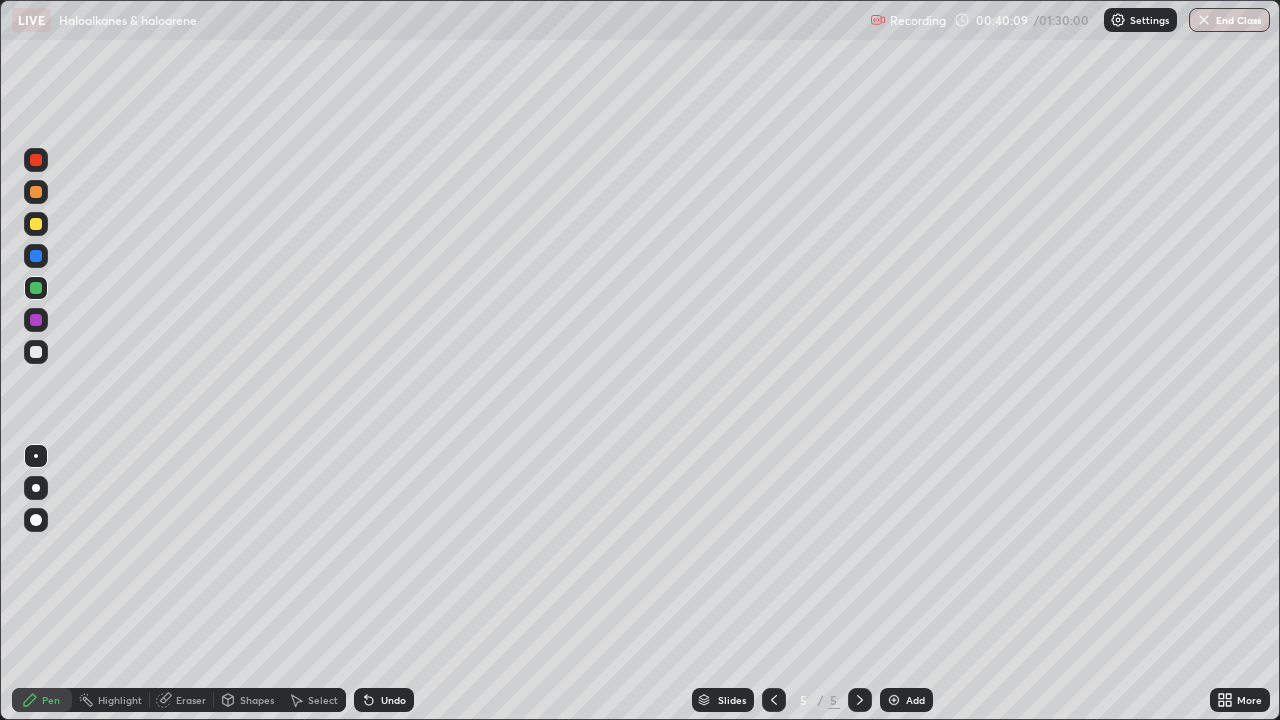 click at bounding box center [36, 320] 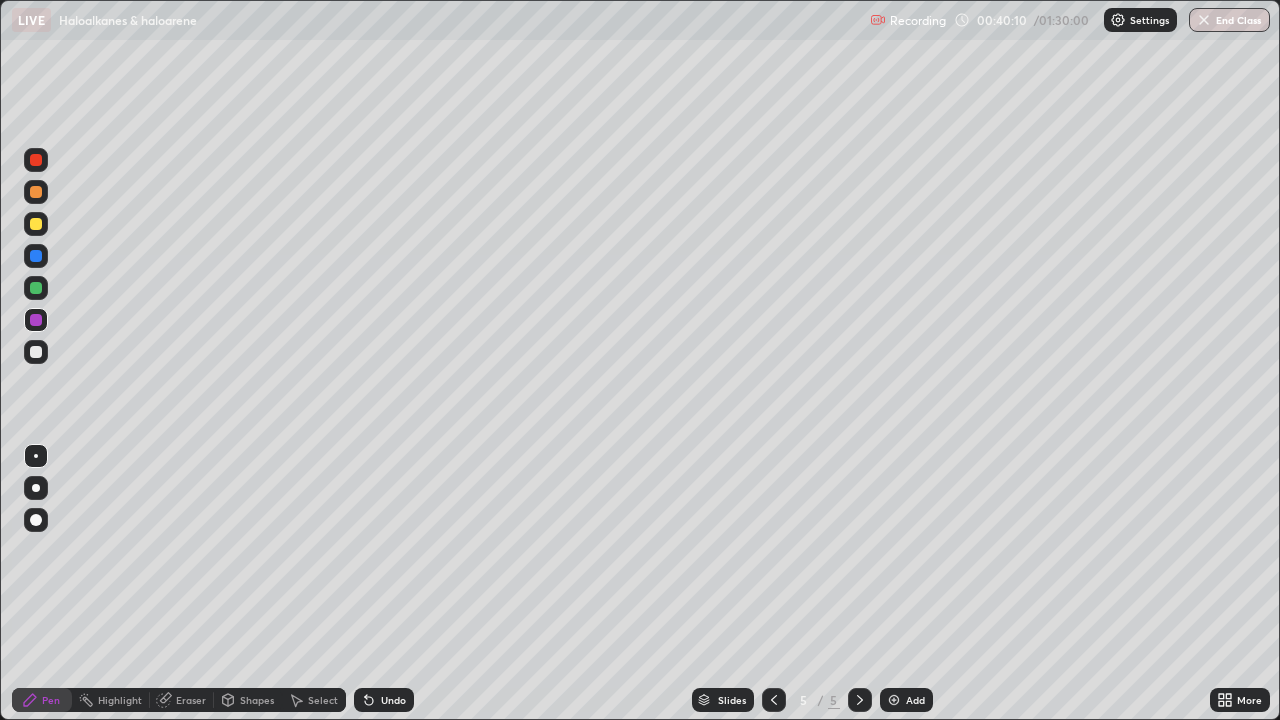 click at bounding box center (36, 160) 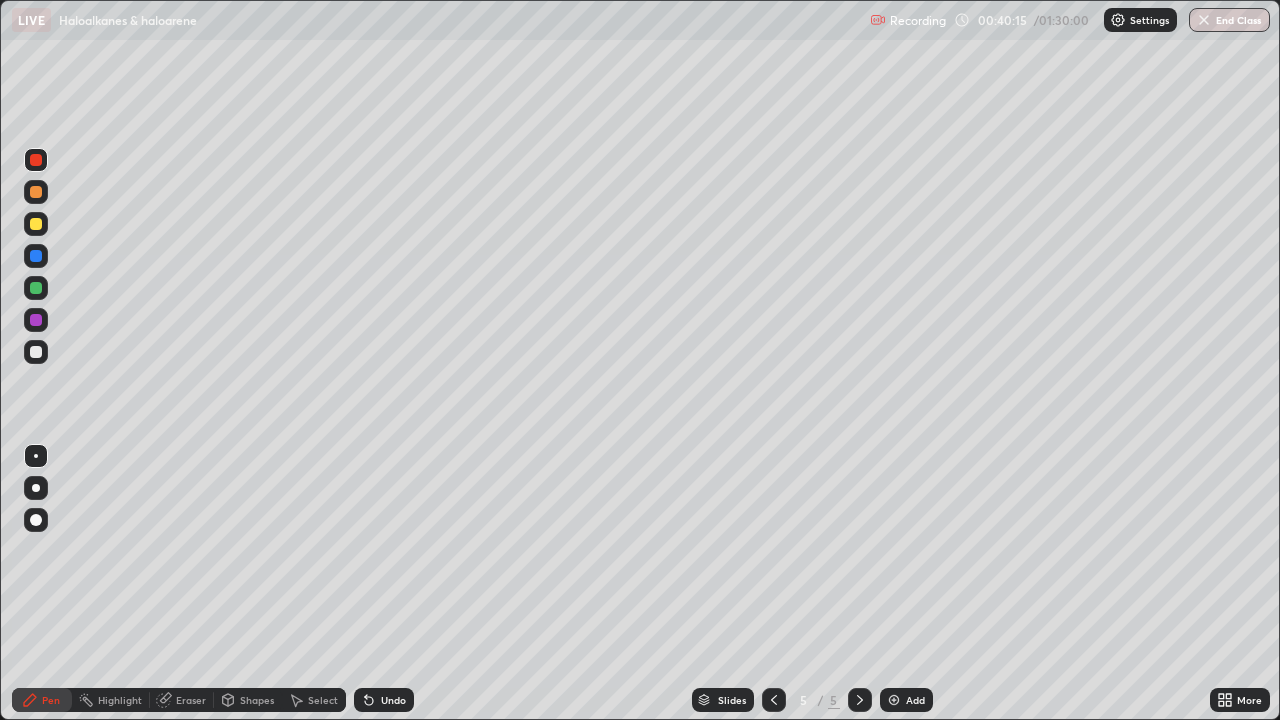 click 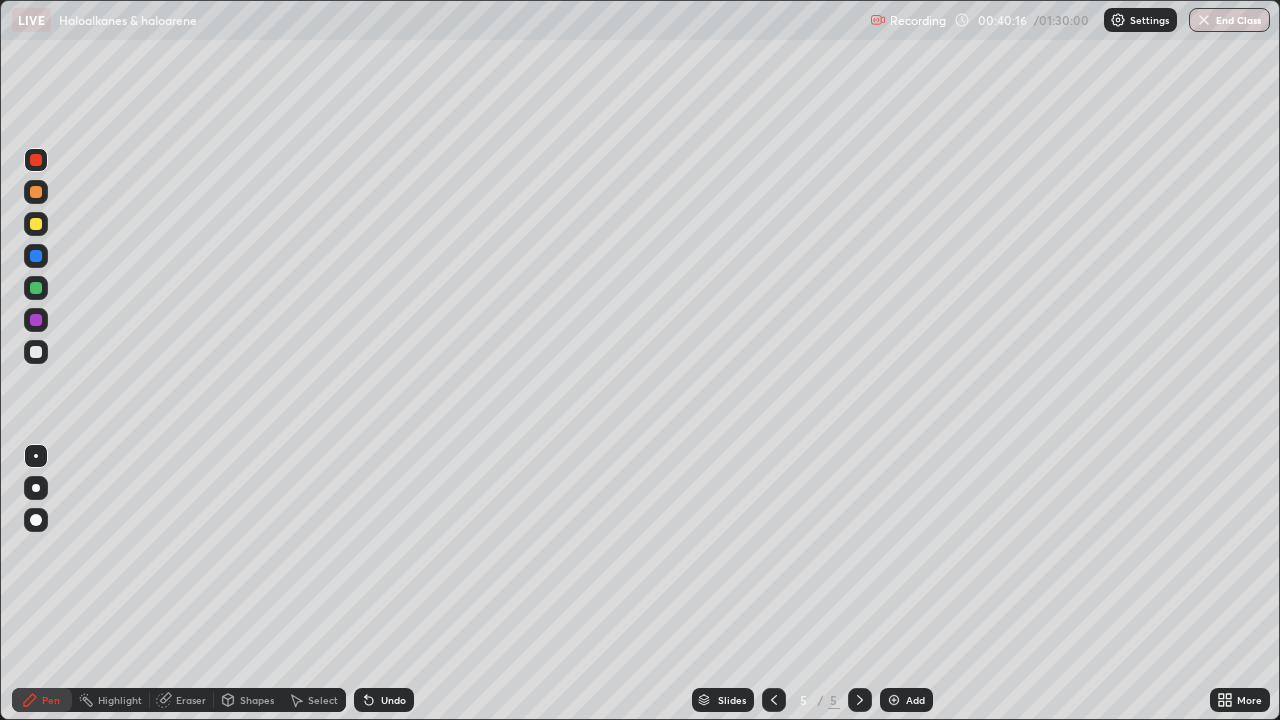 click on "Undo" at bounding box center [384, 700] 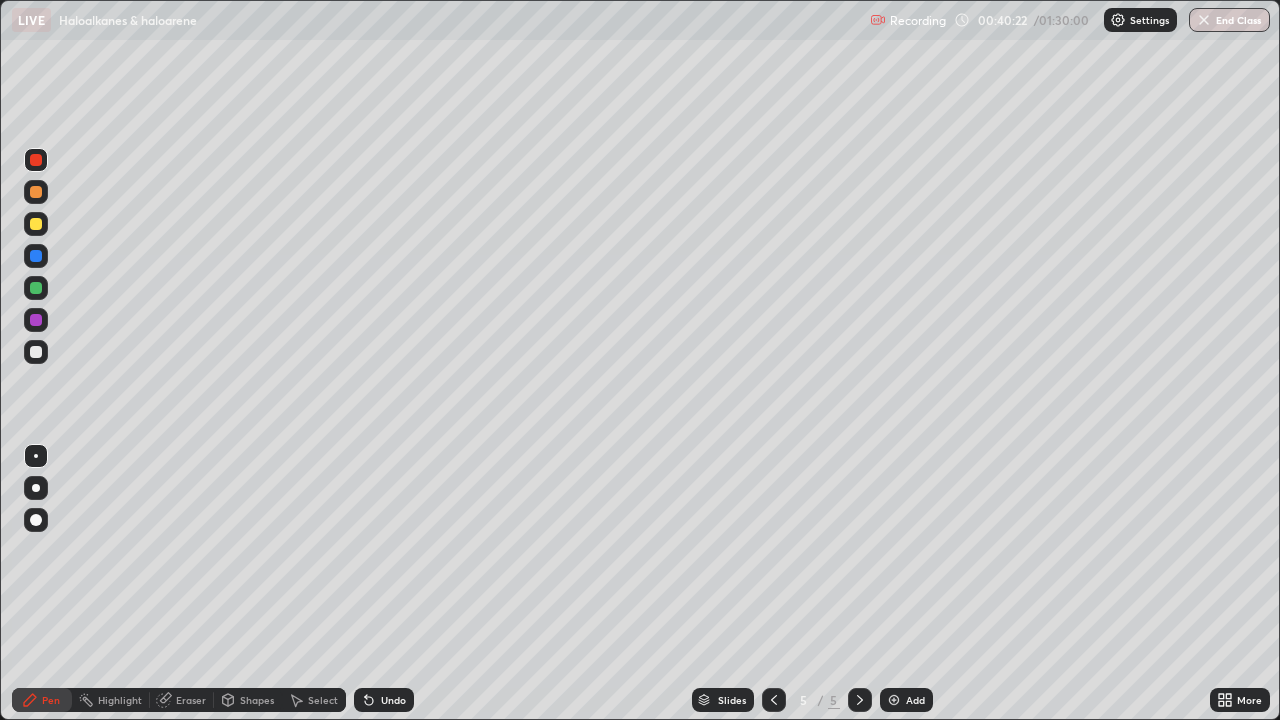 click 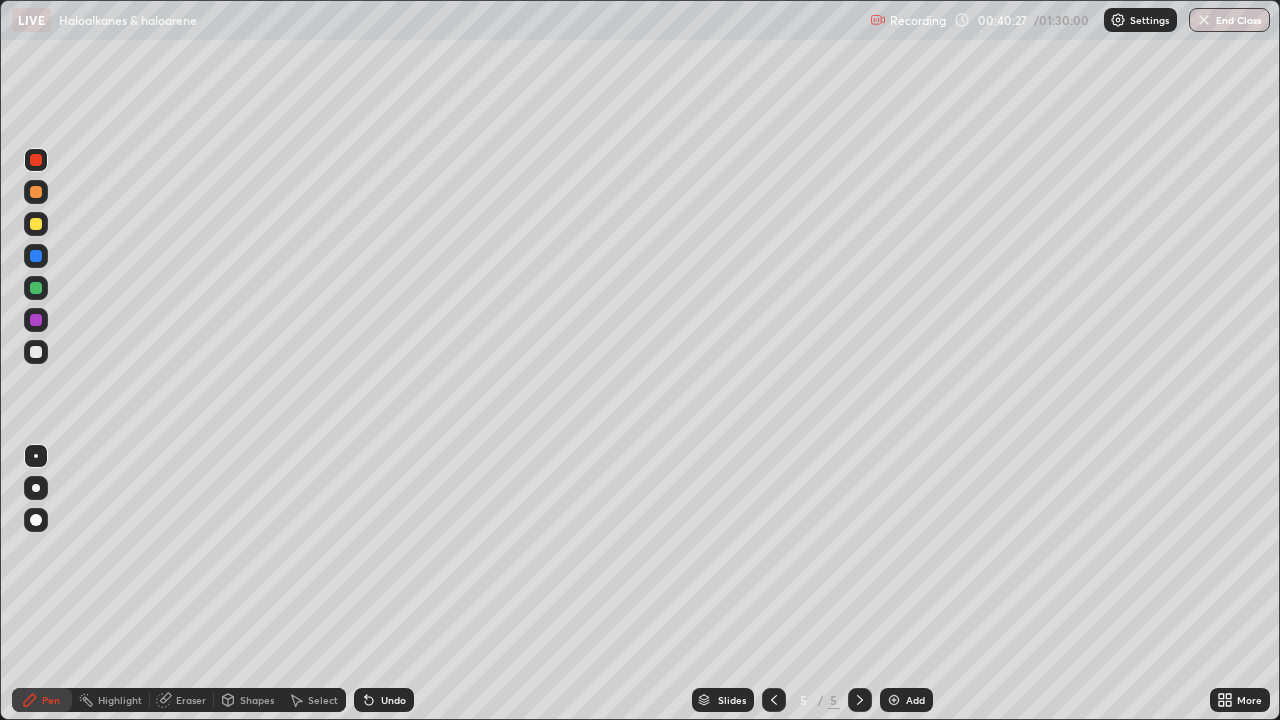 click at bounding box center [36, 352] 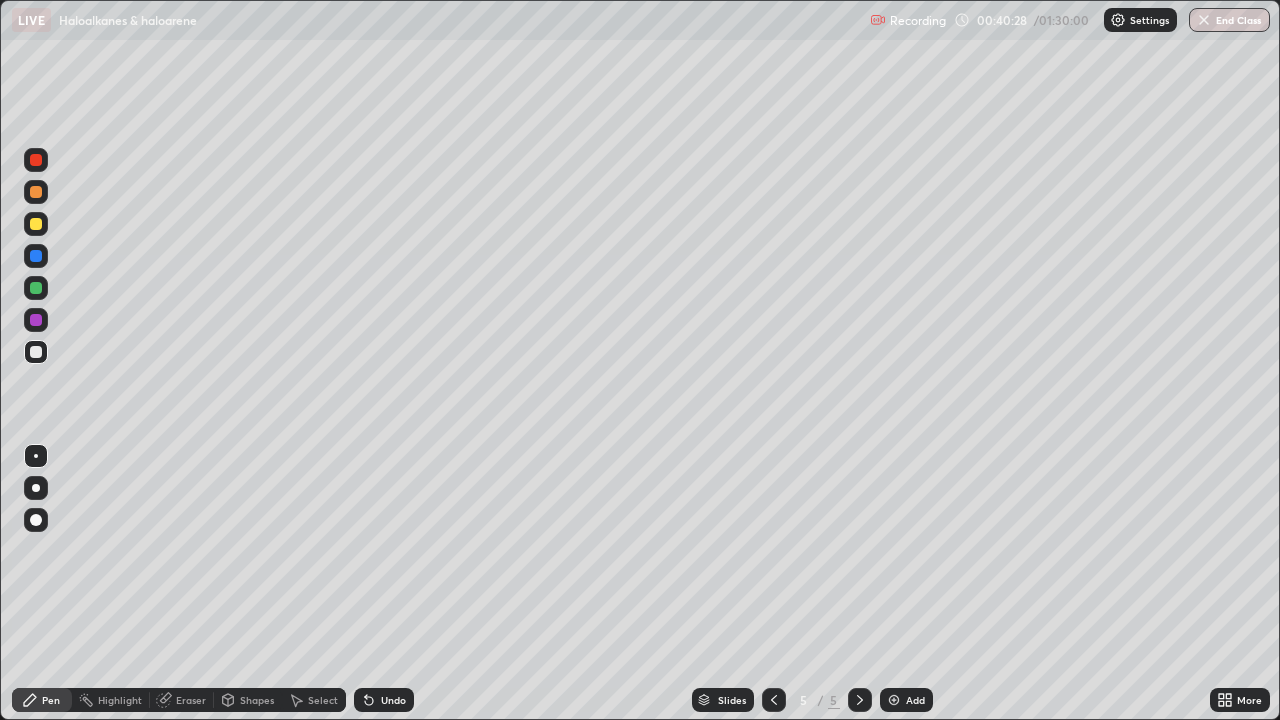 click at bounding box center [36, 256] 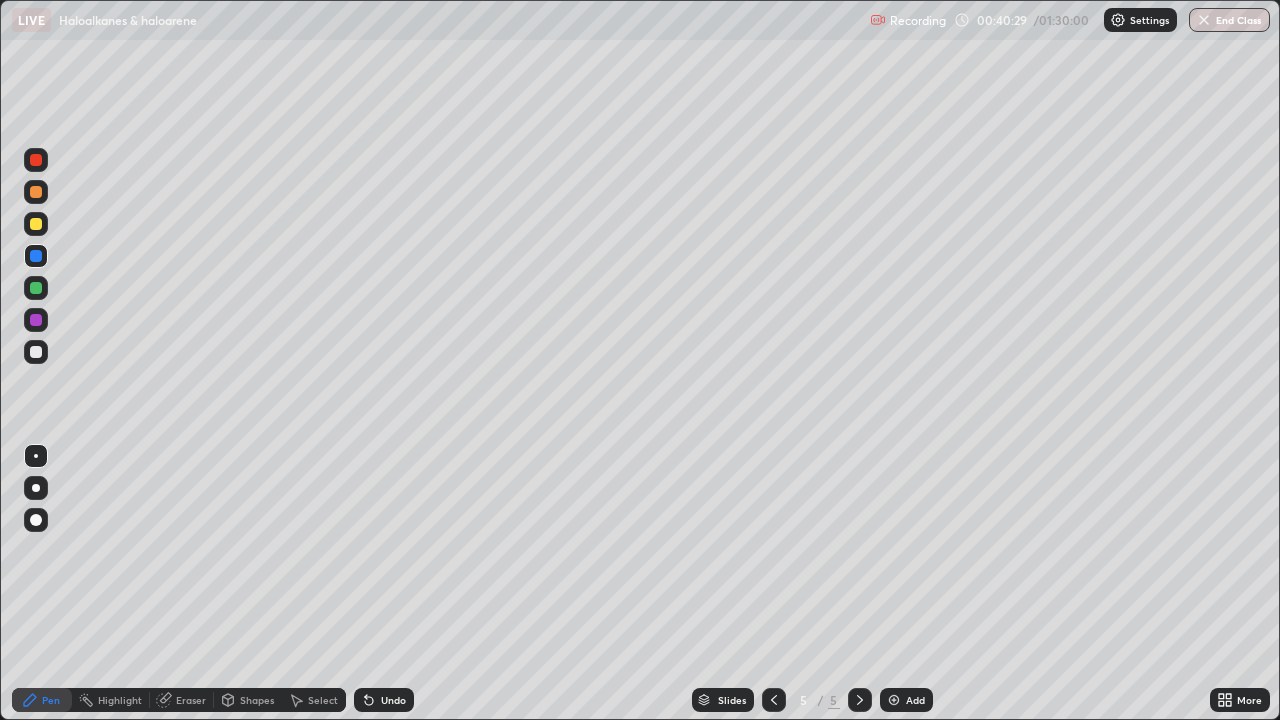 click at bounding box center (36, 192) 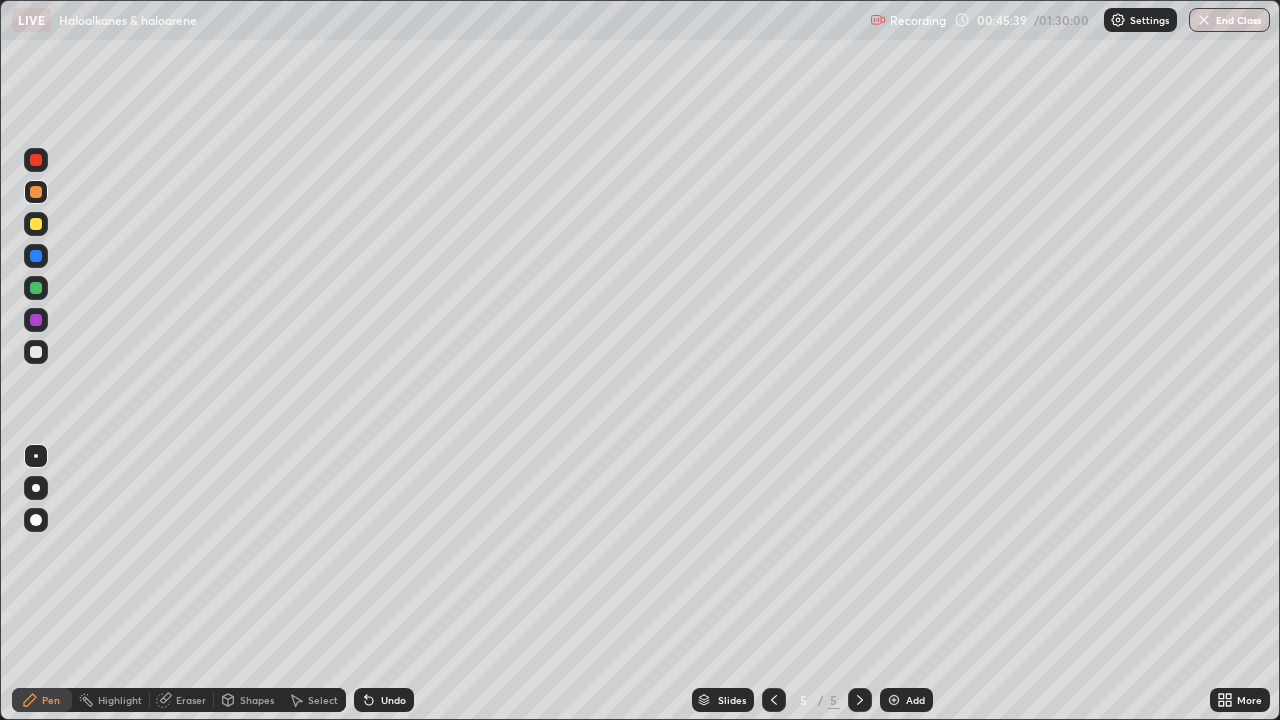click at bounding box center [36, 192] 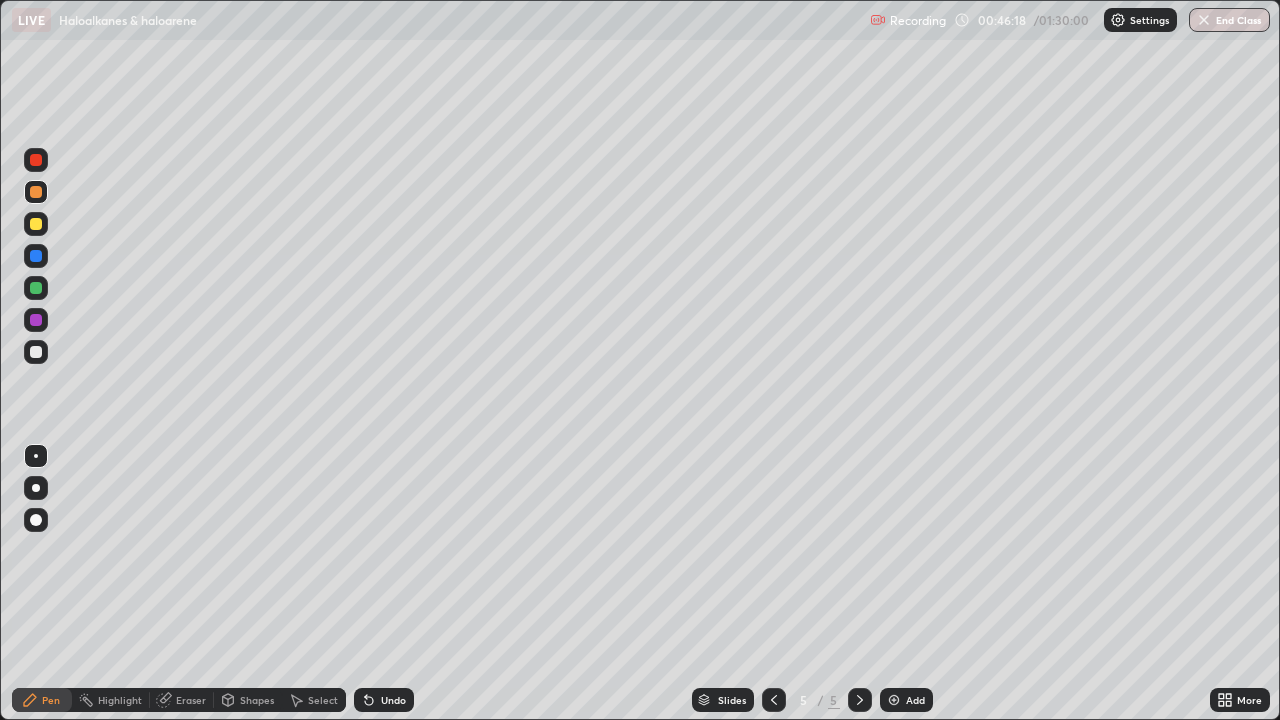 click 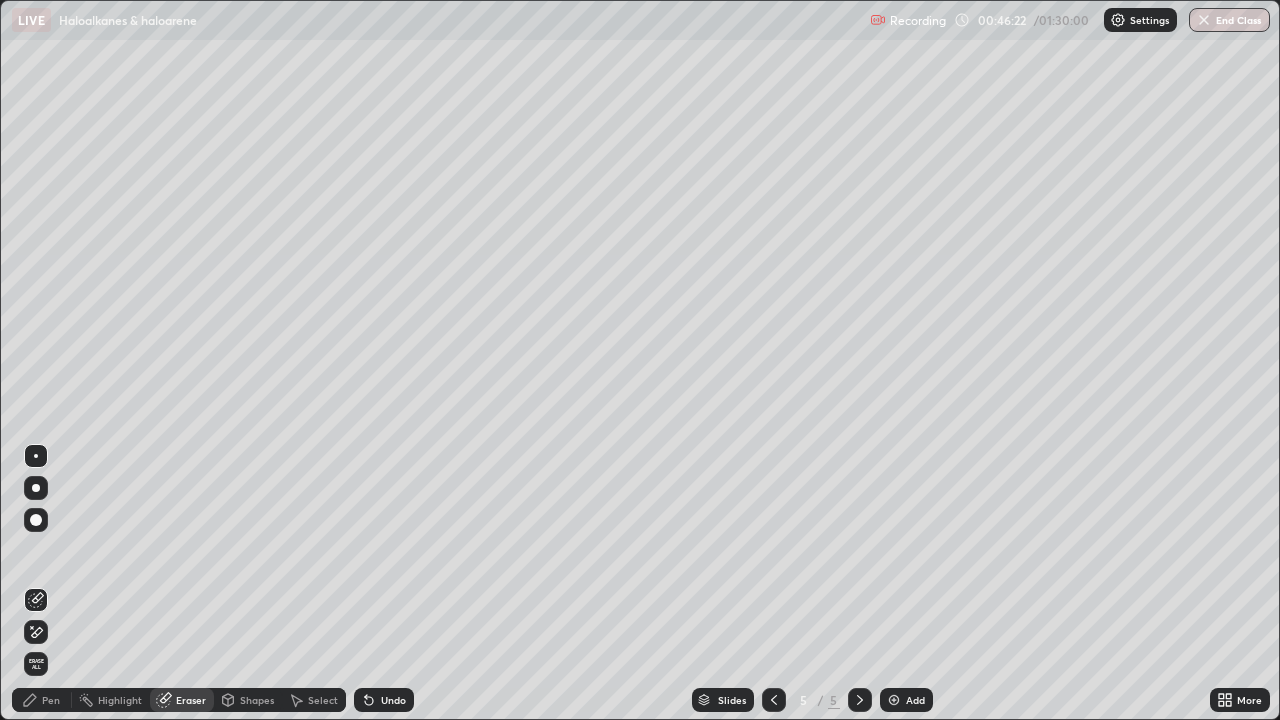 click on "Pen" at bounding box center [42, 700] 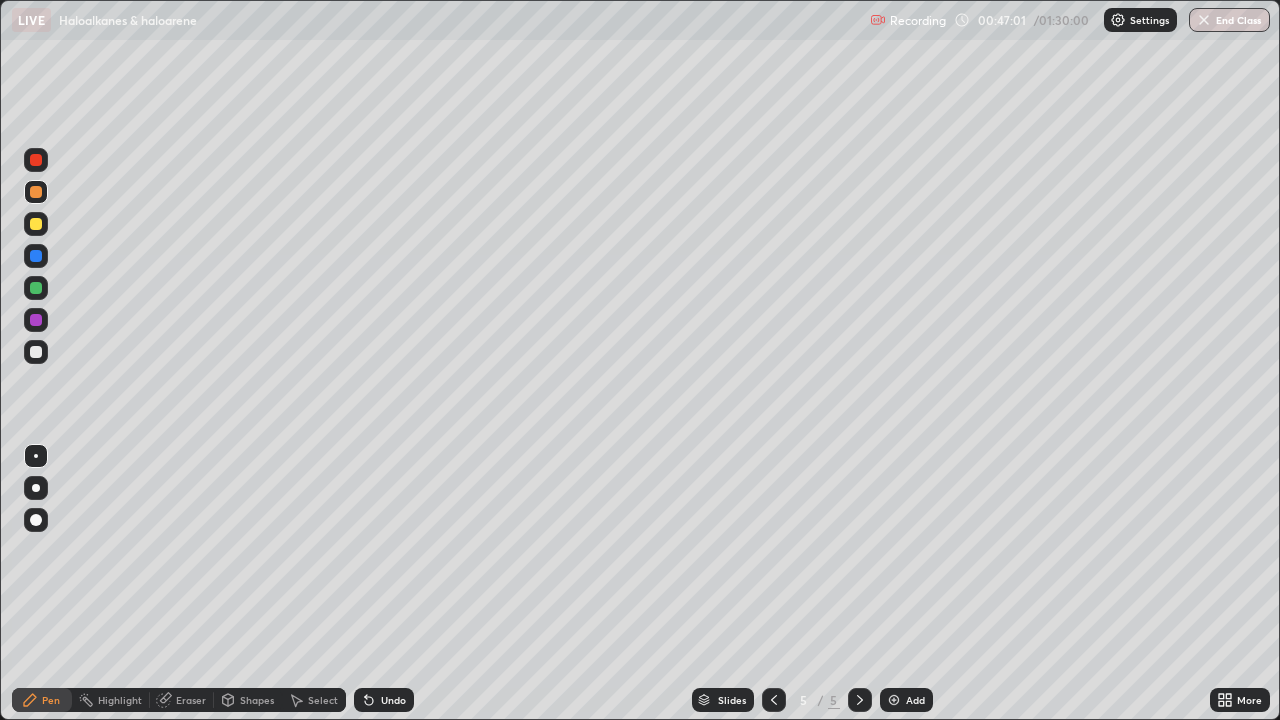 click at bounding box center [894, 700] 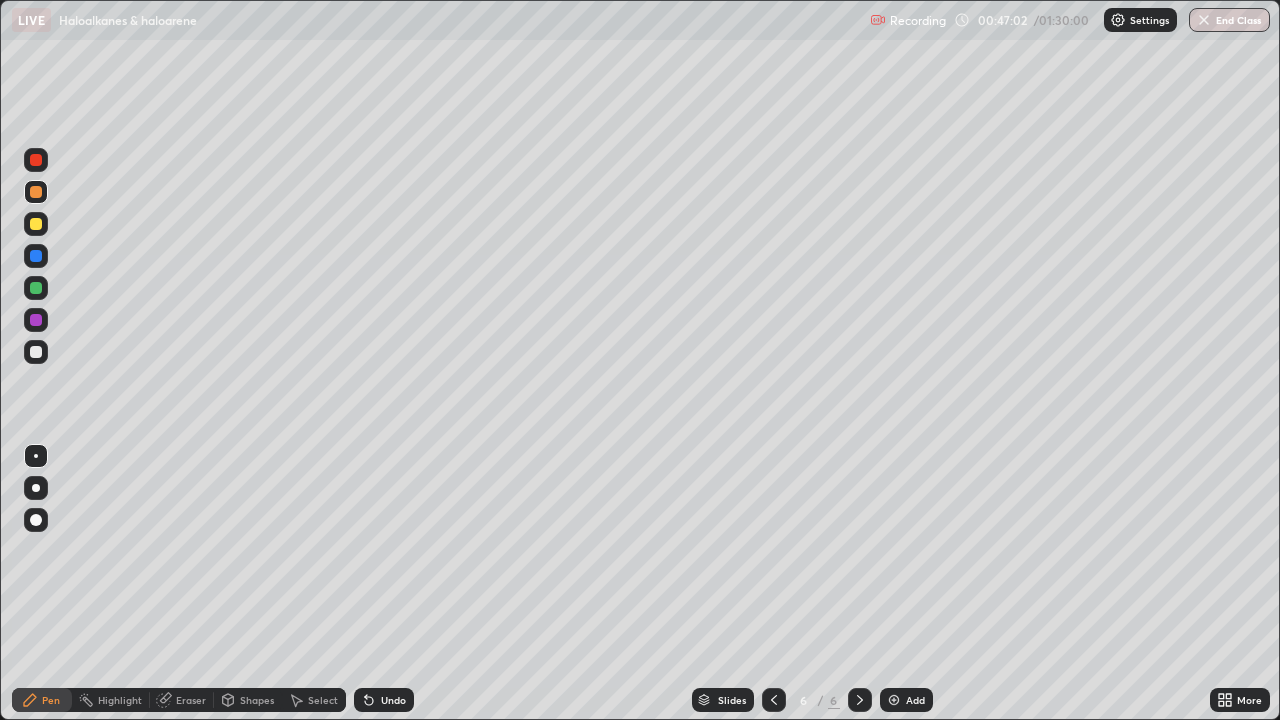 click at bounding box center [36, 320] 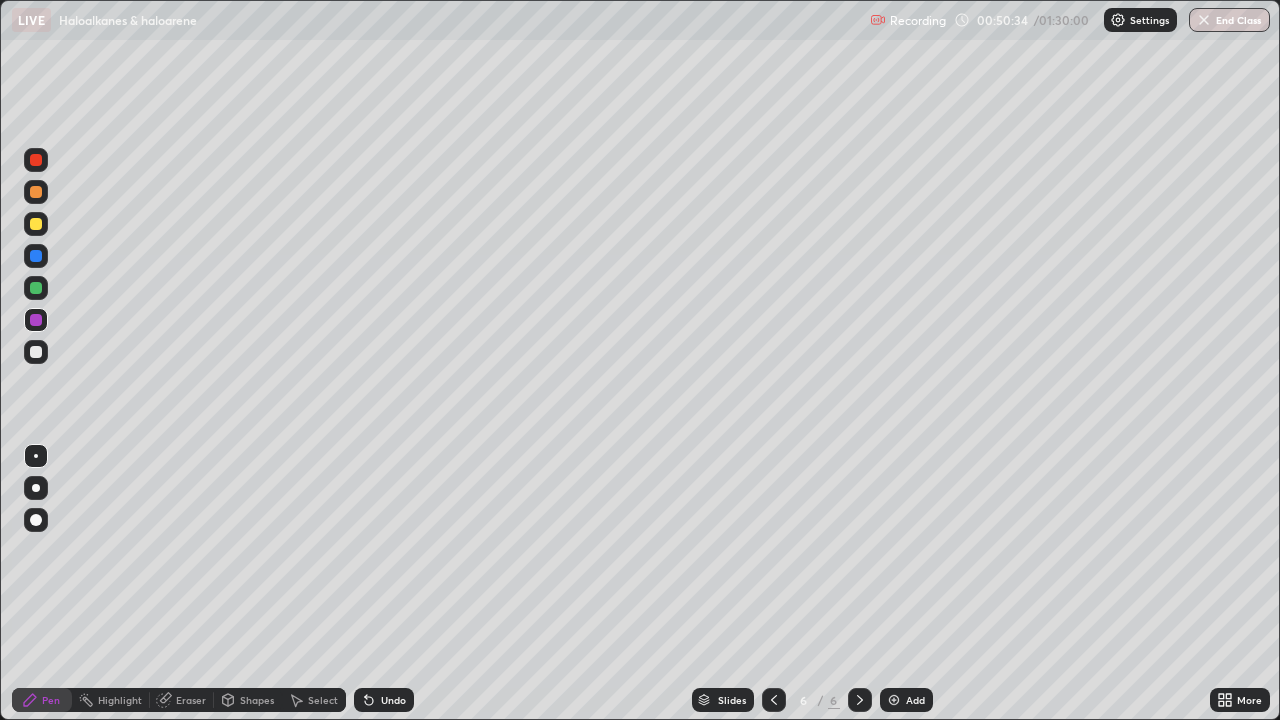 click at bounding box center (36, 192) 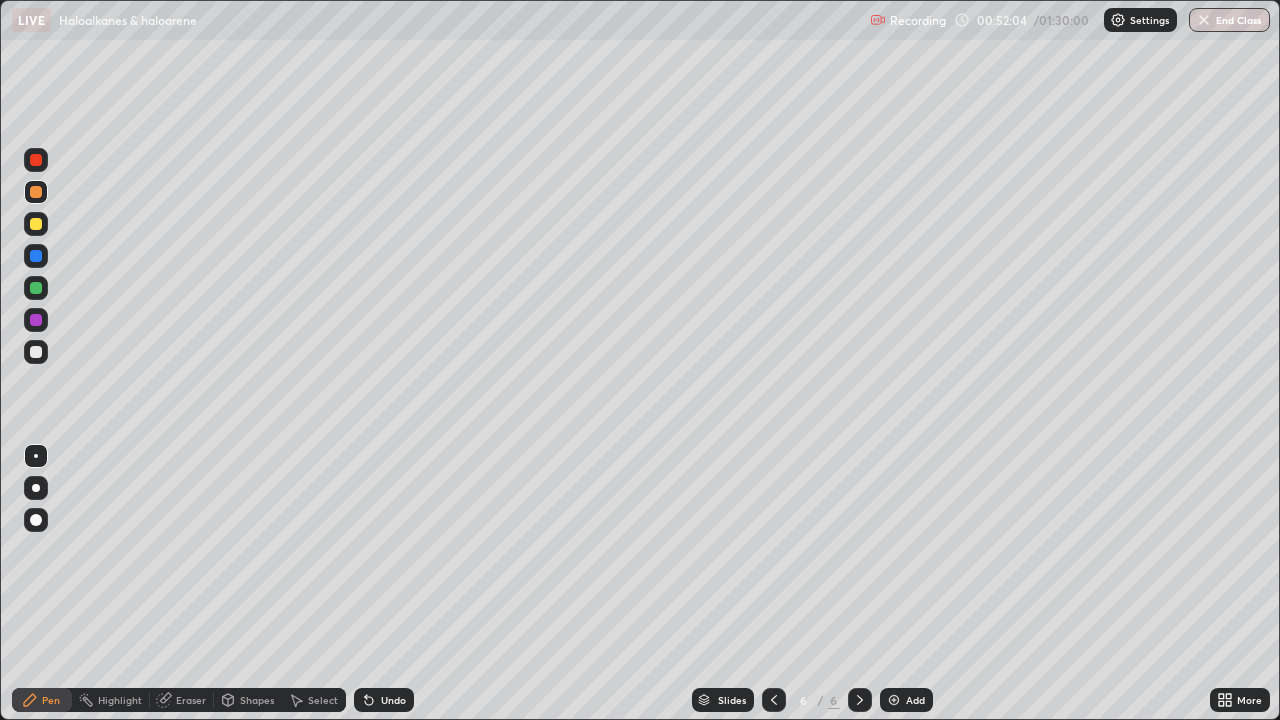 click at bounding box center (36, 352) 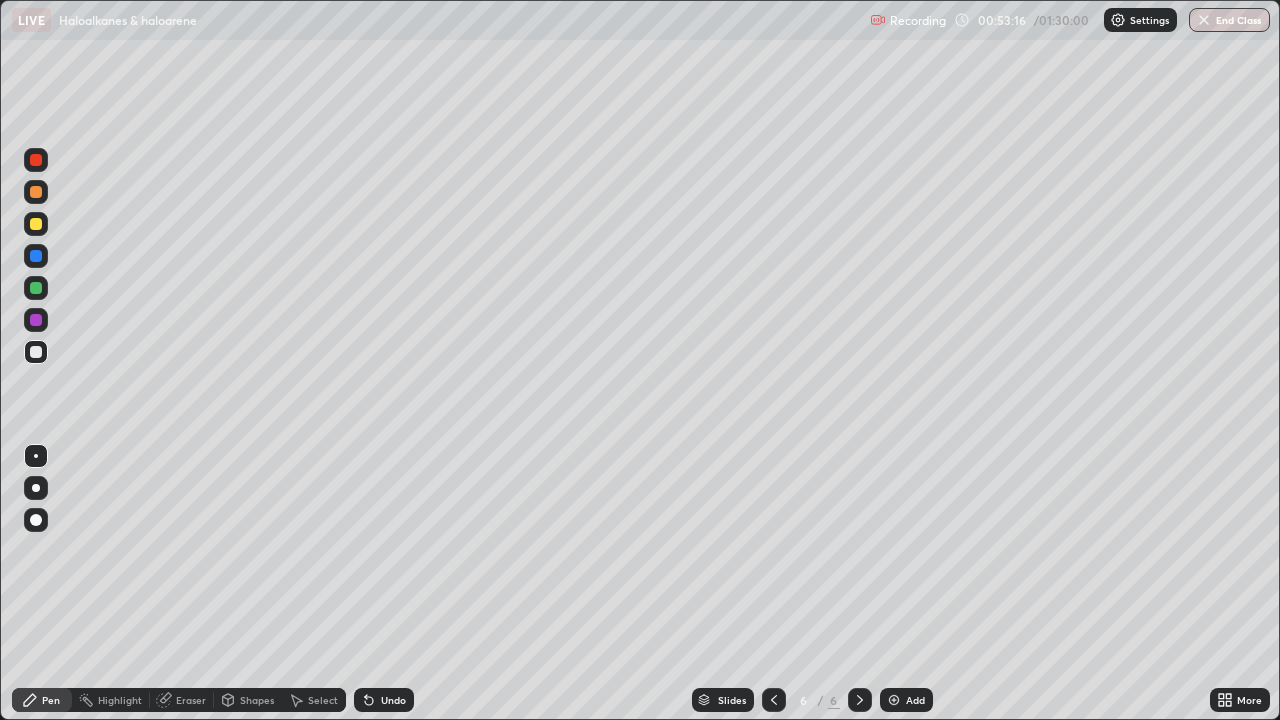 click at bounding box center [36, 192] 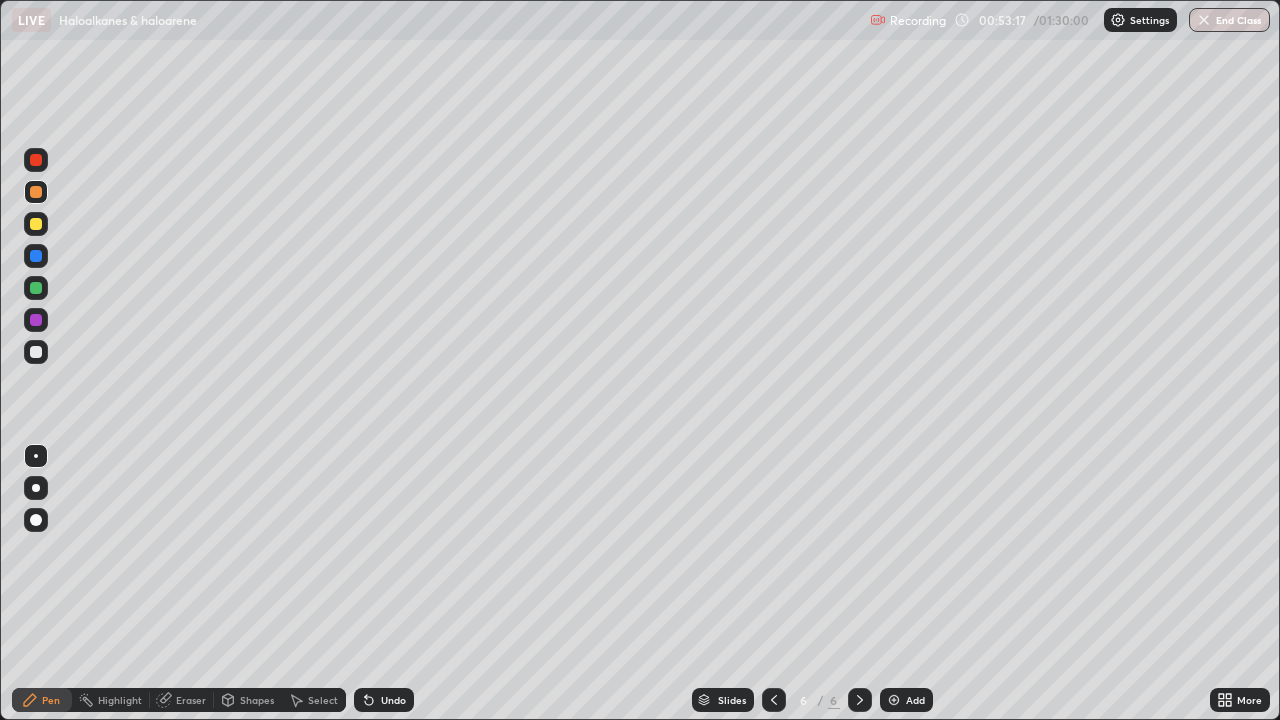 click at bounding box center [36, 320] 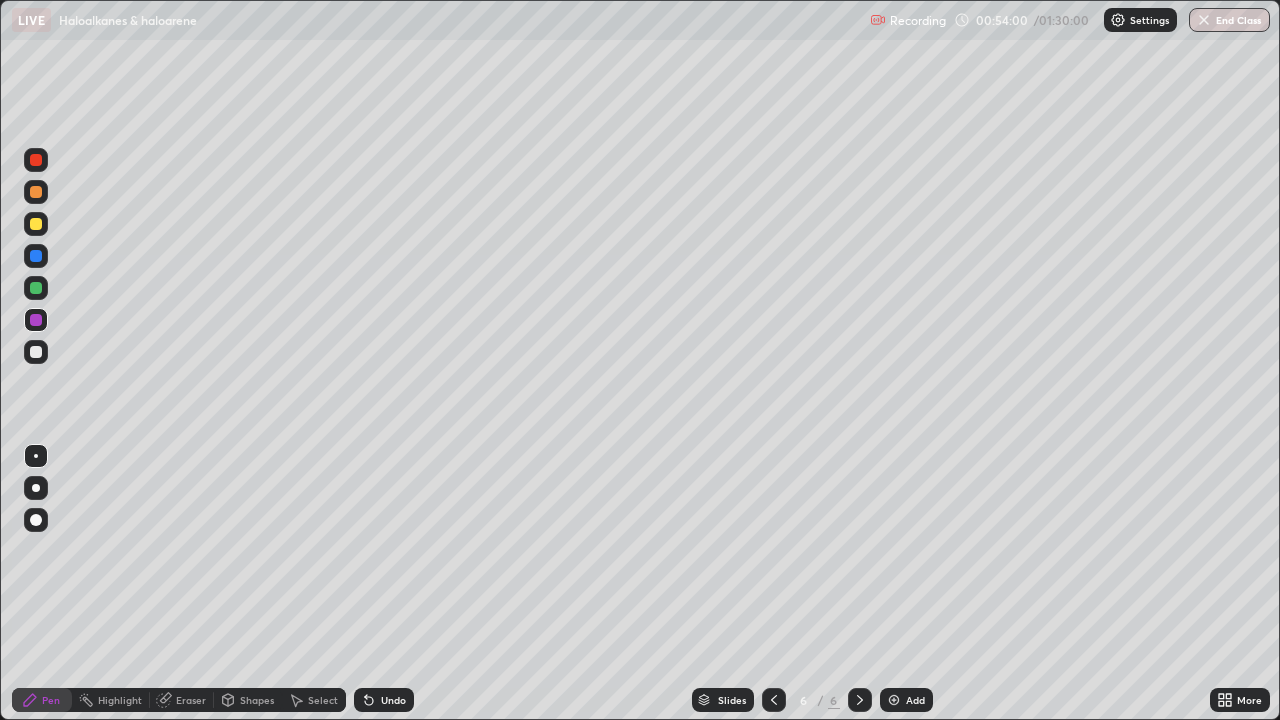 click 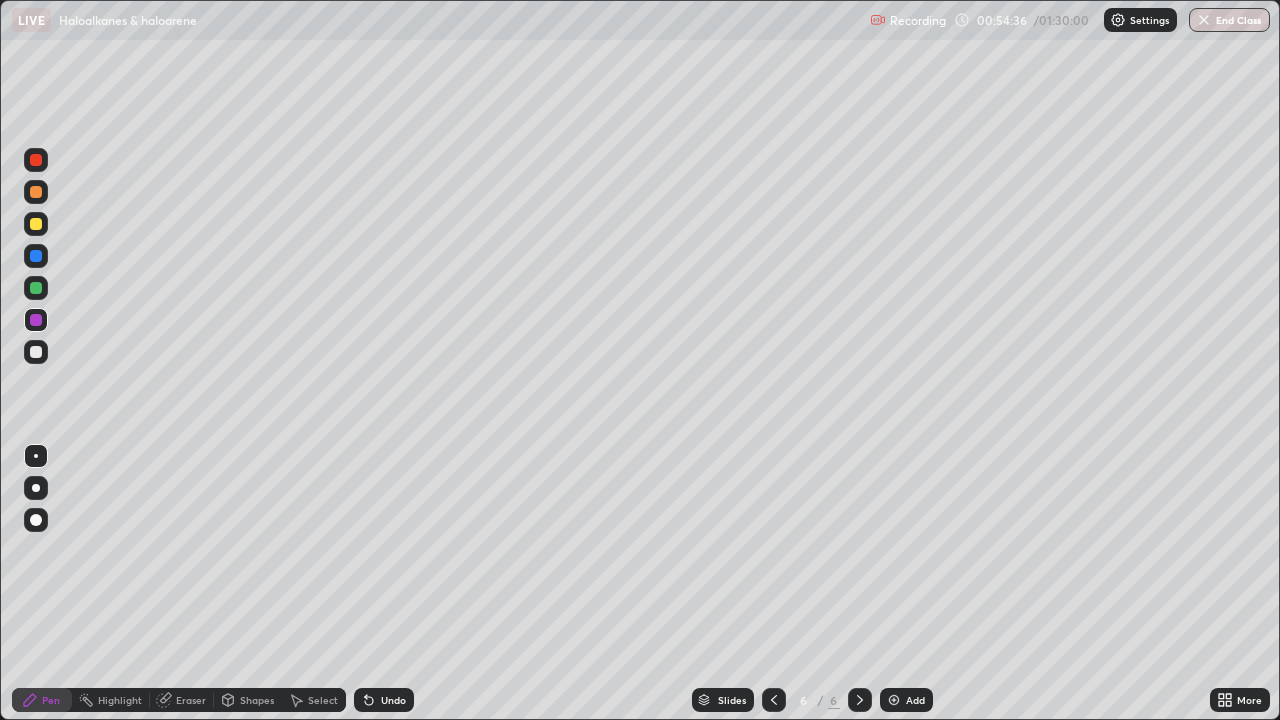 click 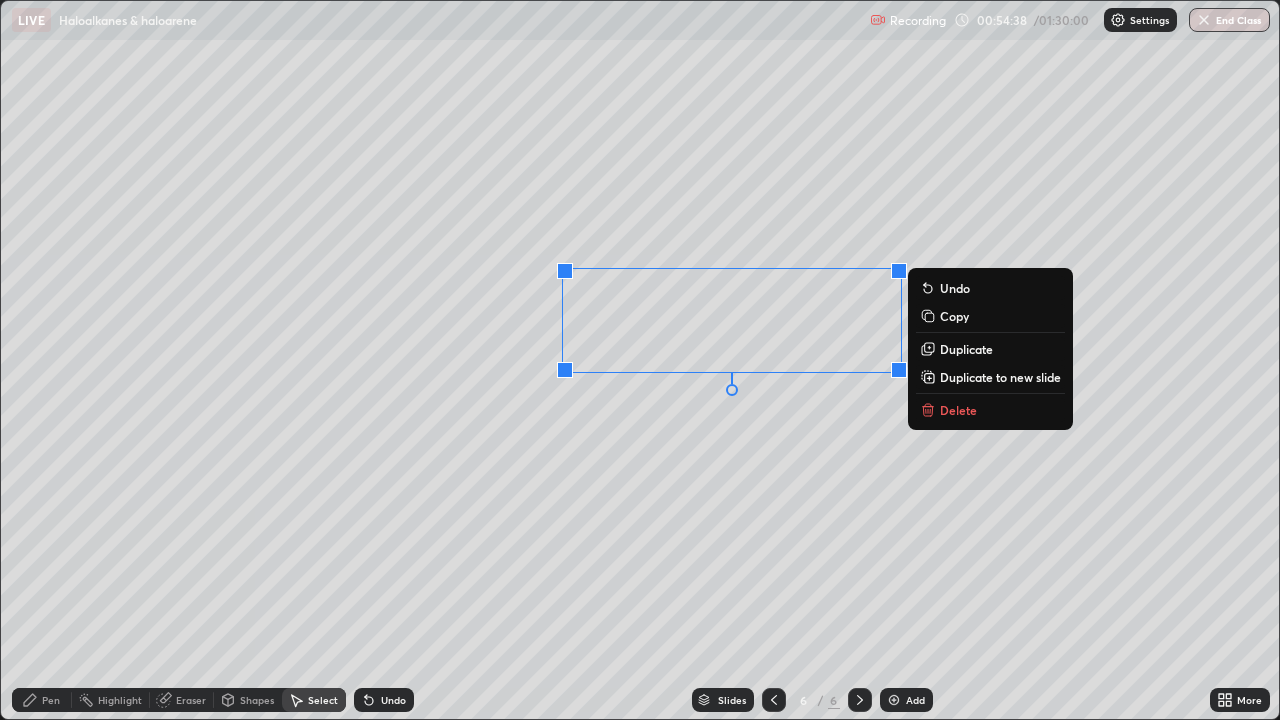 click on "Delete" at bounding box center (958, 410) 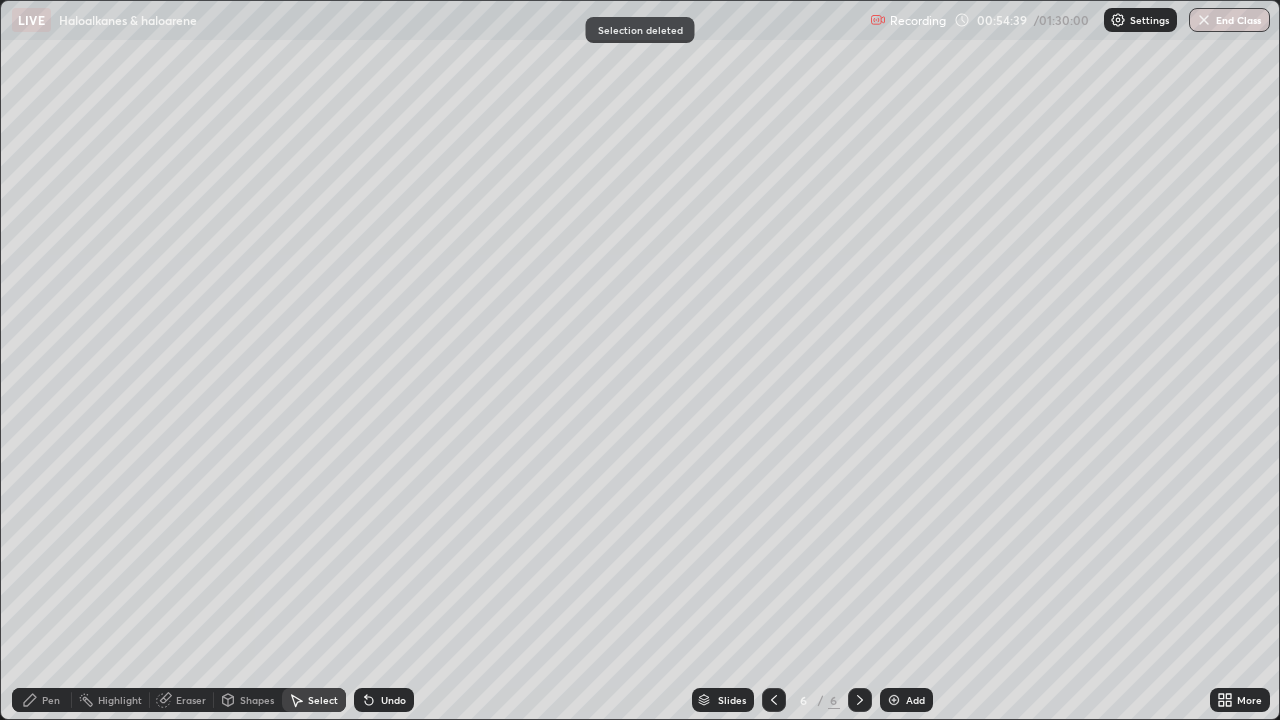 click on "Pen" at bounding box center [42, 700] 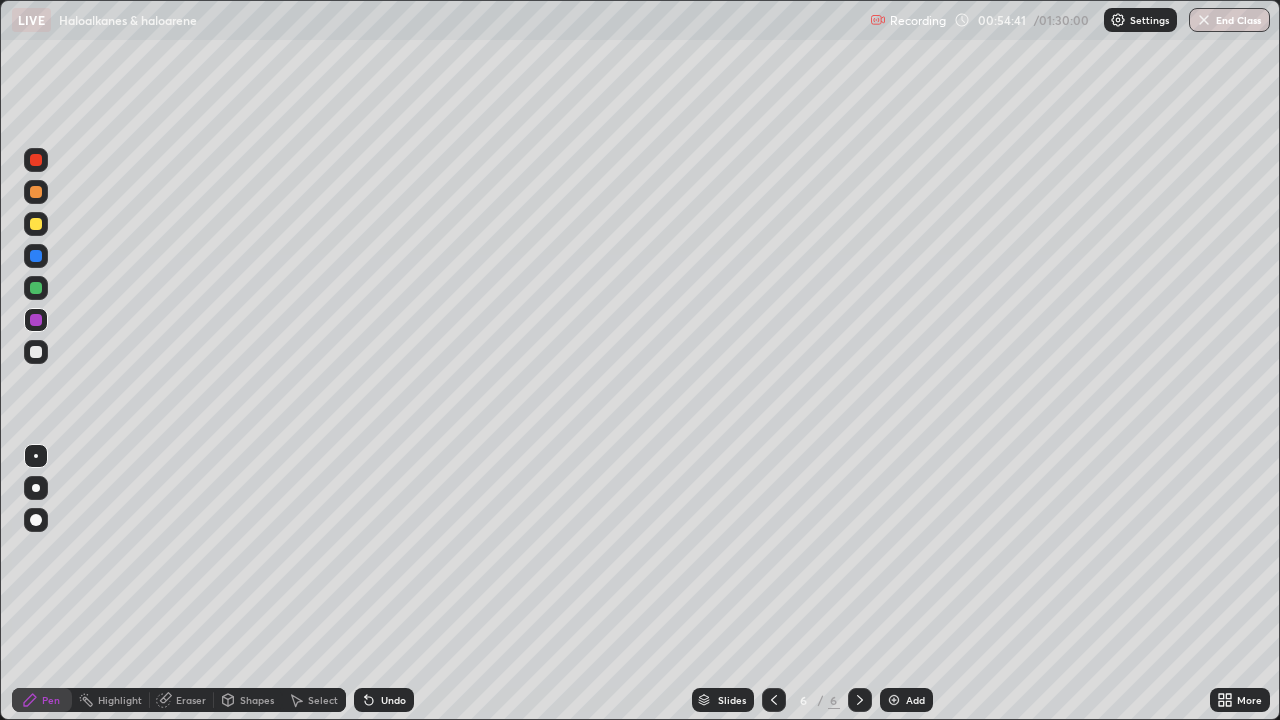 click at bounding box center (36, 192) 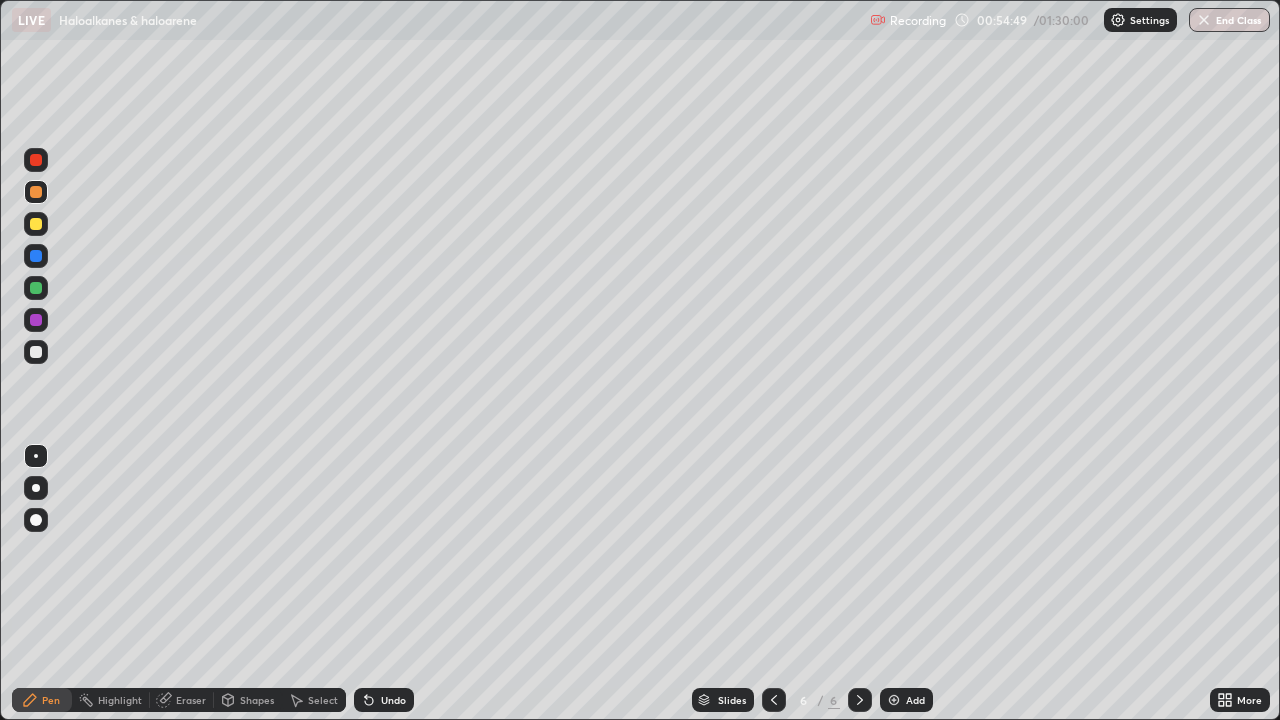 click at bounding box center (36, 352) 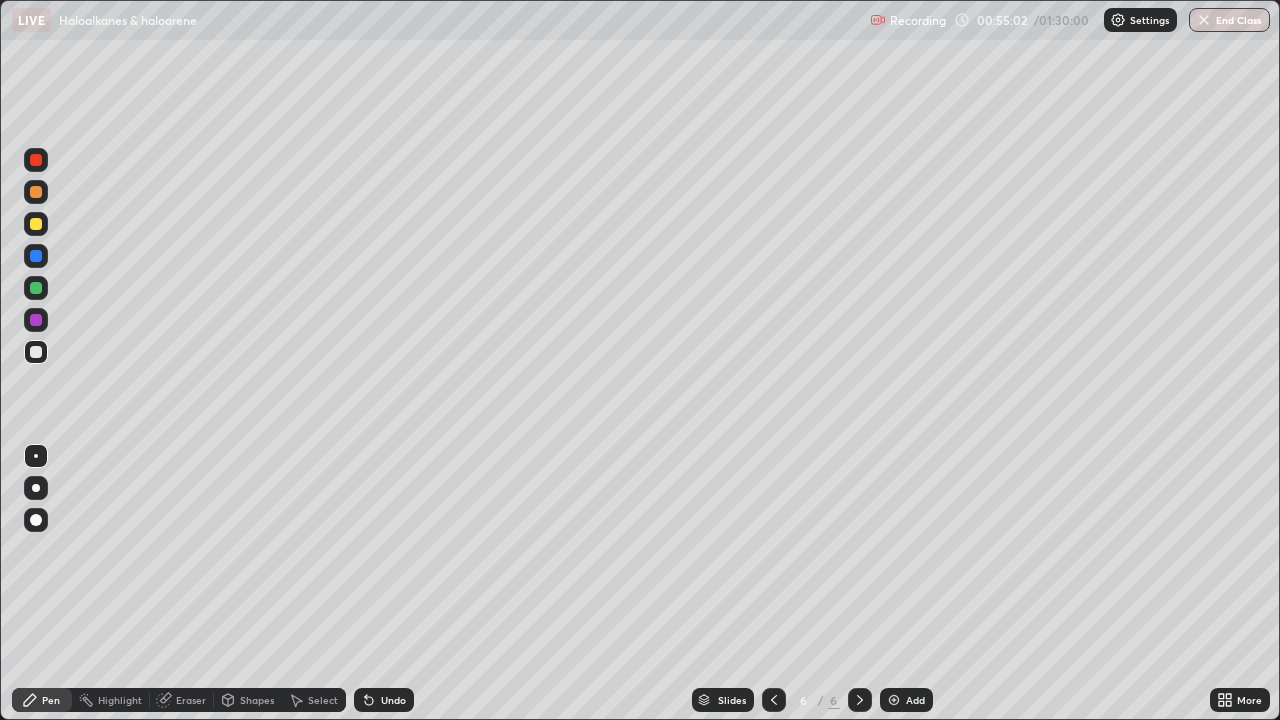 click at bounding box center (36, 192) 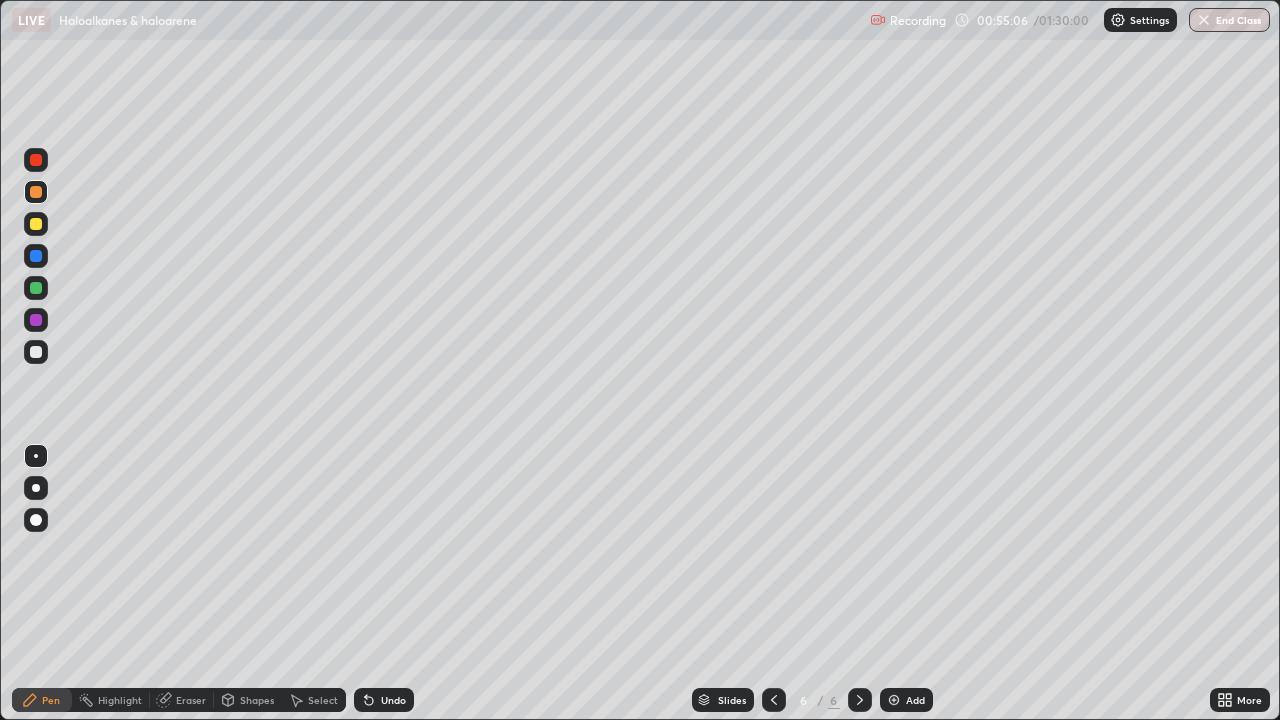 click on "Undo" at bounding box center [384, 700] 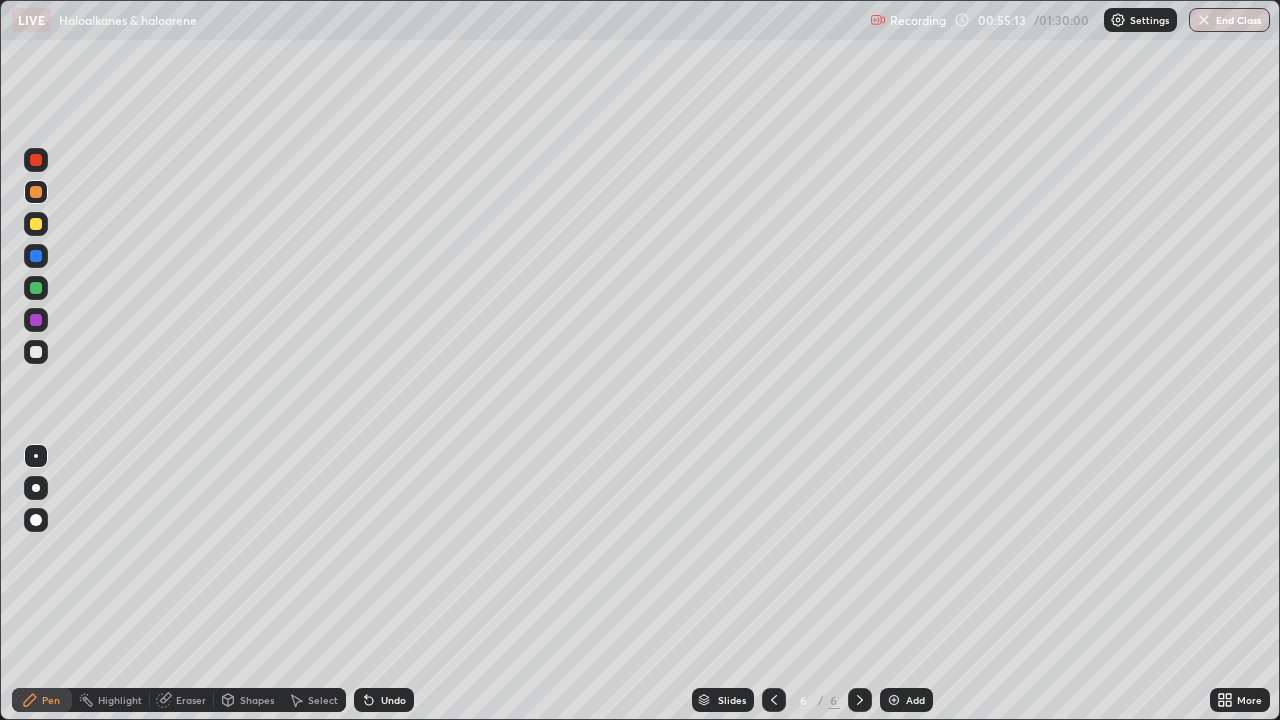 click on "Pen" at bounding box center [51, 700] 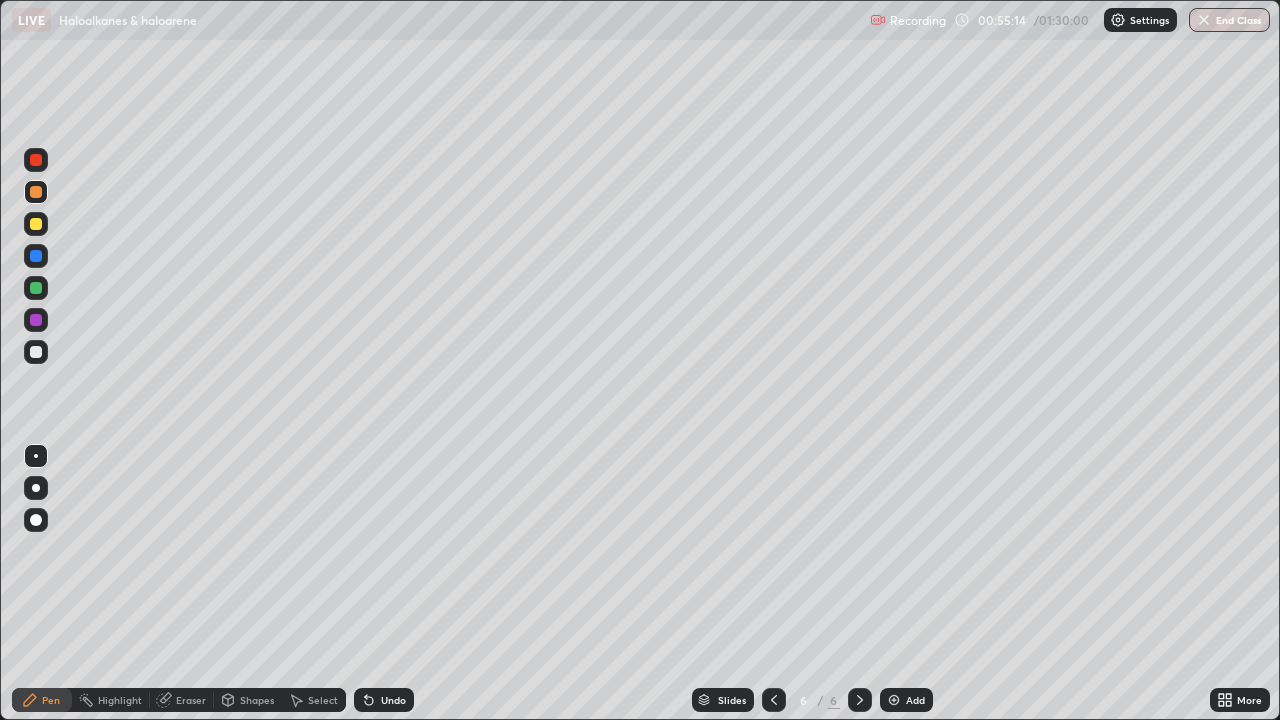 click at bounding box center [36, 352] 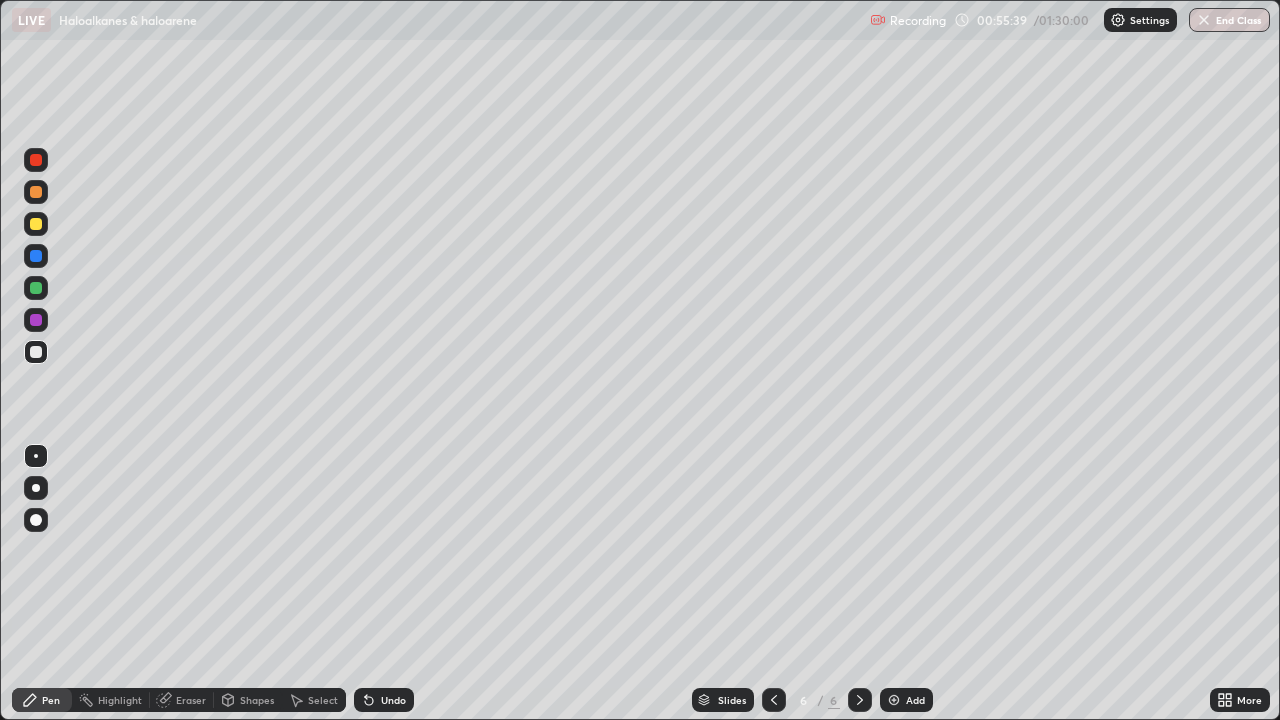 click at bounding box center [36, 256] 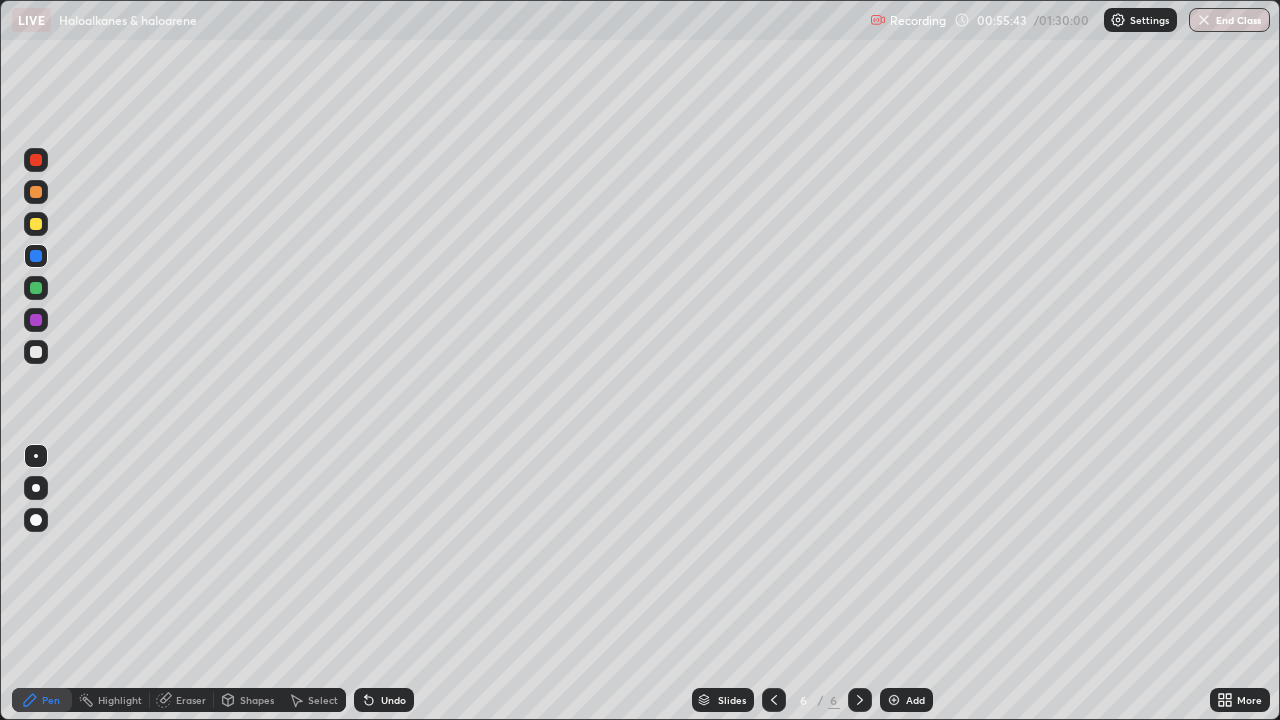 click 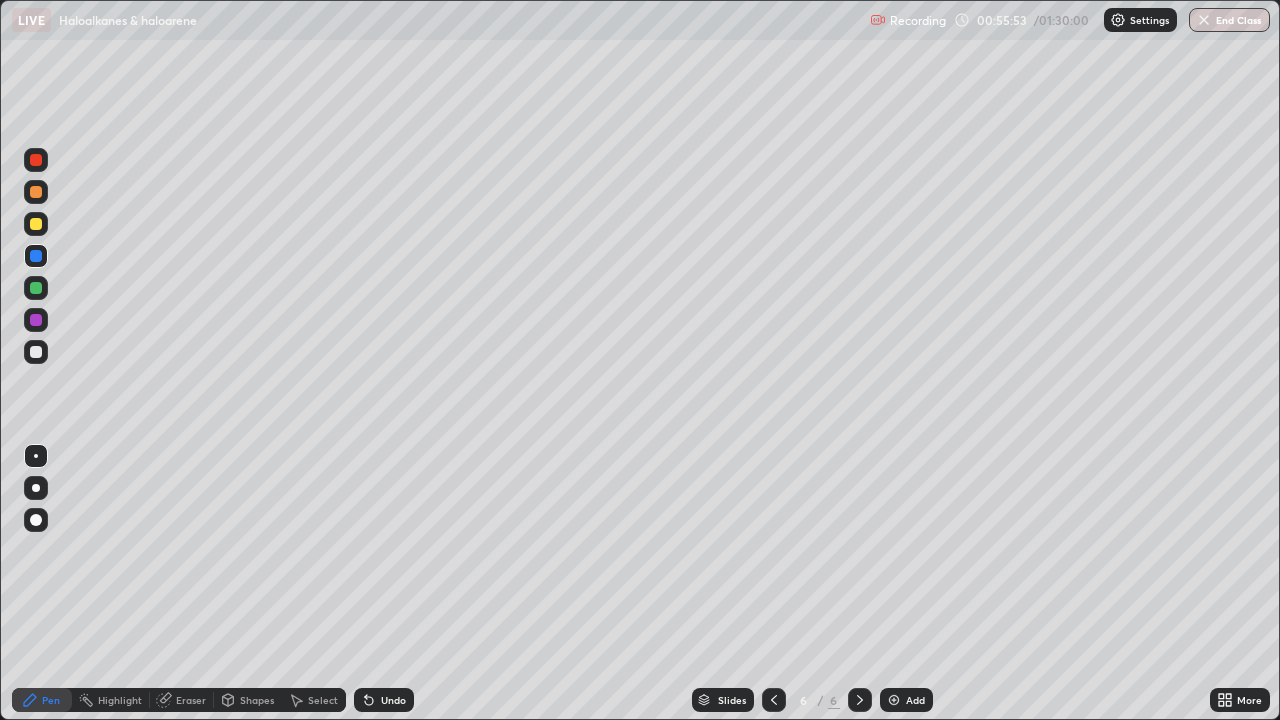 click on "Undo" at bounding box center [393, 700] 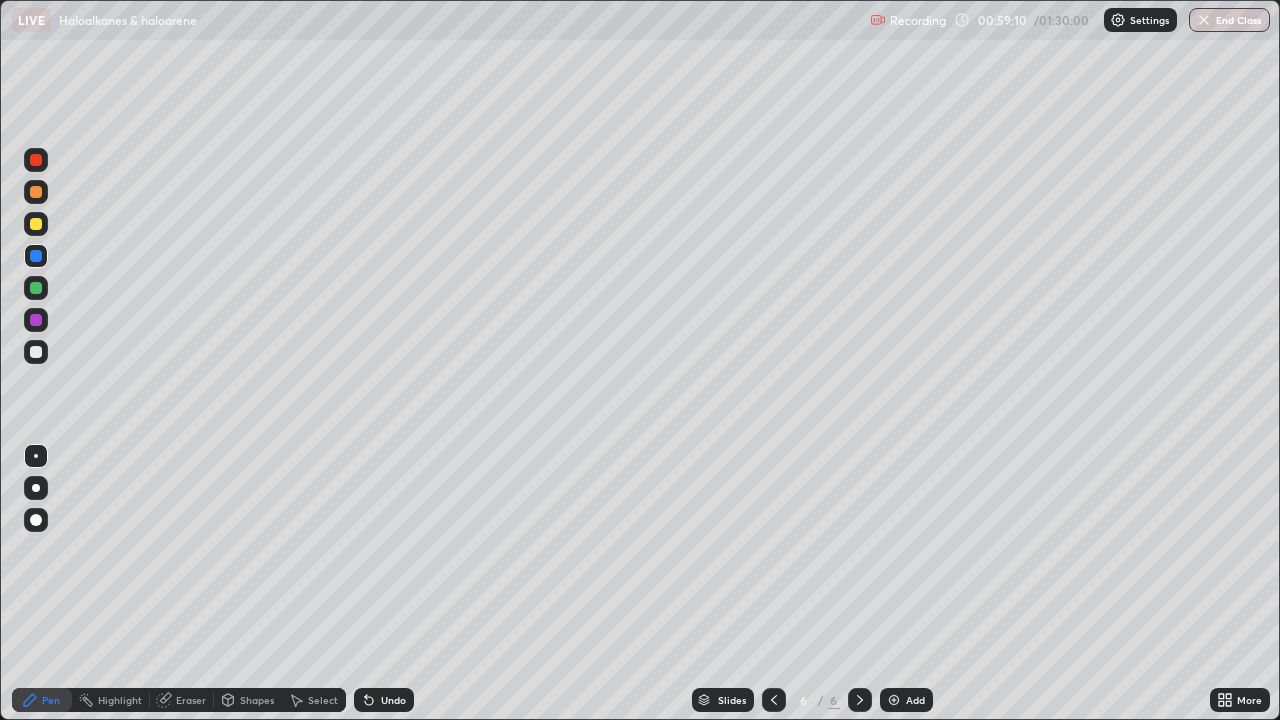 click at bounding box center [894, 700] 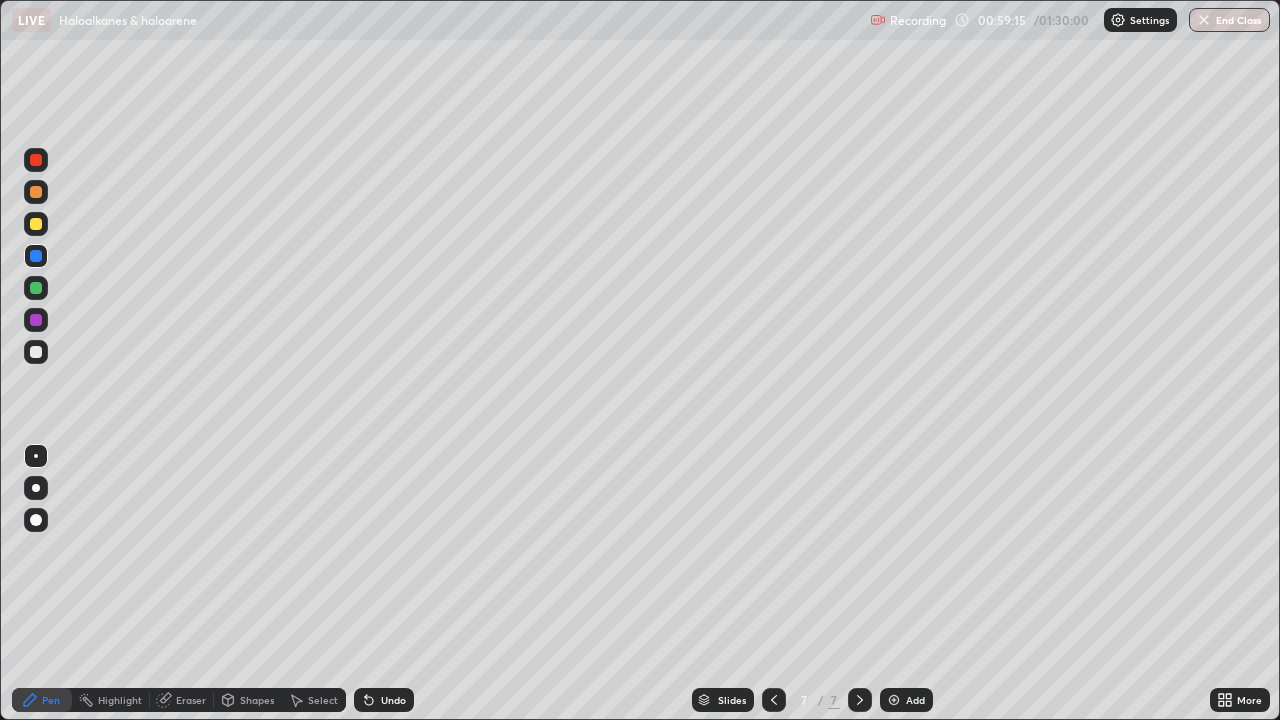click at bounding box center (774, 700) 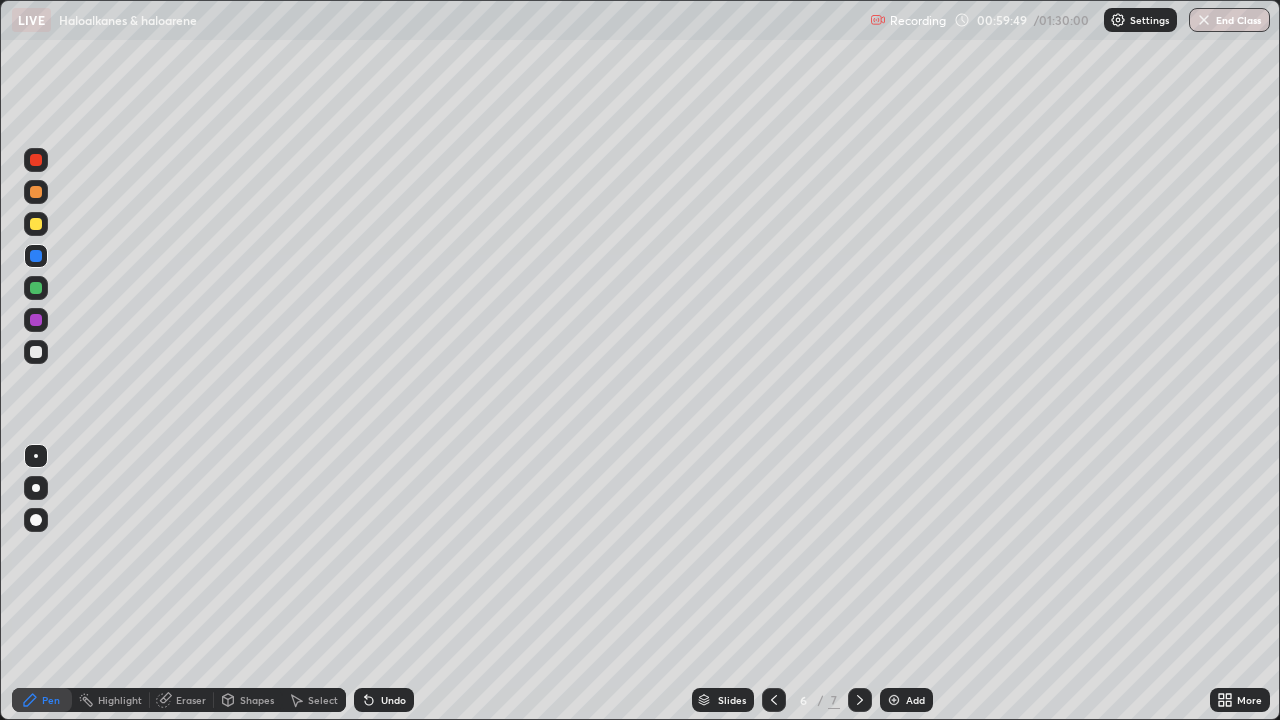 click on "Shapes" at bounding box center (257, 700) 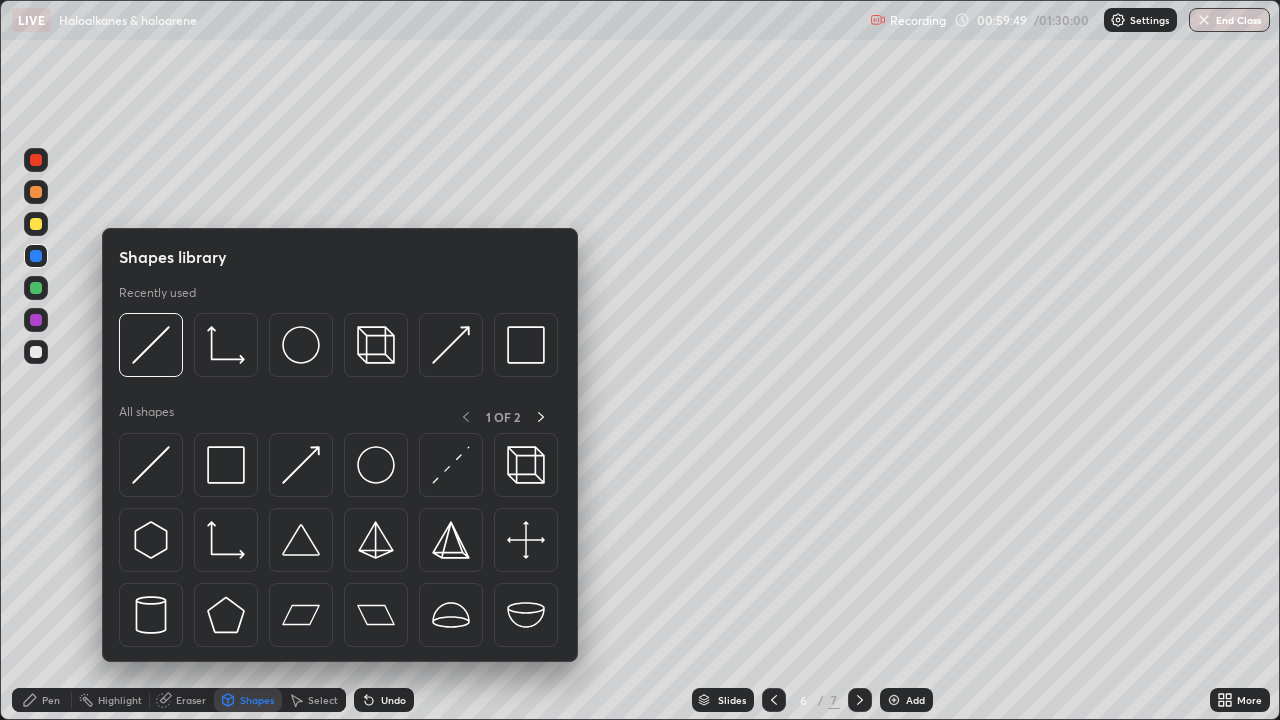 click on "Select" at bounding box center [314, 700] 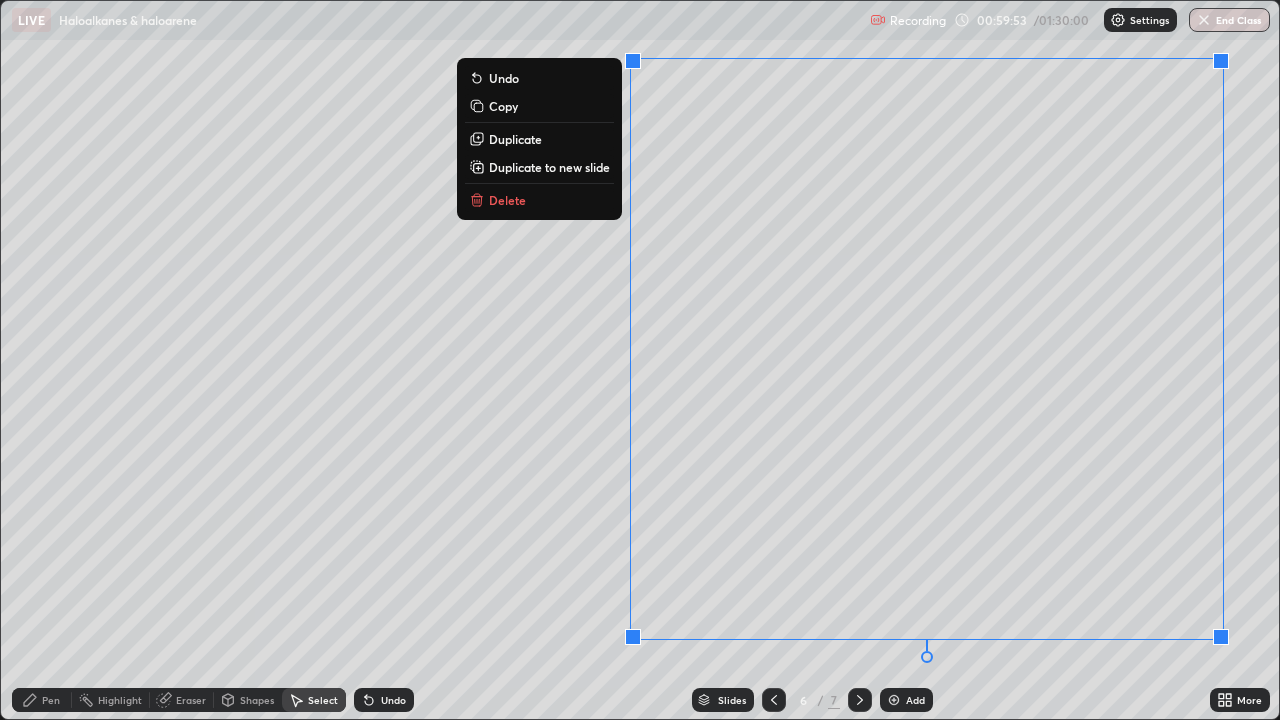 click on "Duplicate to new slide" at bounding box center [549, 167] 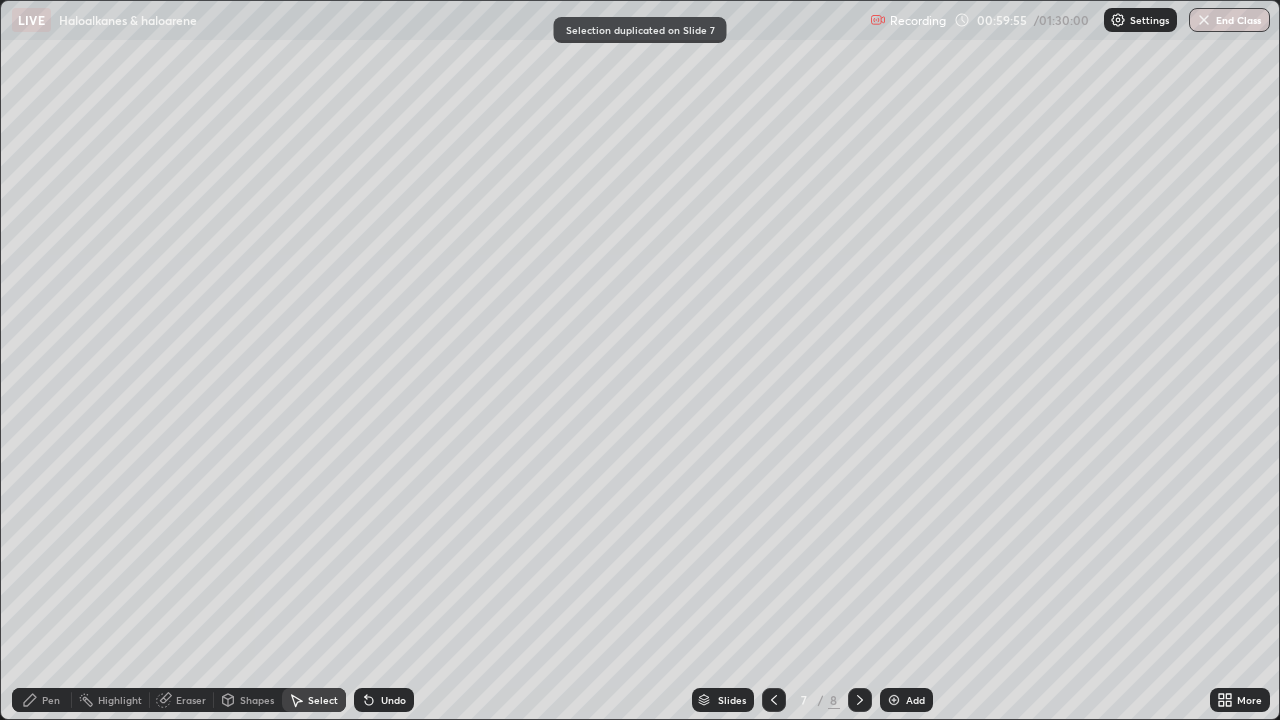 click on "Eraser" at bounding box center (191, 700) 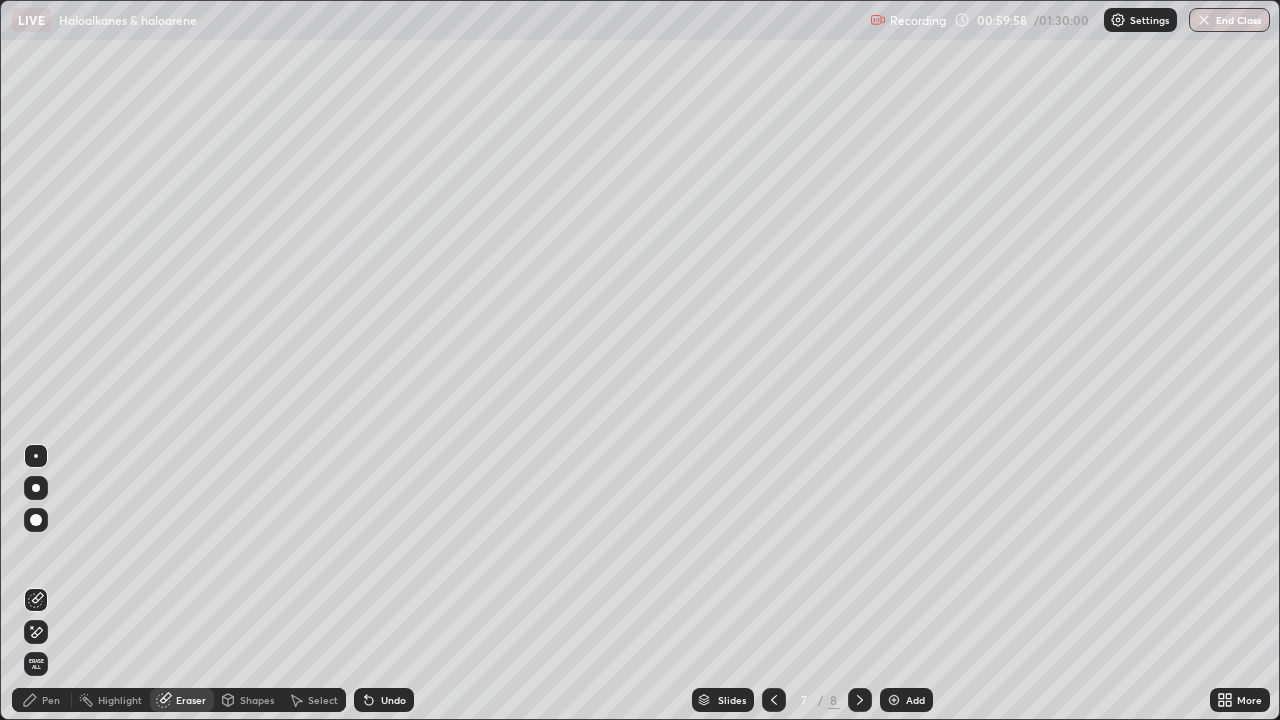 click on "Pen" at bounding box center (51, 700) 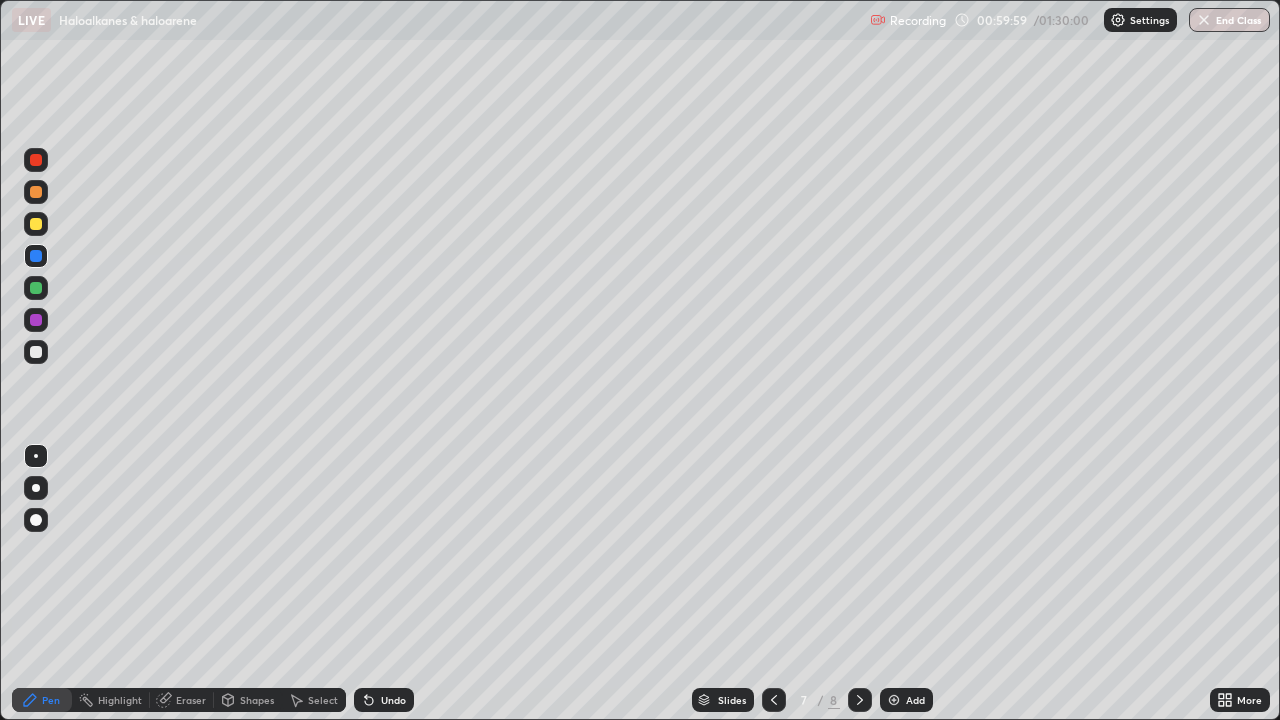 click at bounding box center (36, 192) 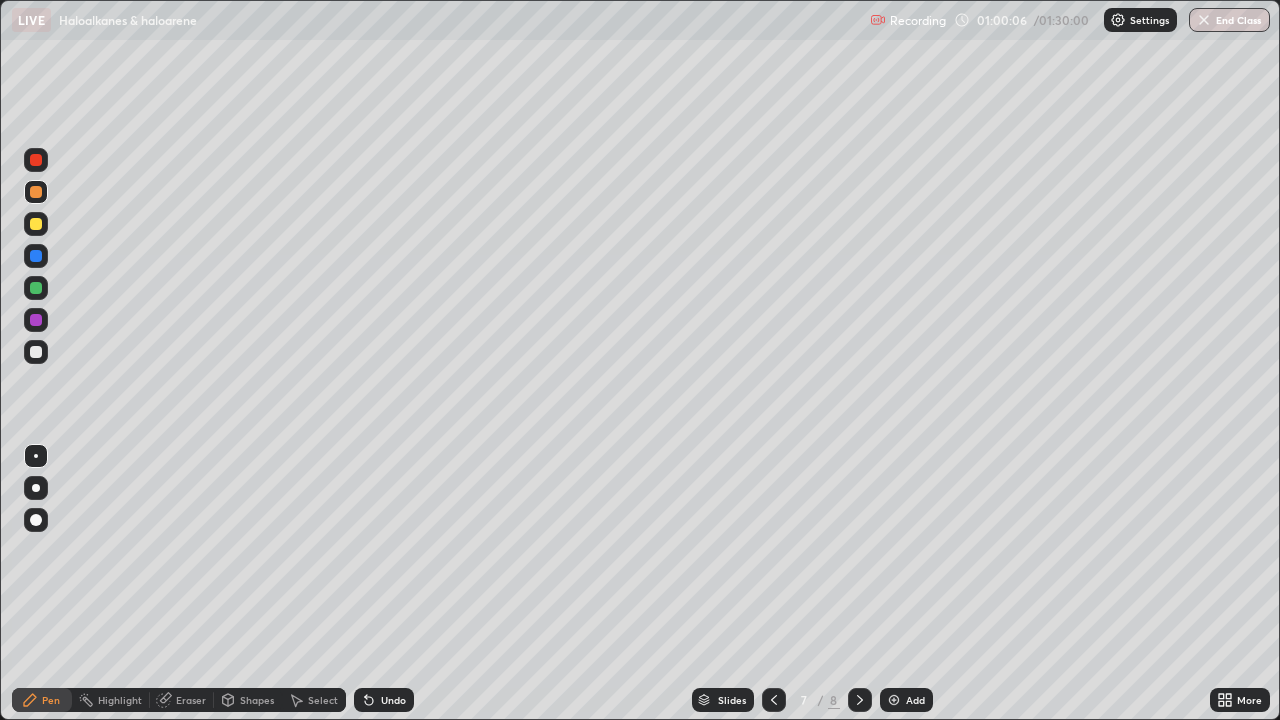 click on "Undo" at bounding box center (393, 700) 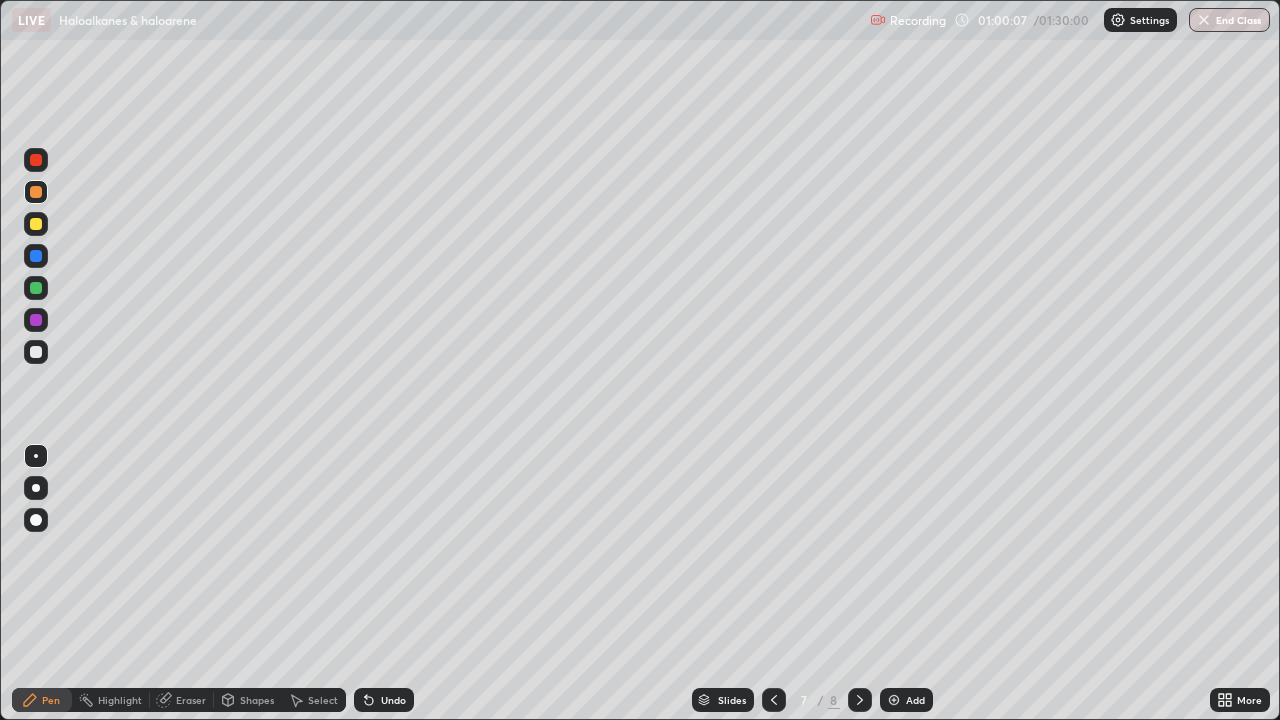 click on "Undo" at bounding box center [393, 700] 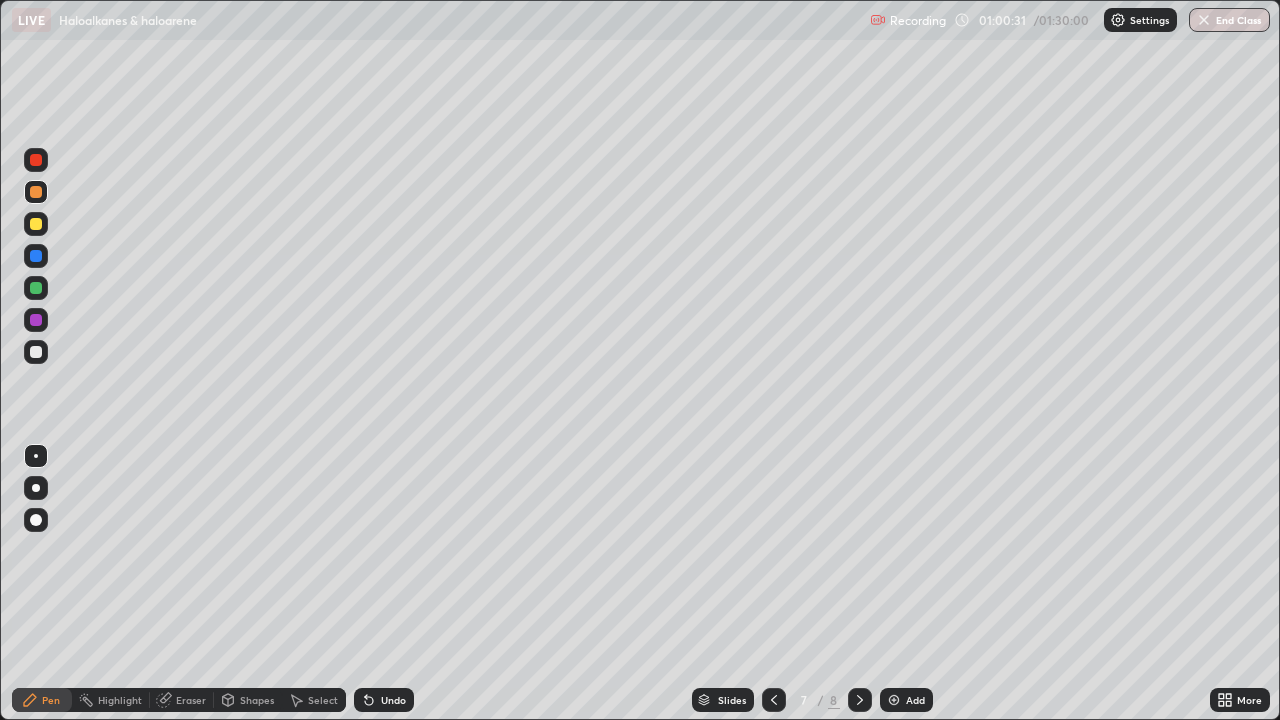click at bounding box center [36, 224] 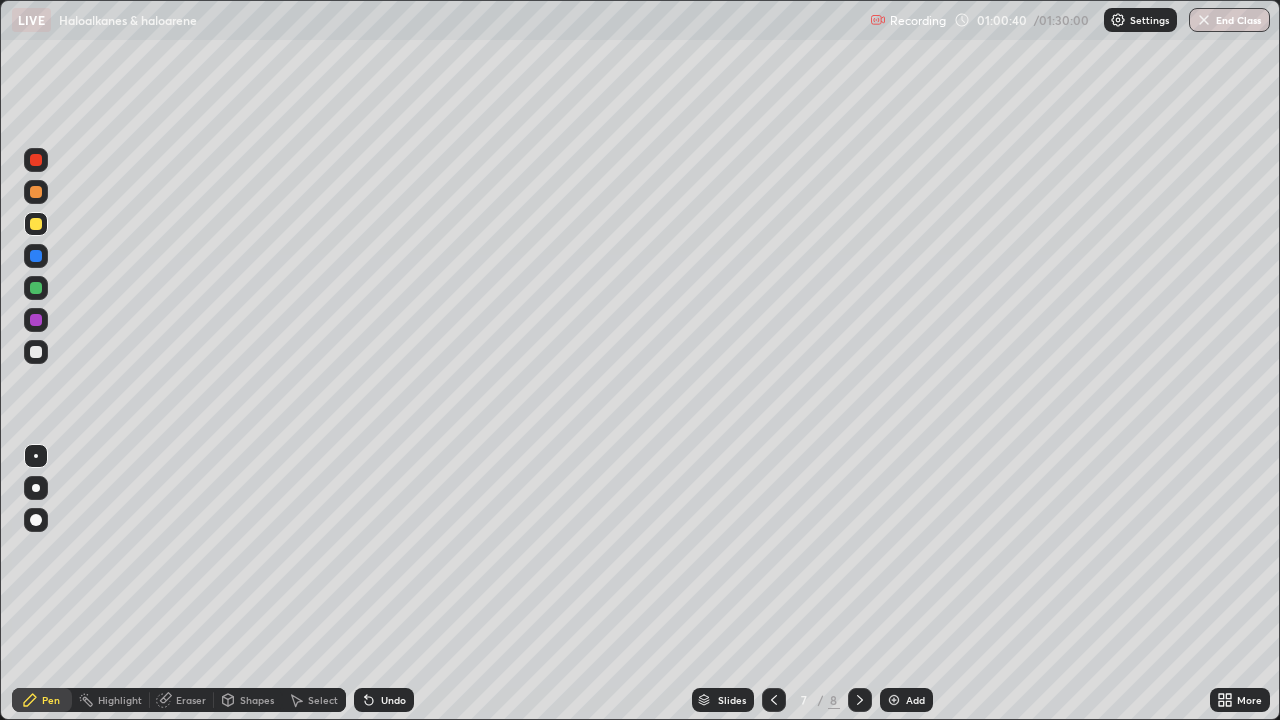click at bounding box center (36, 352) 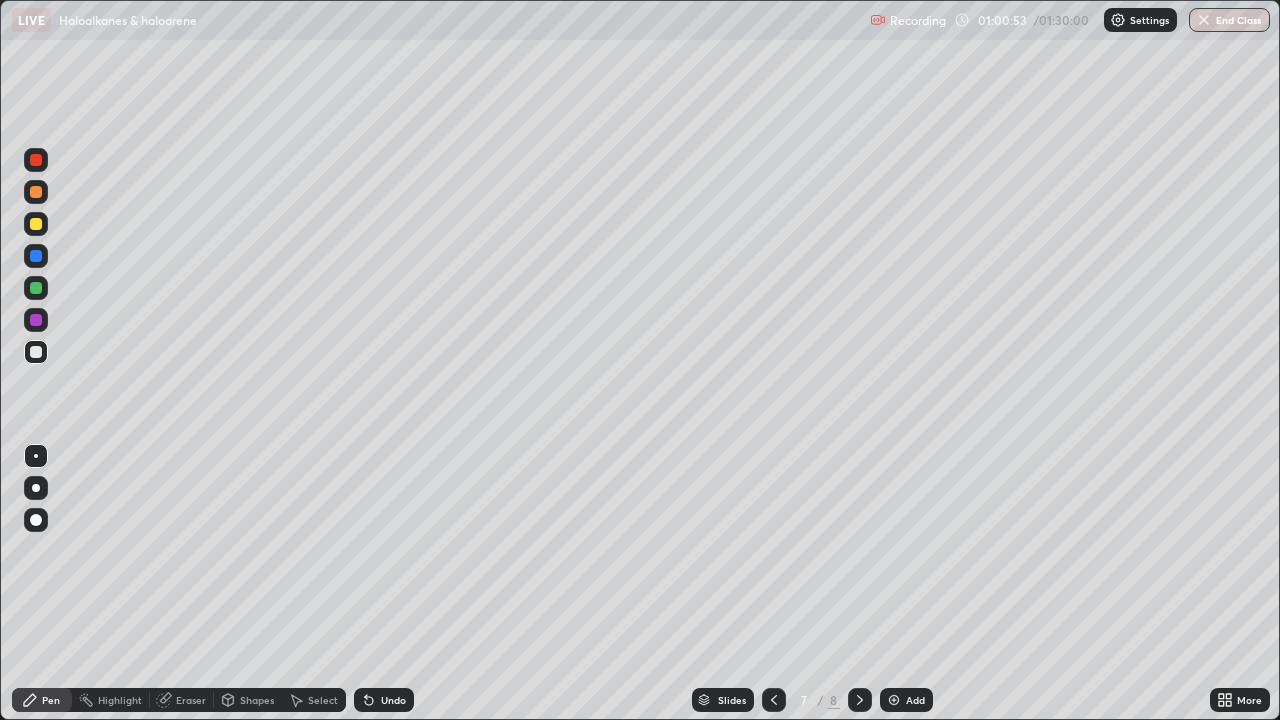 click at bounding box center (36, 320) 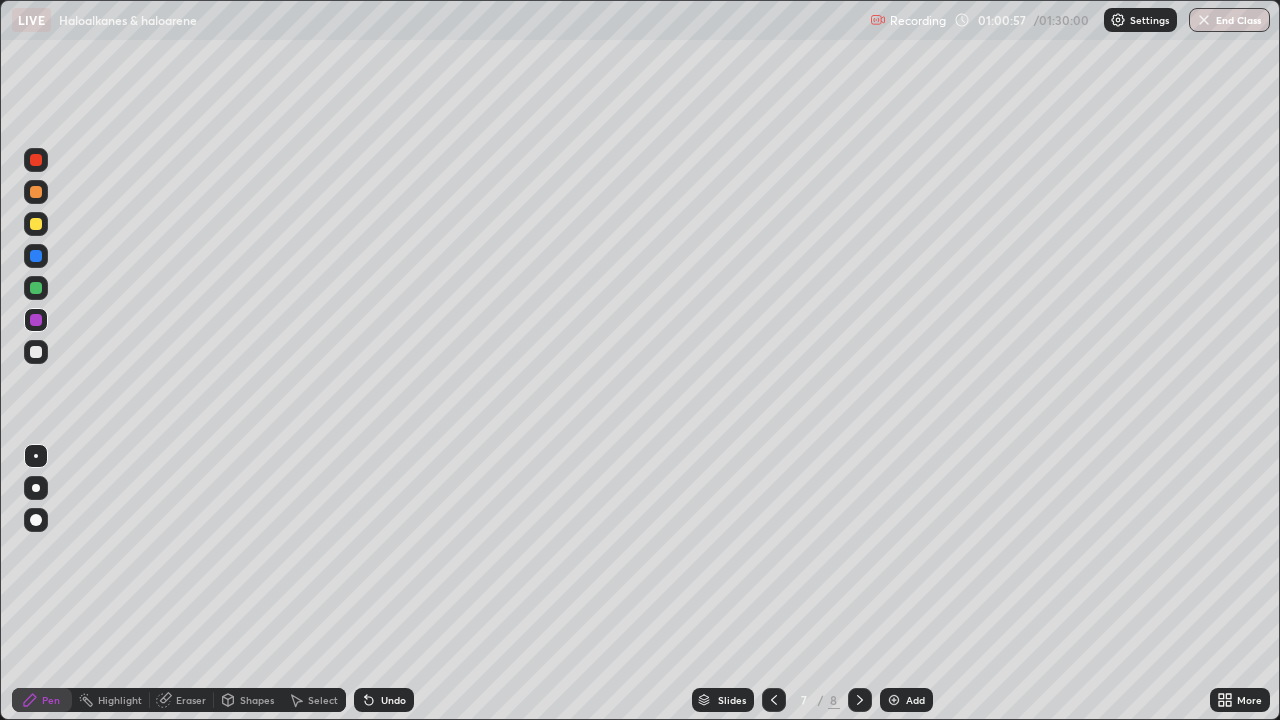 click at bounding box center (36, 352) 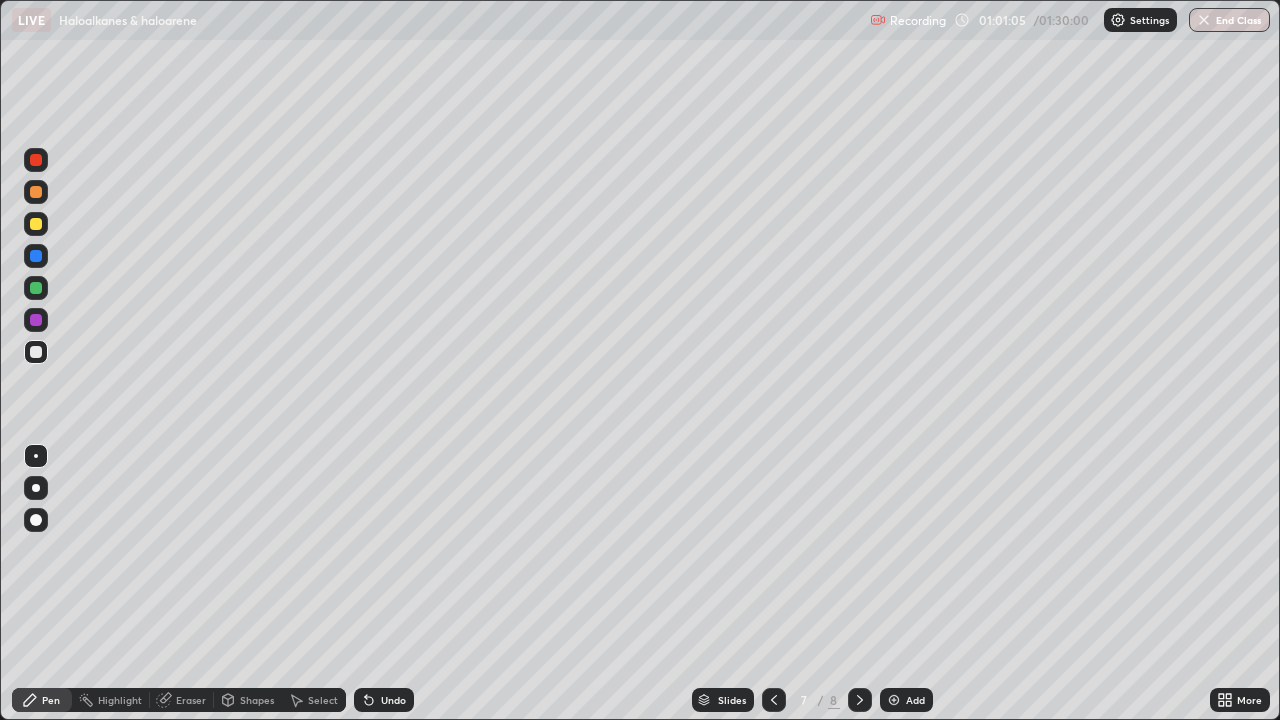click at bounding box center [36, 320] 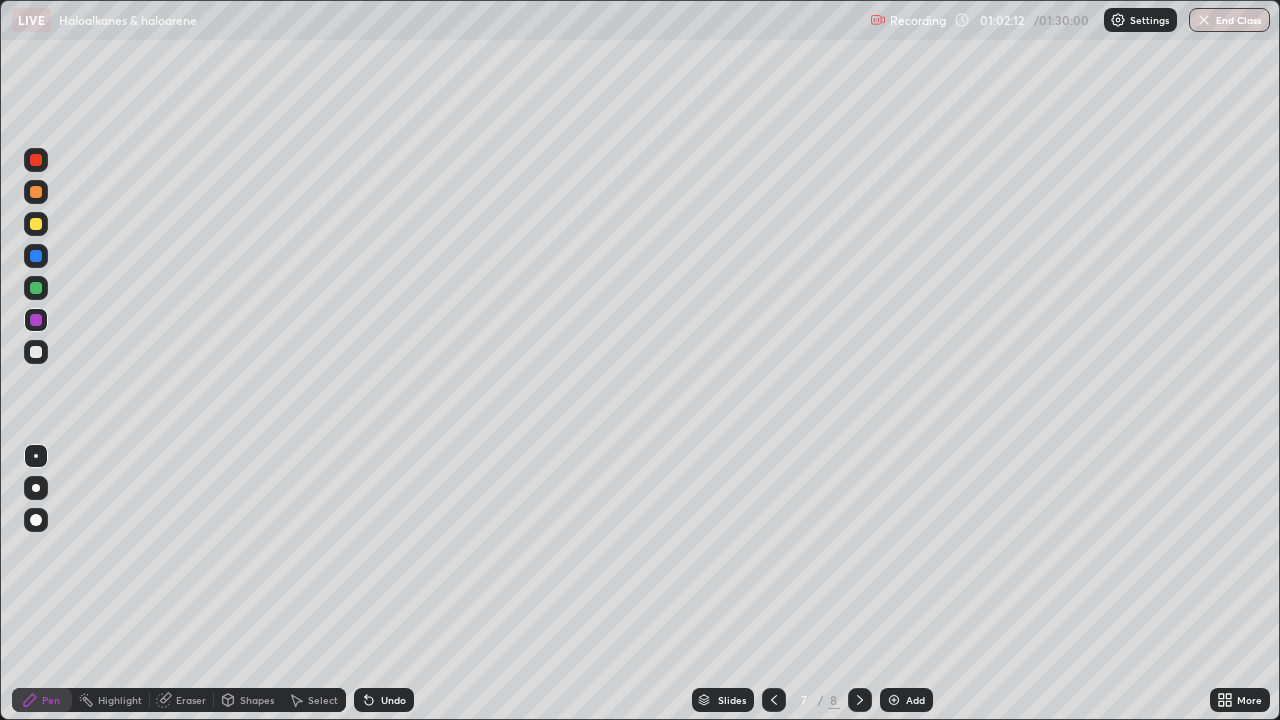 click at bounding box center [36, 256] 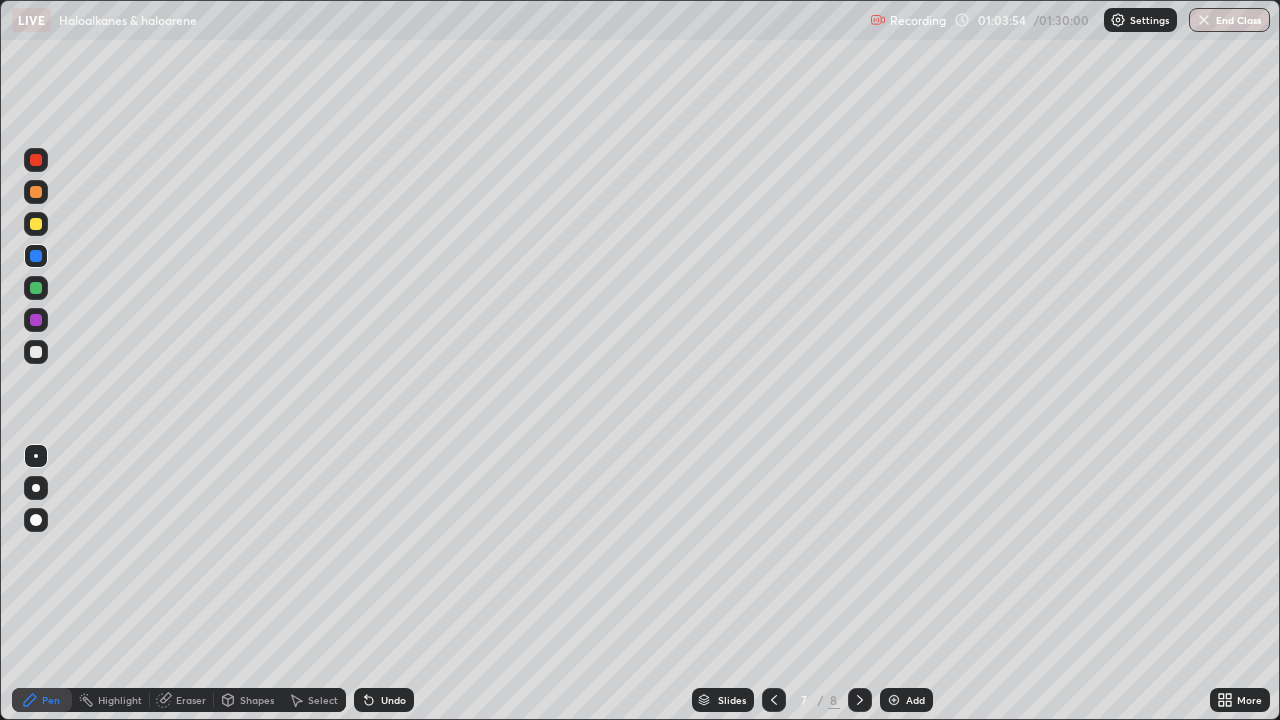 click on "Select" at bounding box center (323, 700) 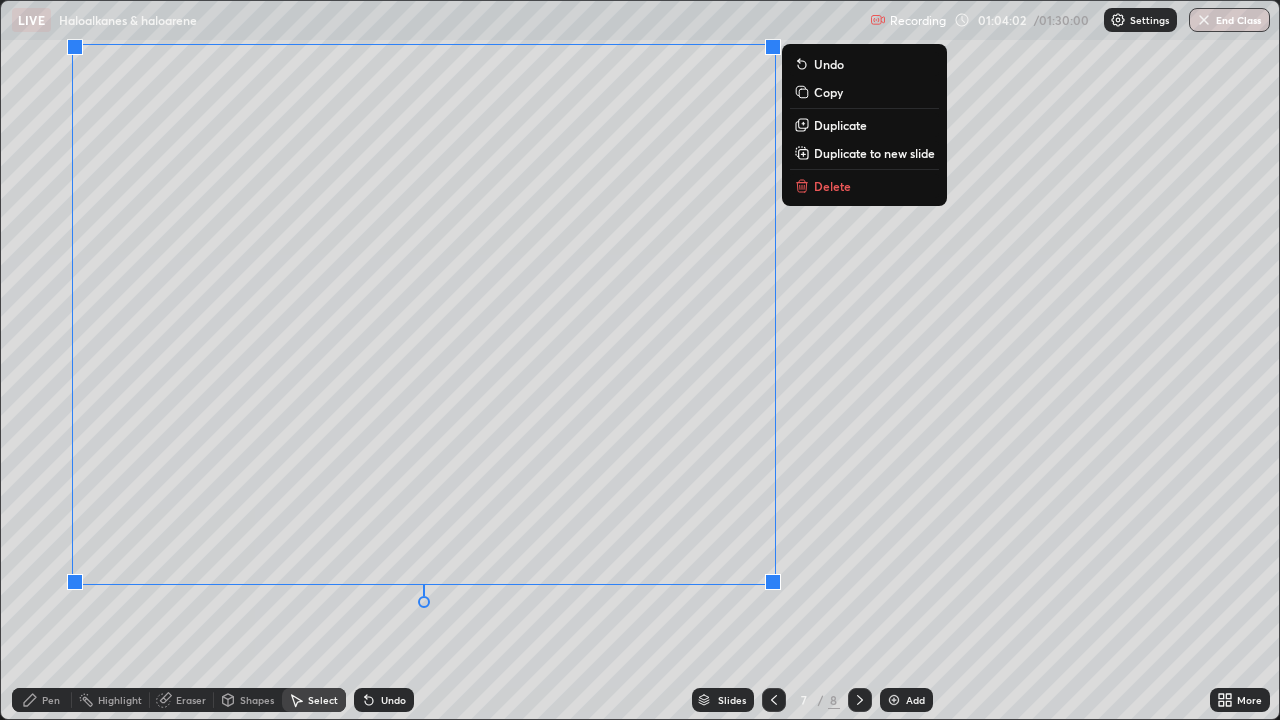 click on "Duplicate to new slide" at bounding box center (874, 153) 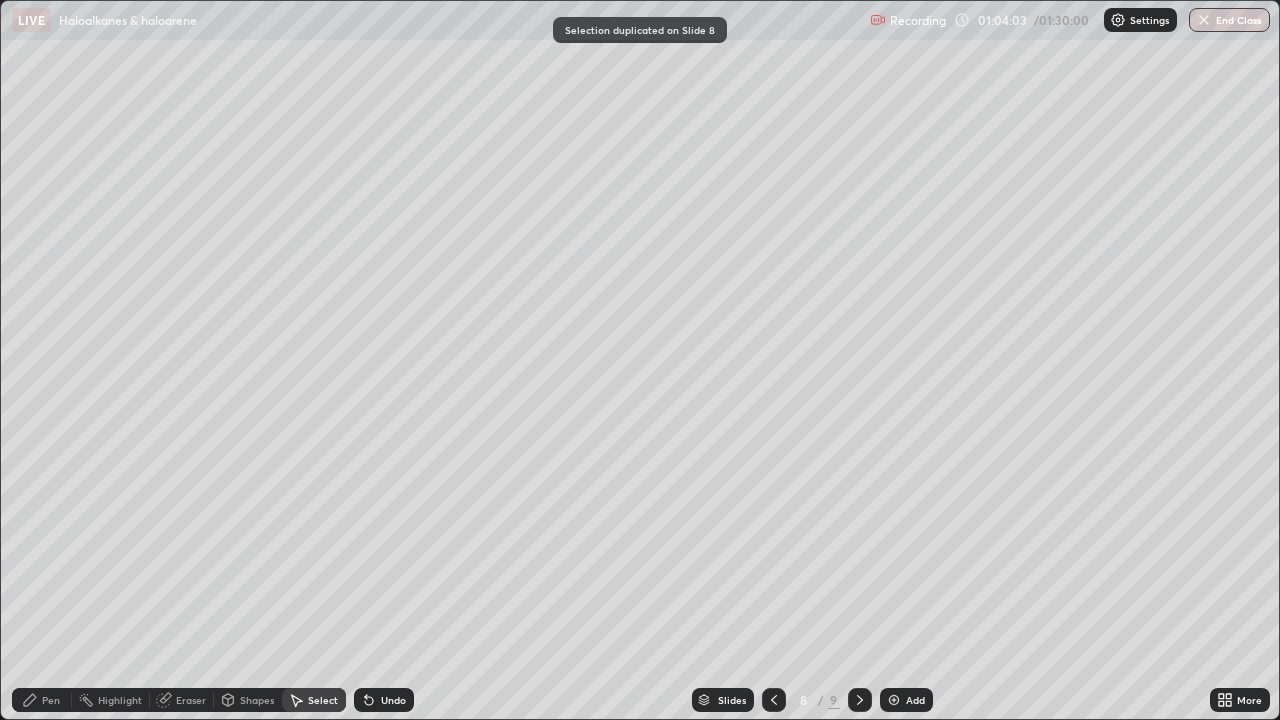 click on "Eraser" at bounding box center [191, 700] 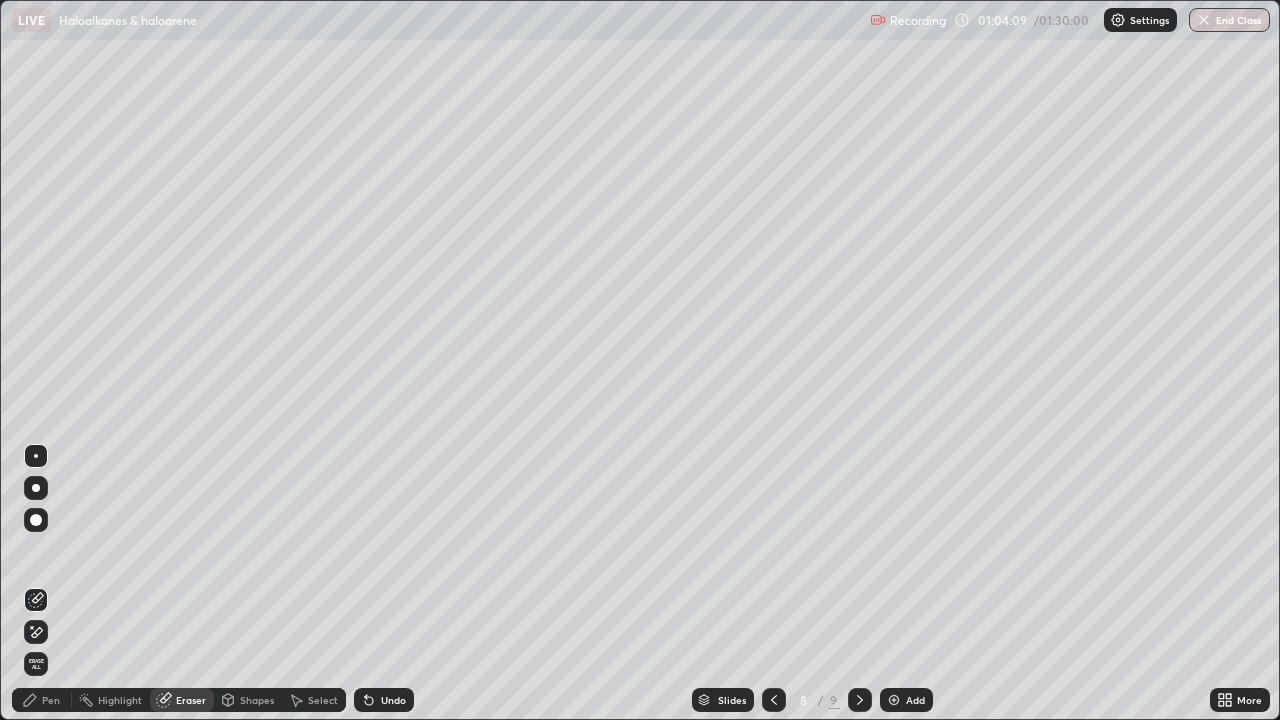 click on "Pen" at bounding box center (42, 700) 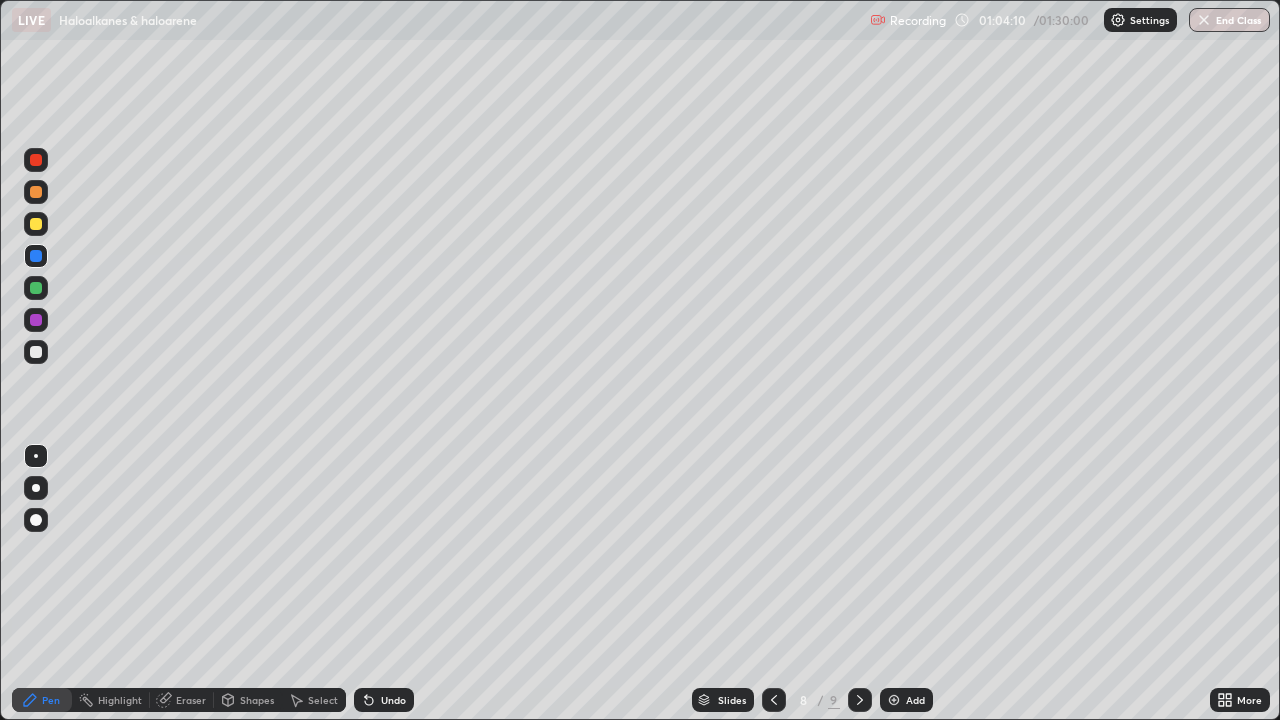 click at bounding box center (36, 352) 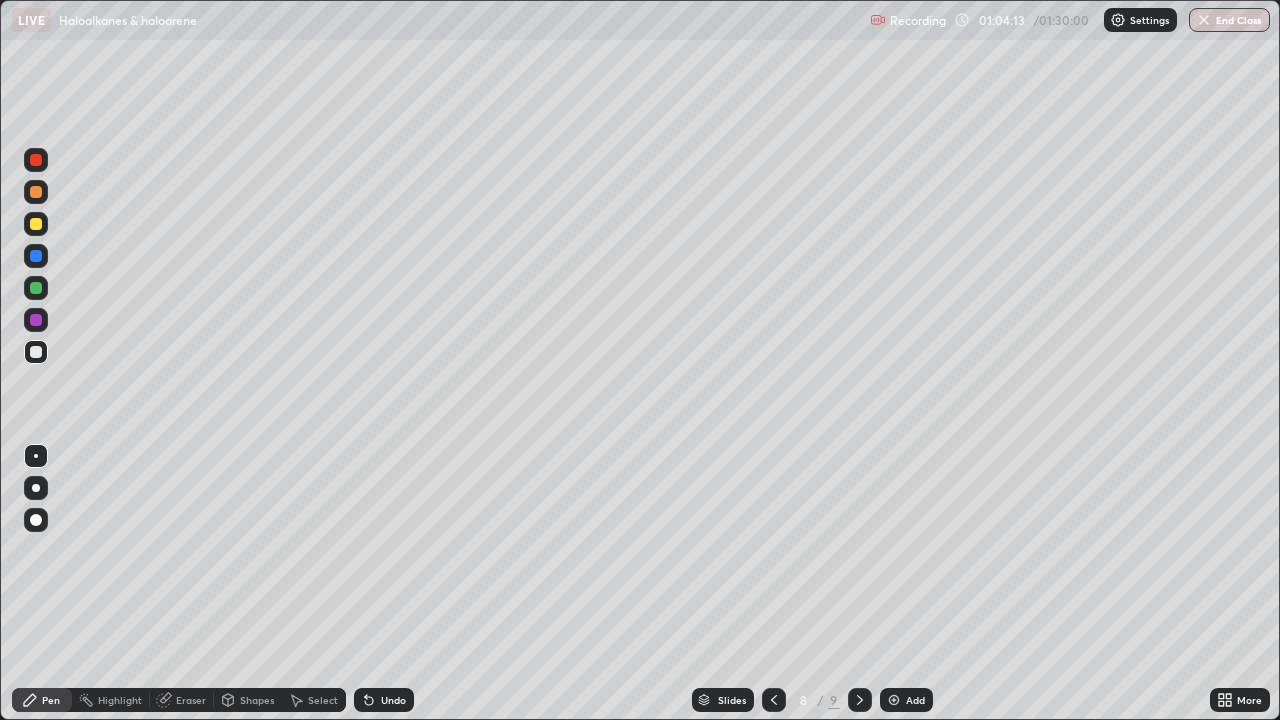 click on "Eraser" at bounding box center [182, 700] 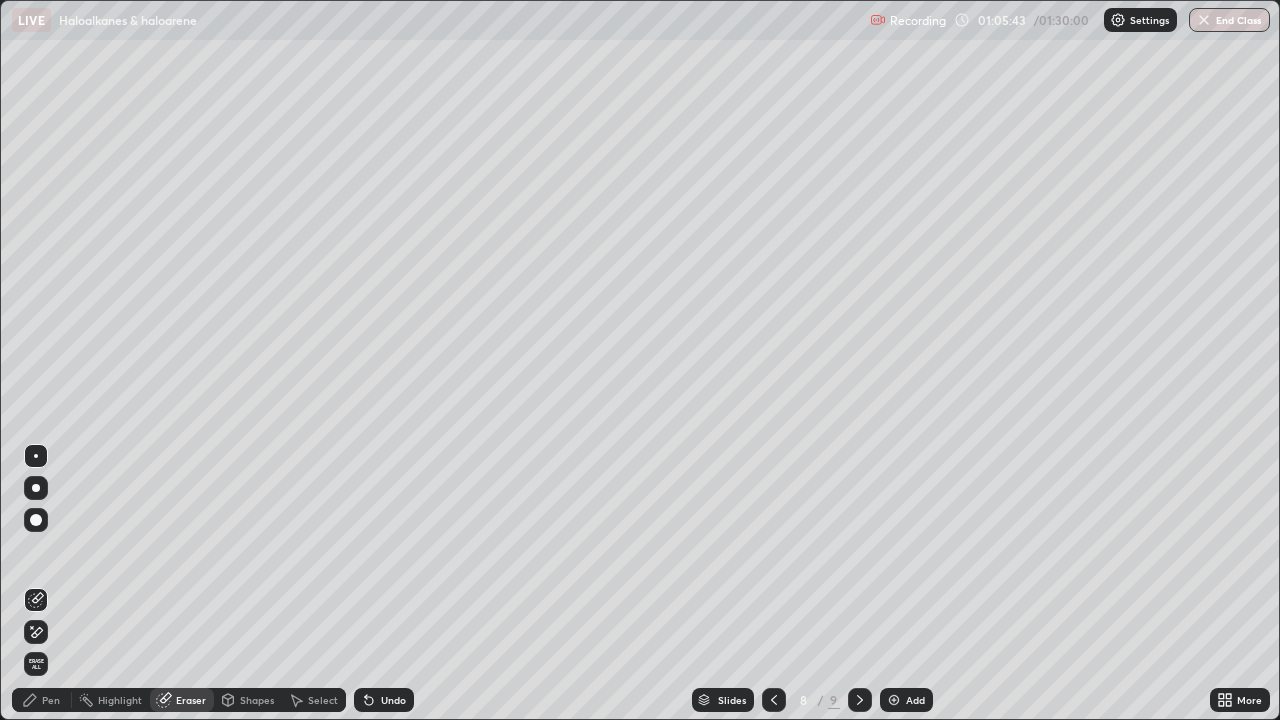 click on "Pen" at bounding box center (51, 700) 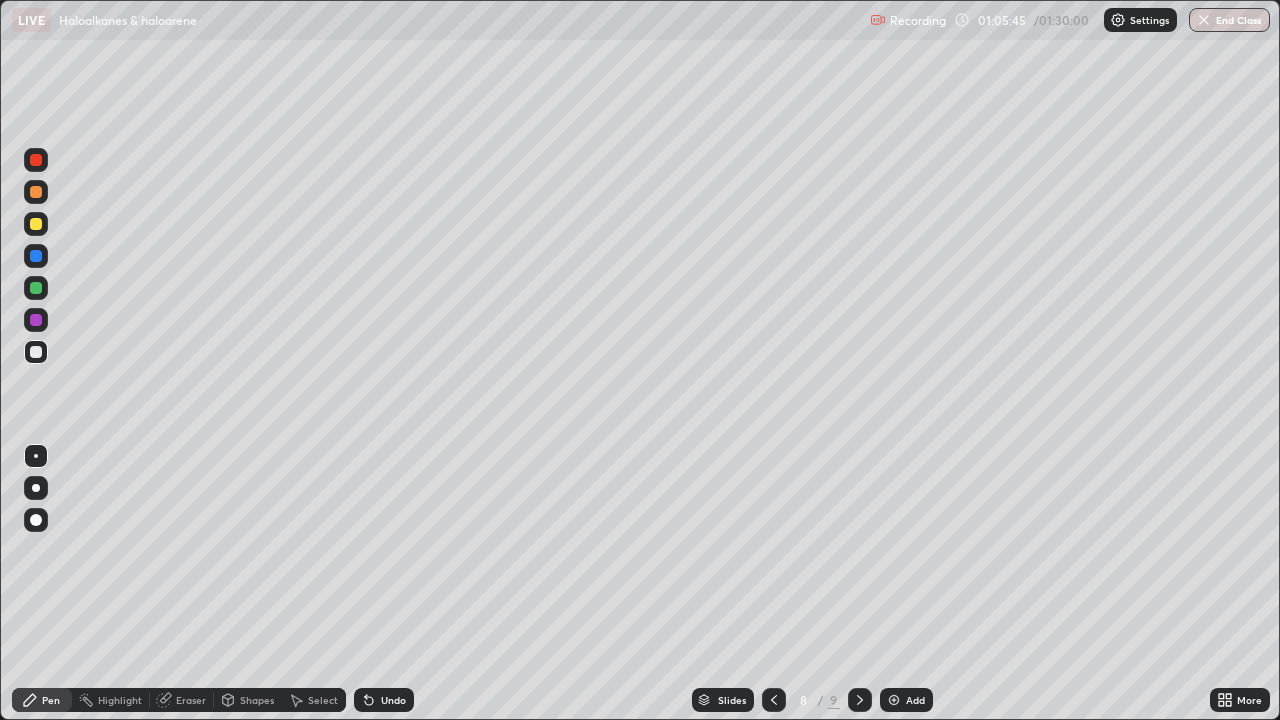 click at bounding box center (36, 256) 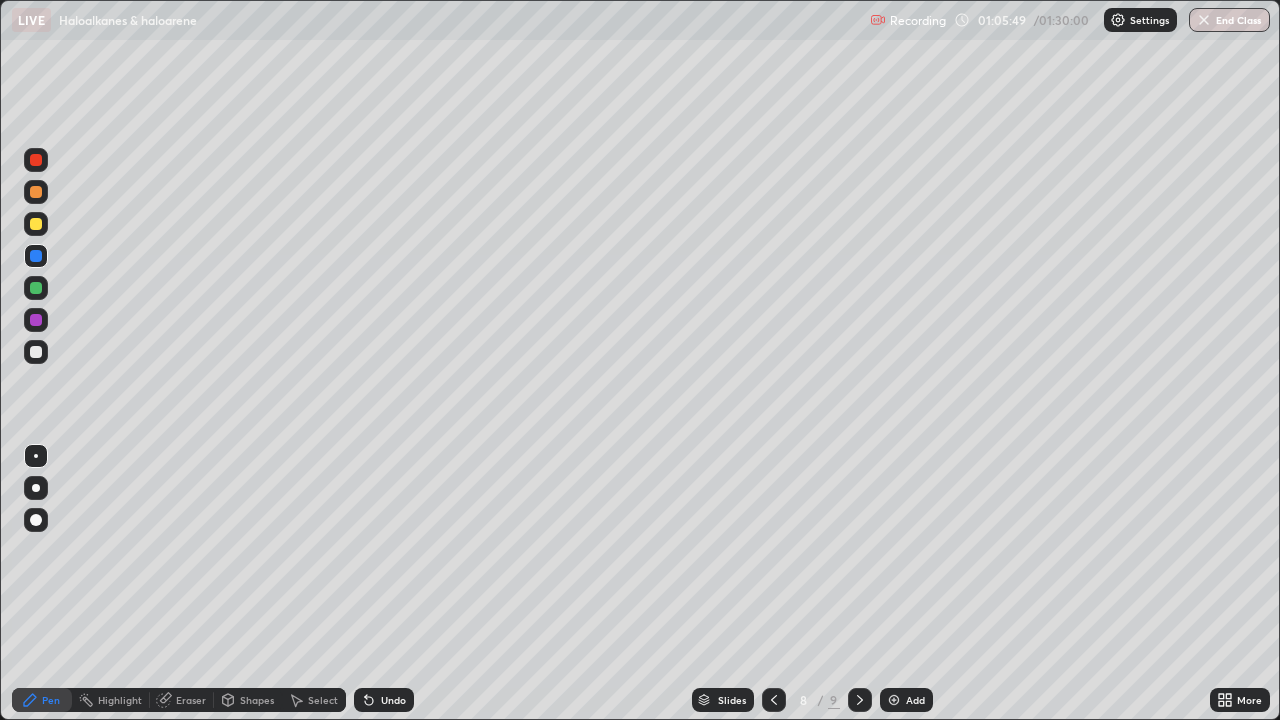 click on "Add" at bounding box center [906, 700] 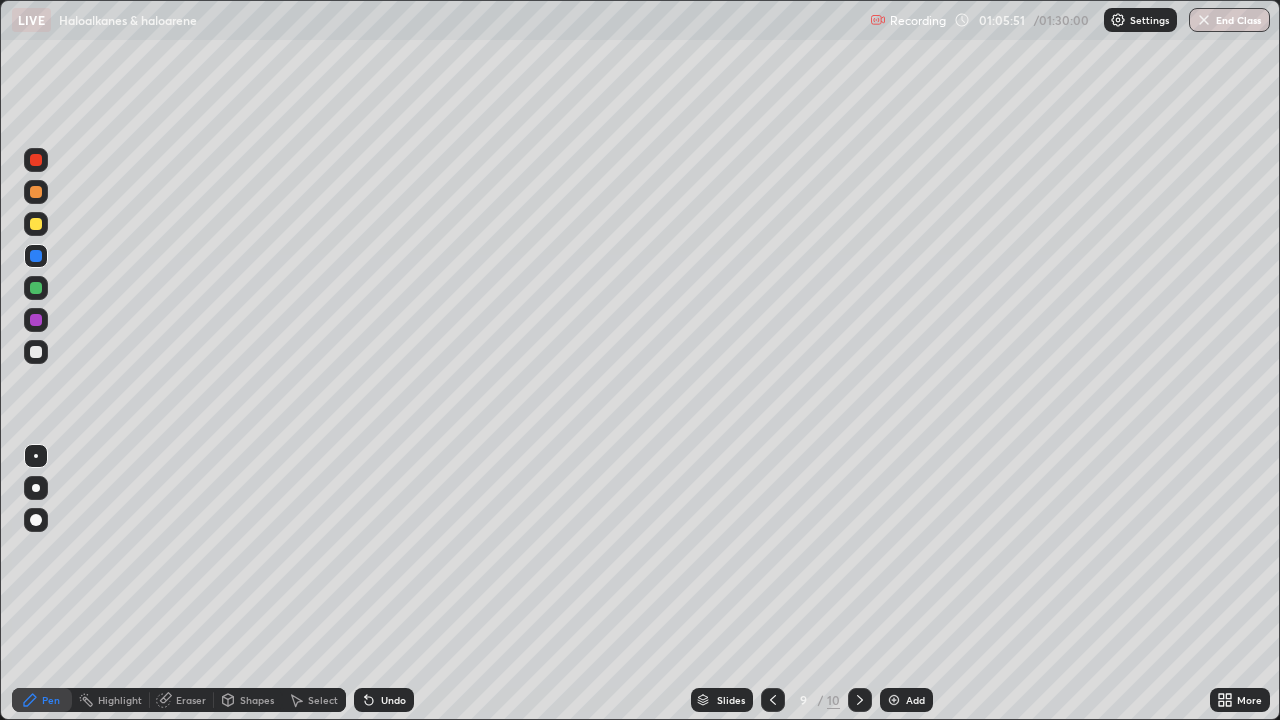 click at bounding box center [36, 224] 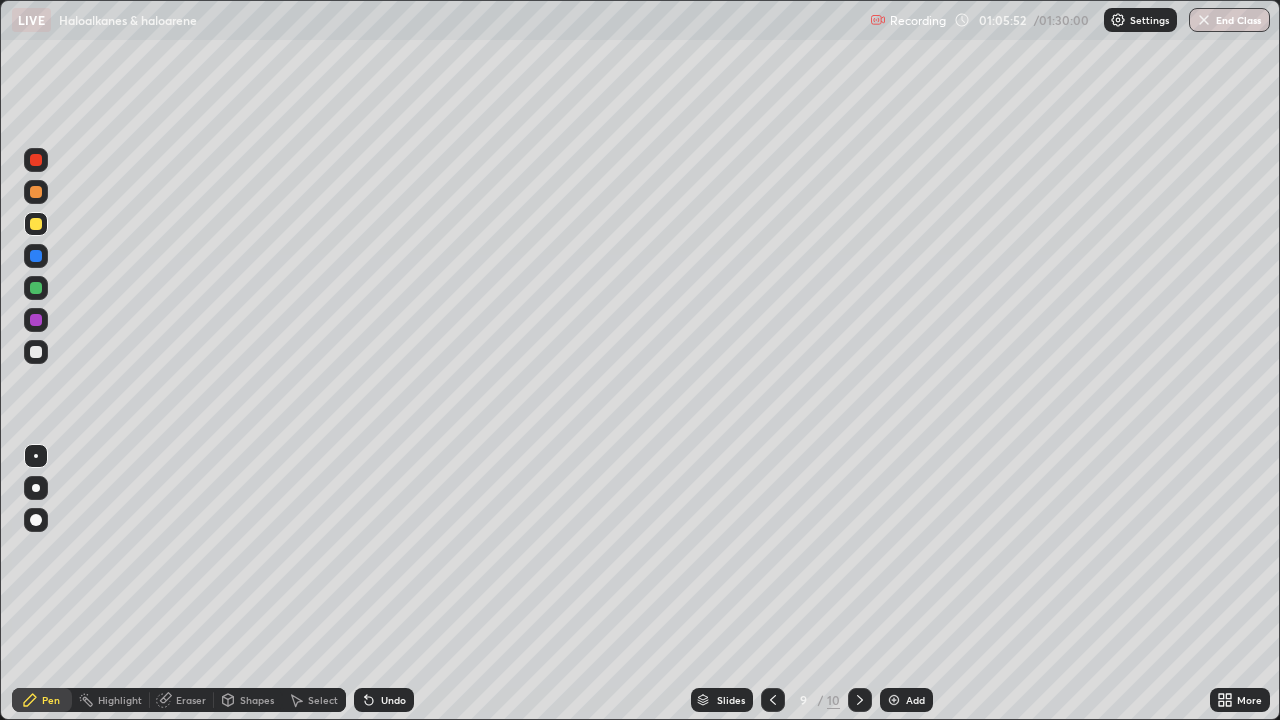 click on "Shapes" at bounding box center (248, 700) 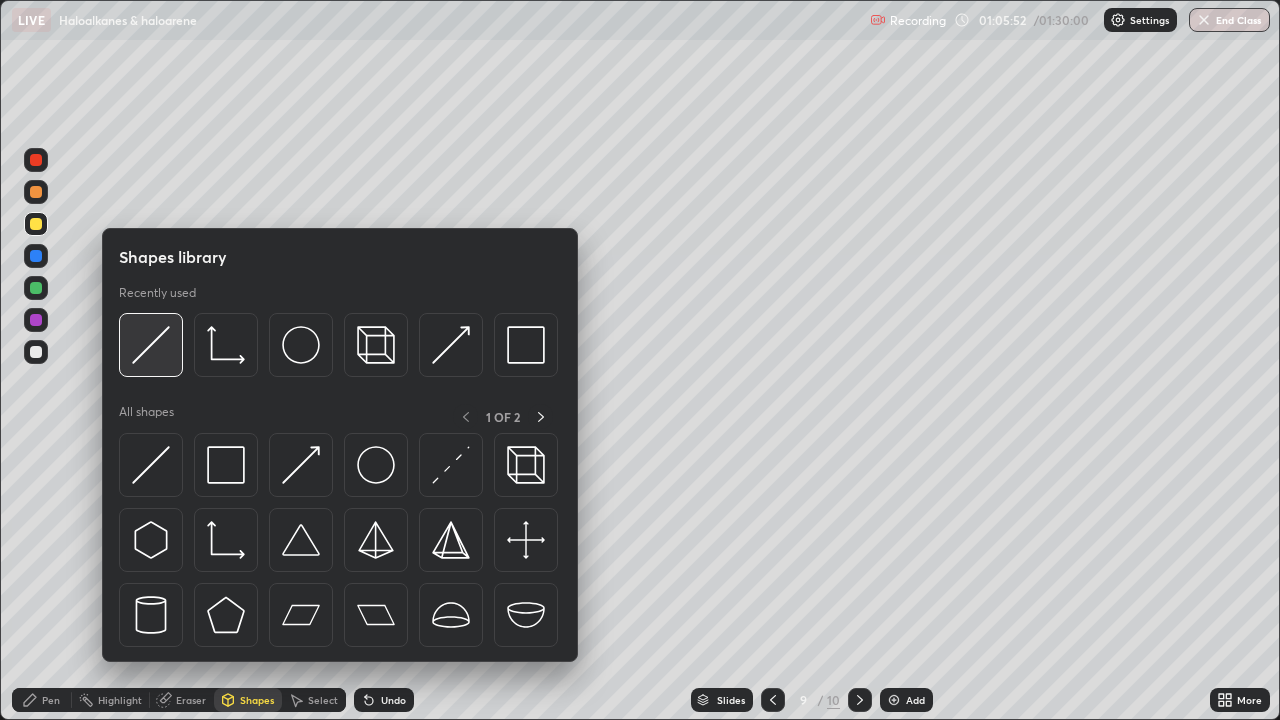 click at bounding box center (151, 345) 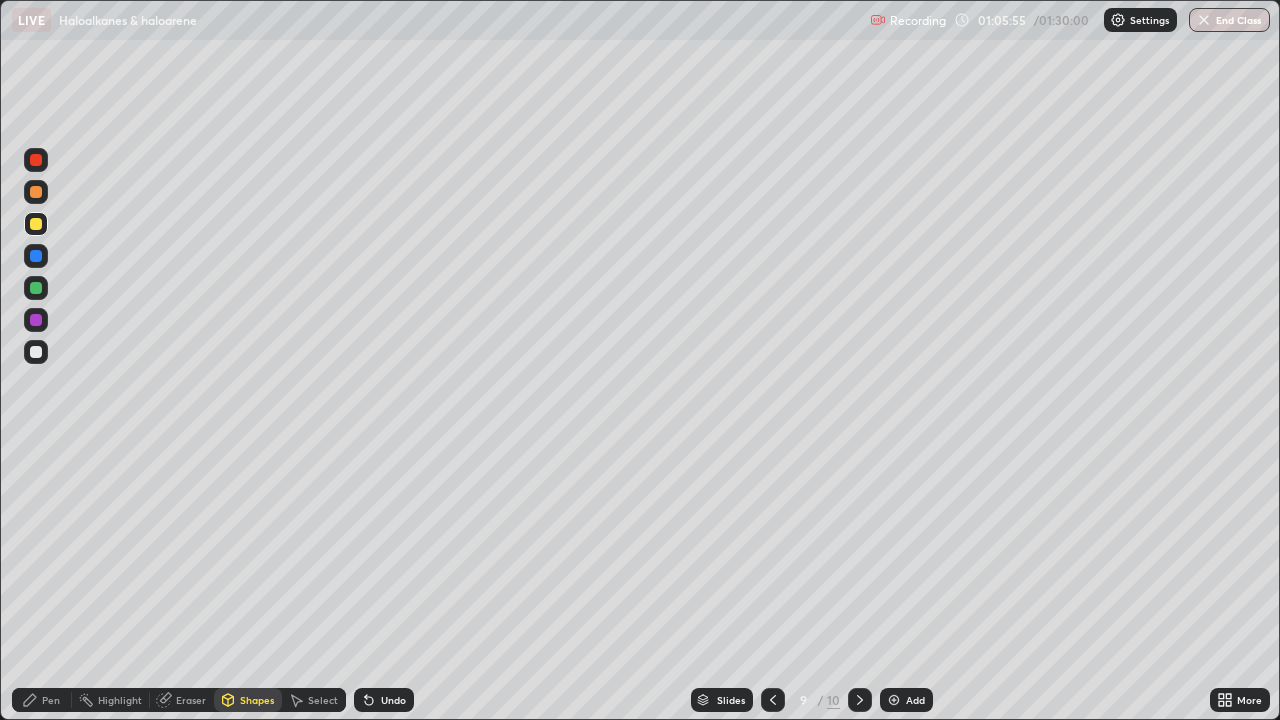 click on "Pen" at bounding box center (51, 700) 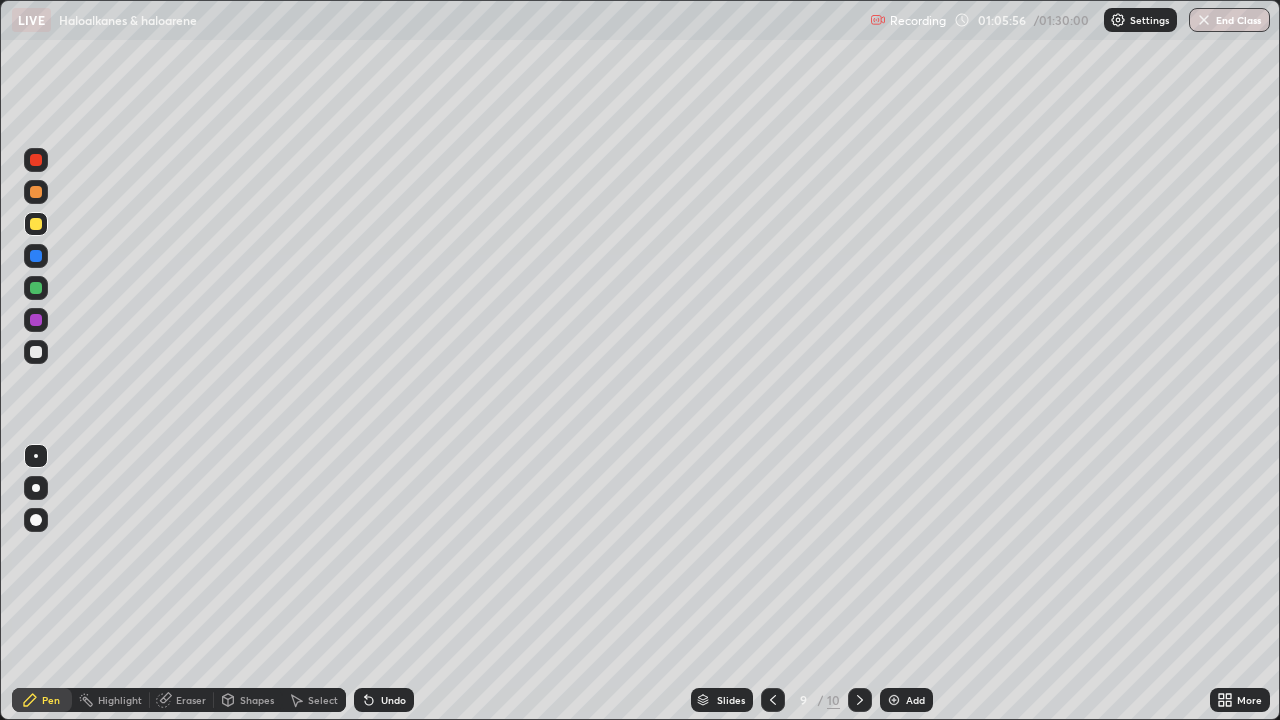click at bounding box center [36, 320] 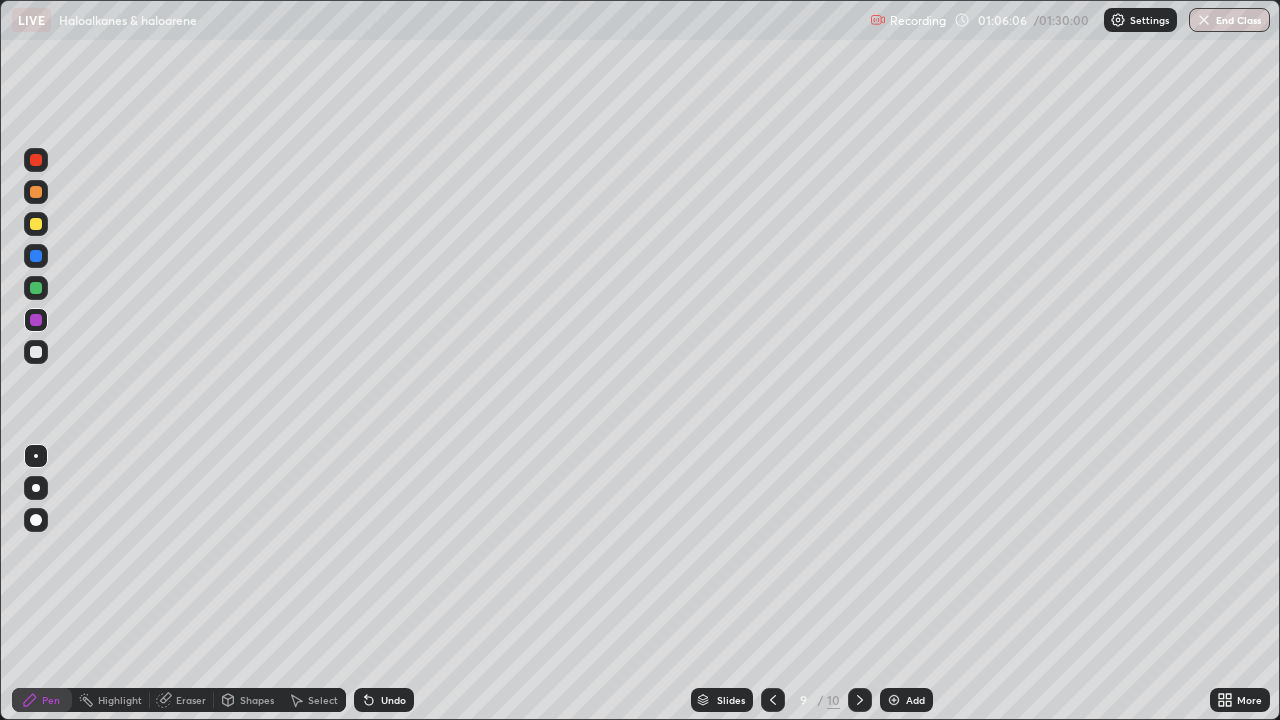 click at bounding box center [36, 352] 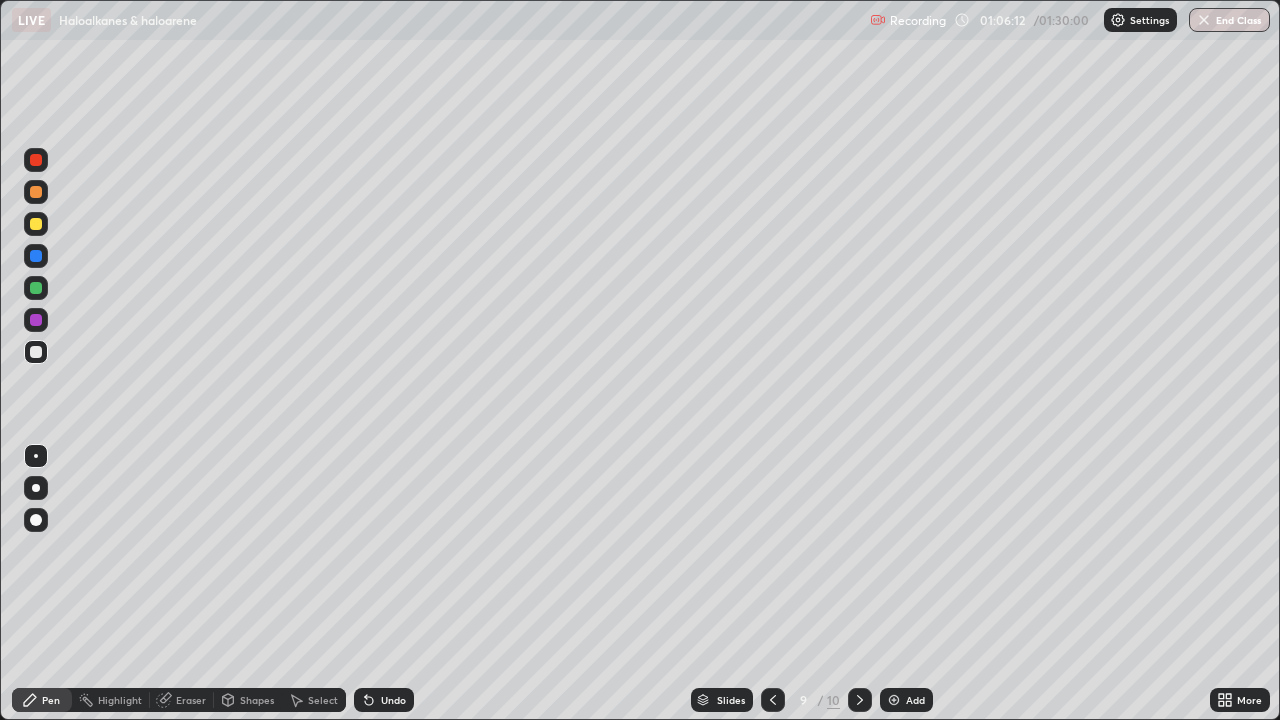 click on "Highlight" at bounding box center (111, 700) 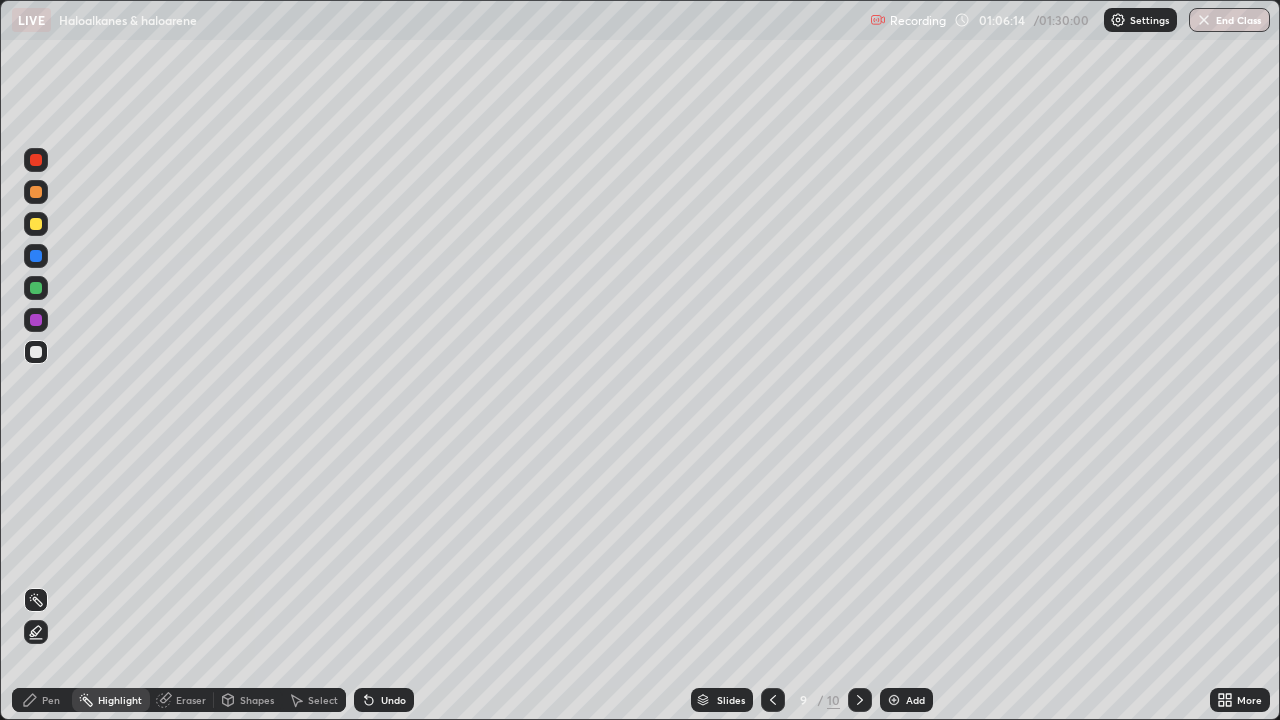 click on "Eraser" at bounding box center (191, 700) 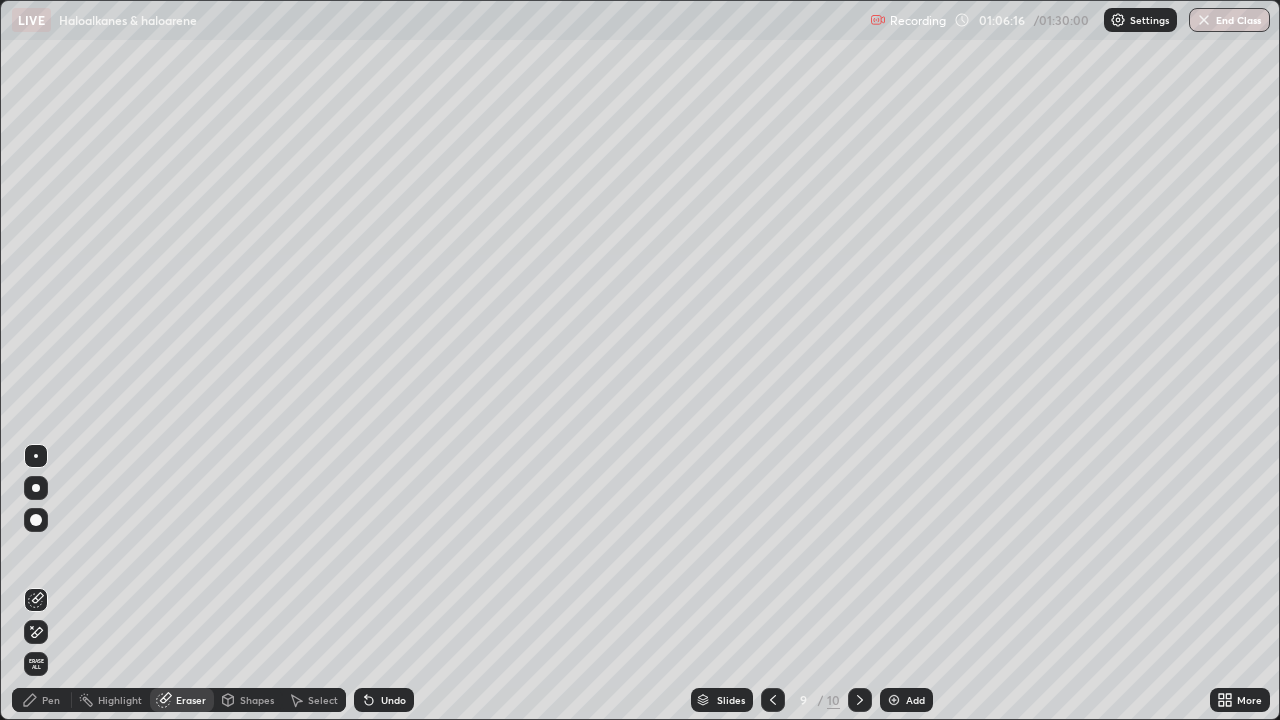 click on "Pen" at bounding box center (51, 700) 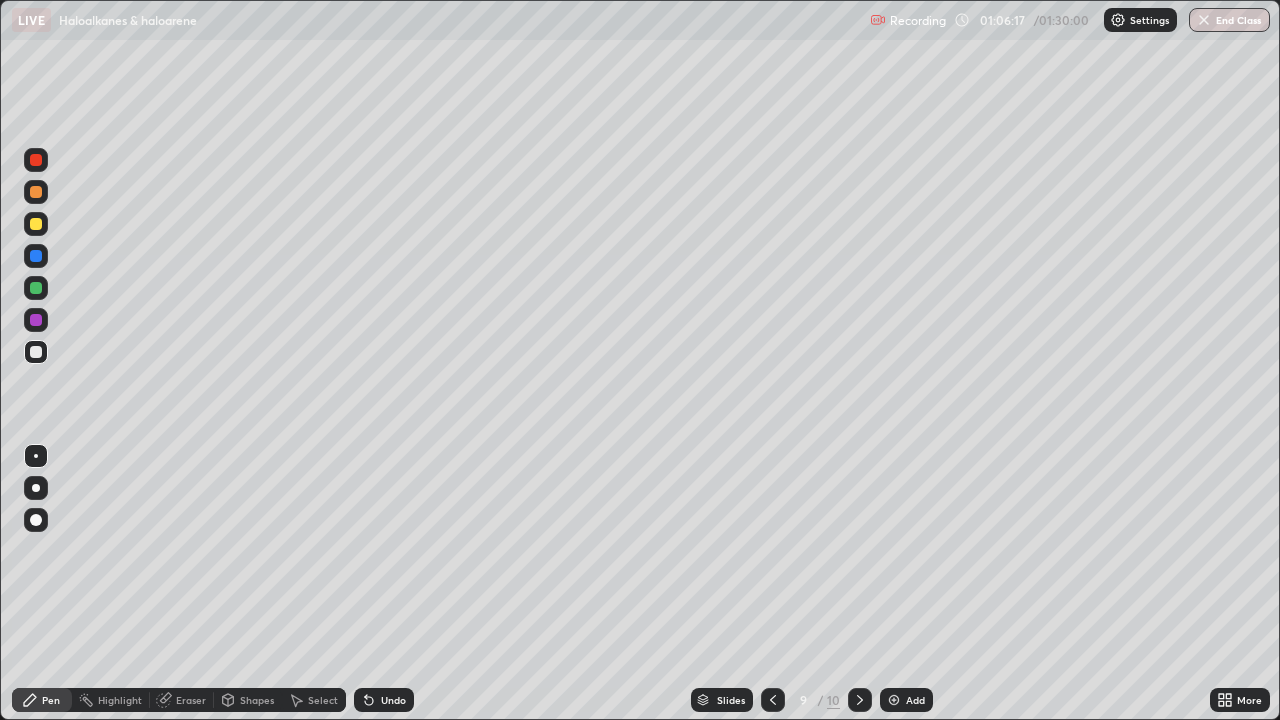 click at bounding box center [36, 320] 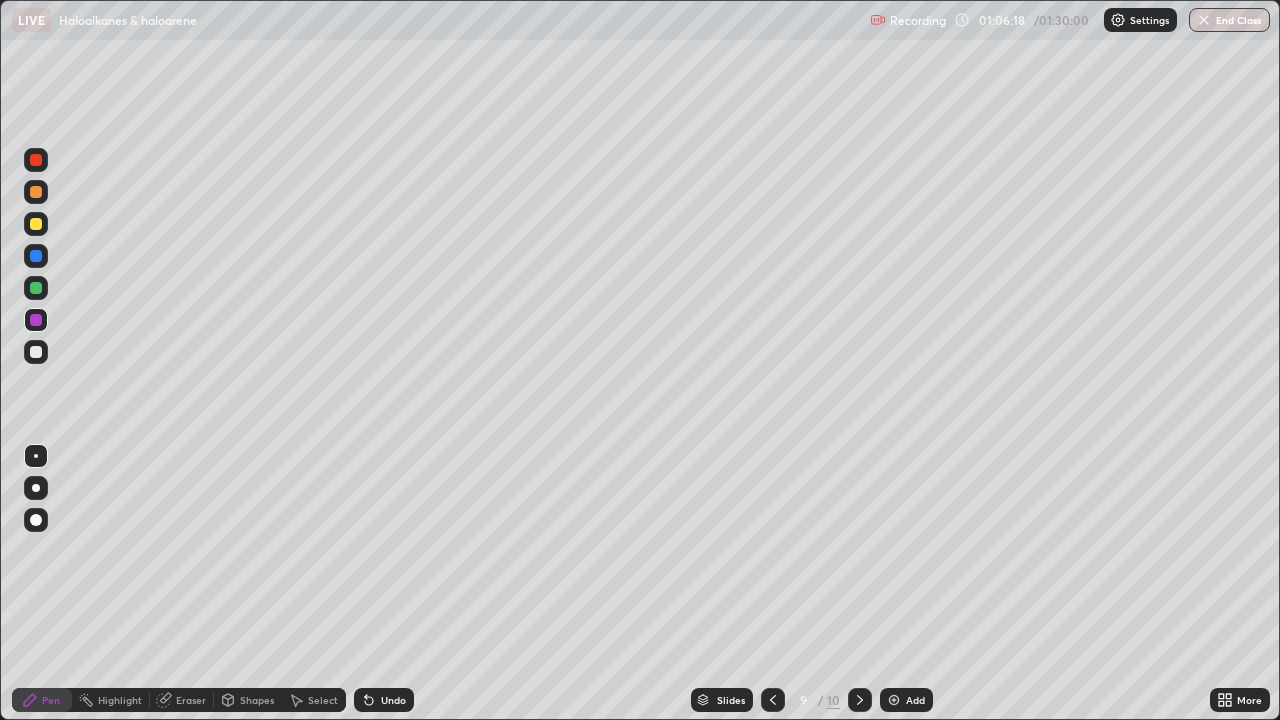 click on "Pen" at bounding box center [42, 700] 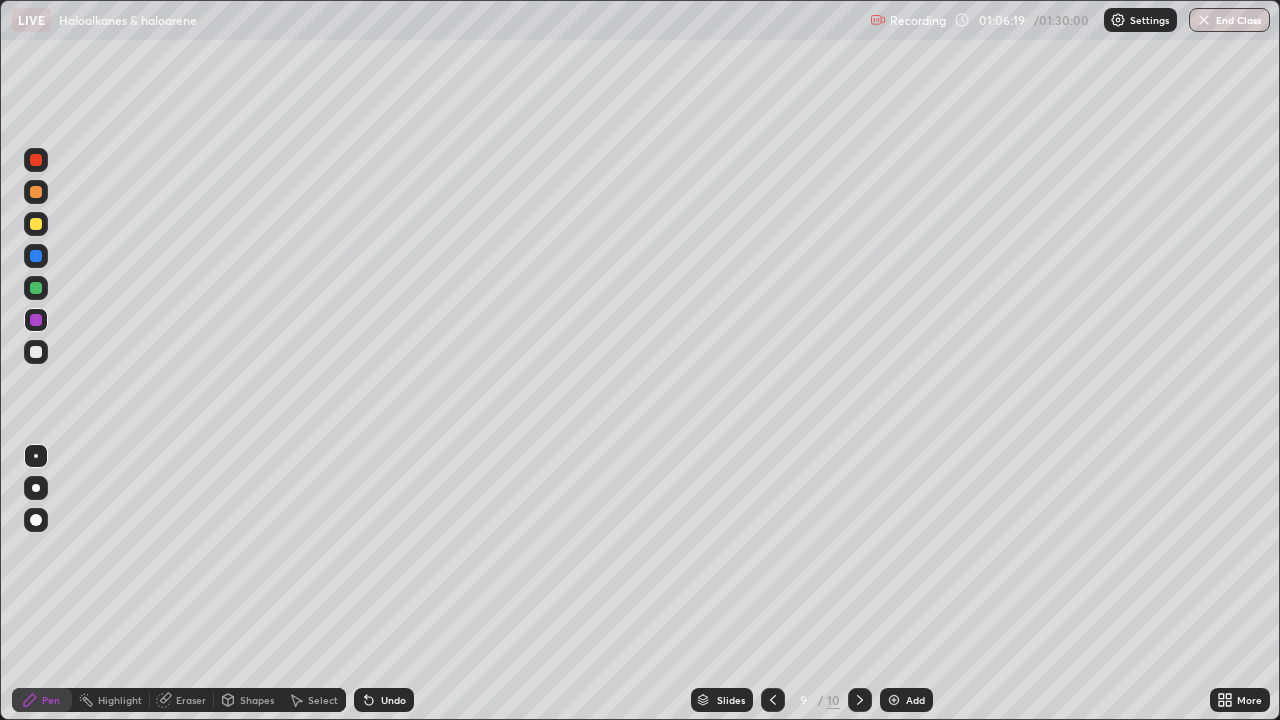 click at bounding box center [36, 320] 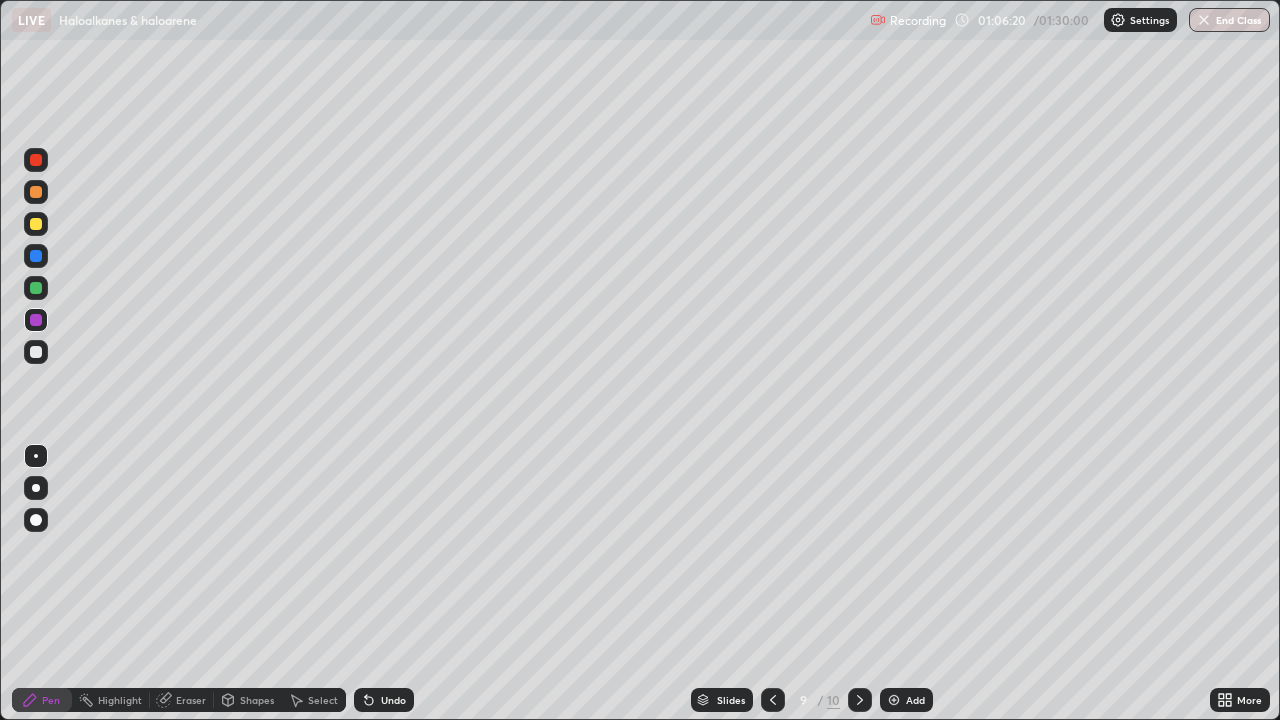 click at bounding box center (36, 352) 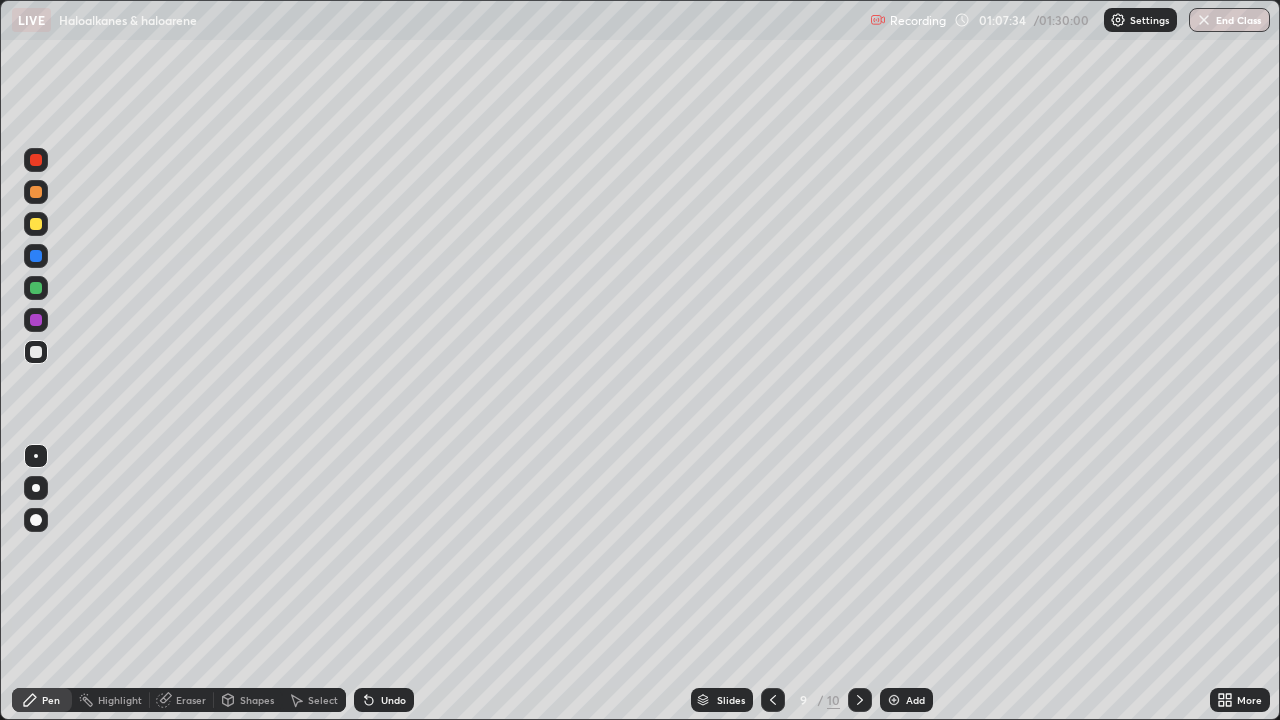 click at bounding box center [36, 224] 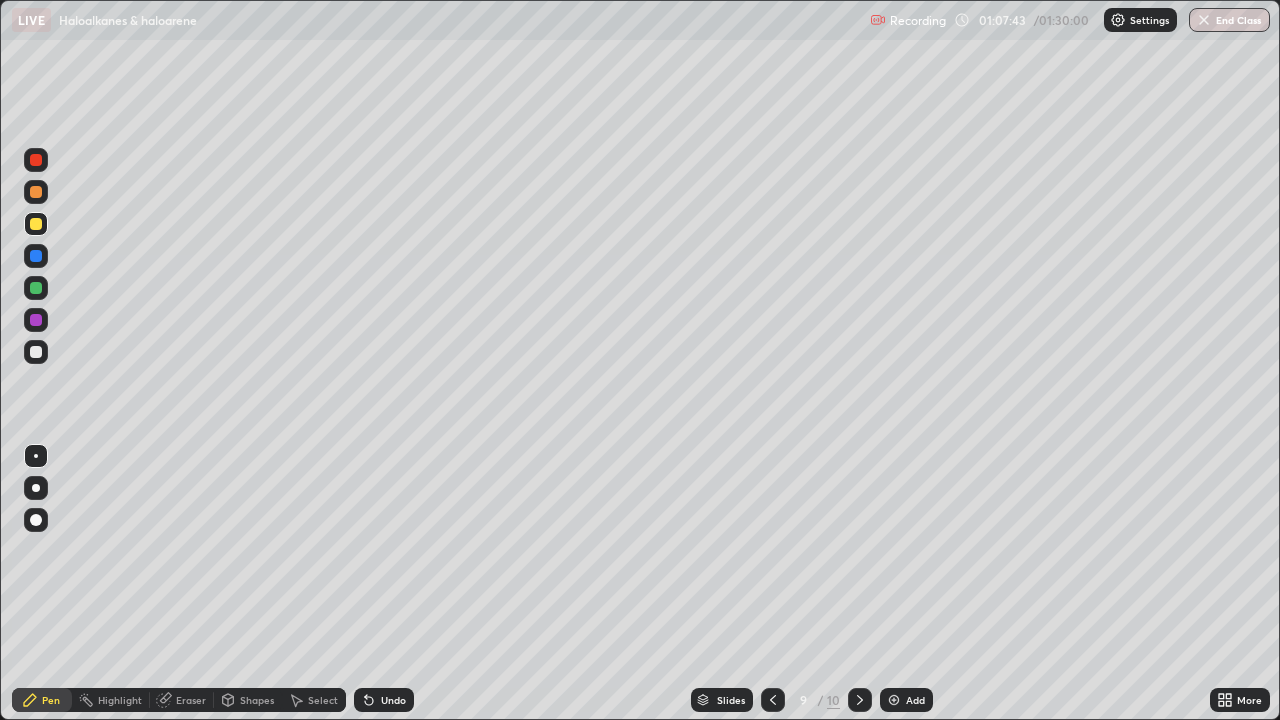 click at bounding box center [36, 320] 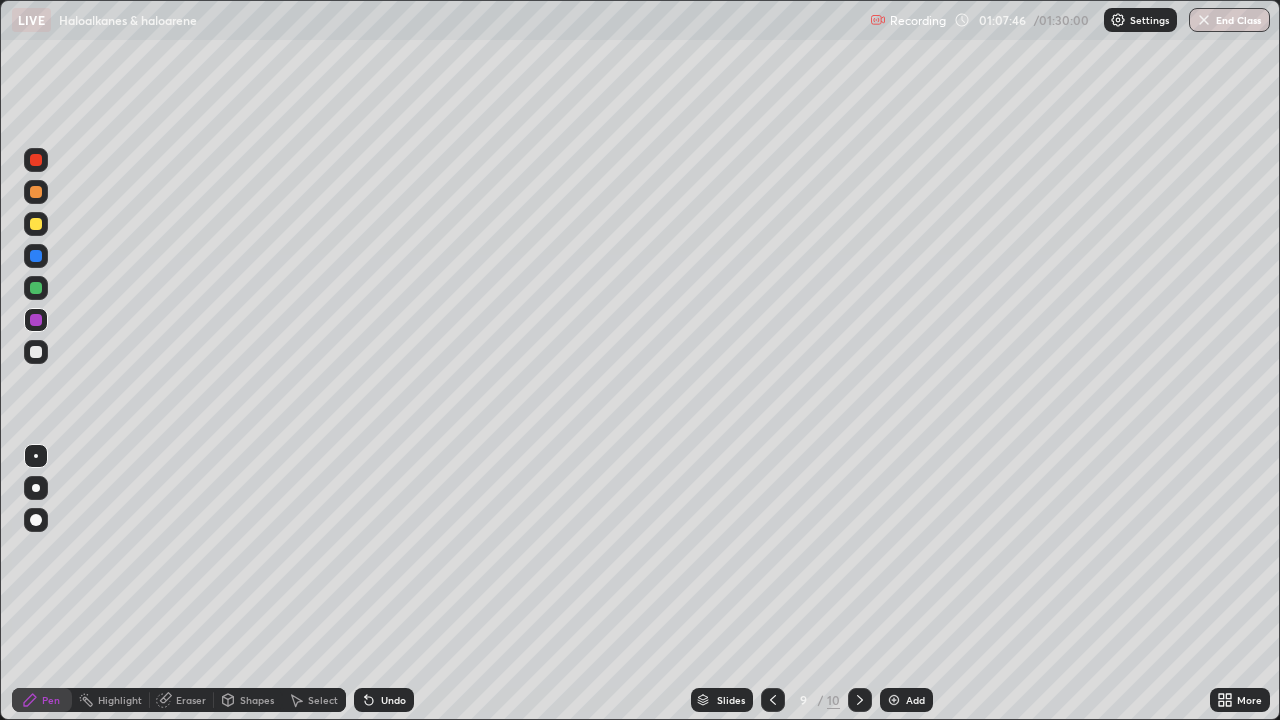 click at bounding box center [36, 352] 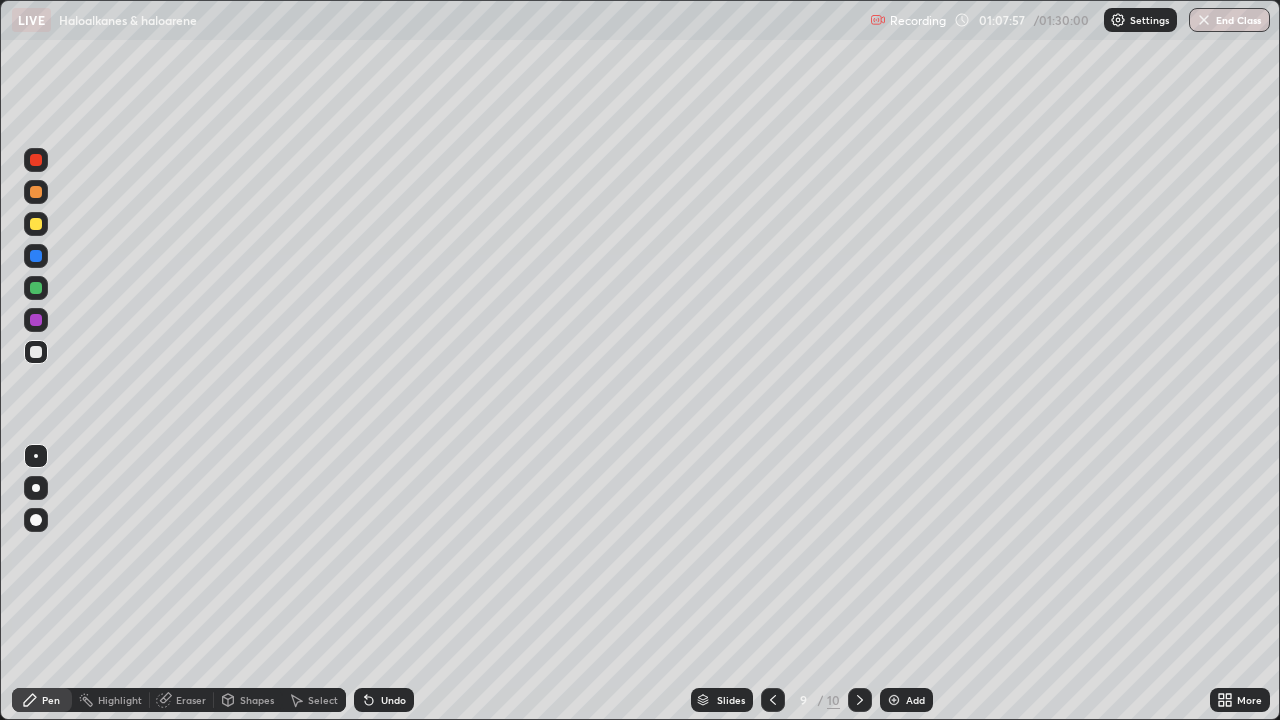 click at bounding box center (36, 192) 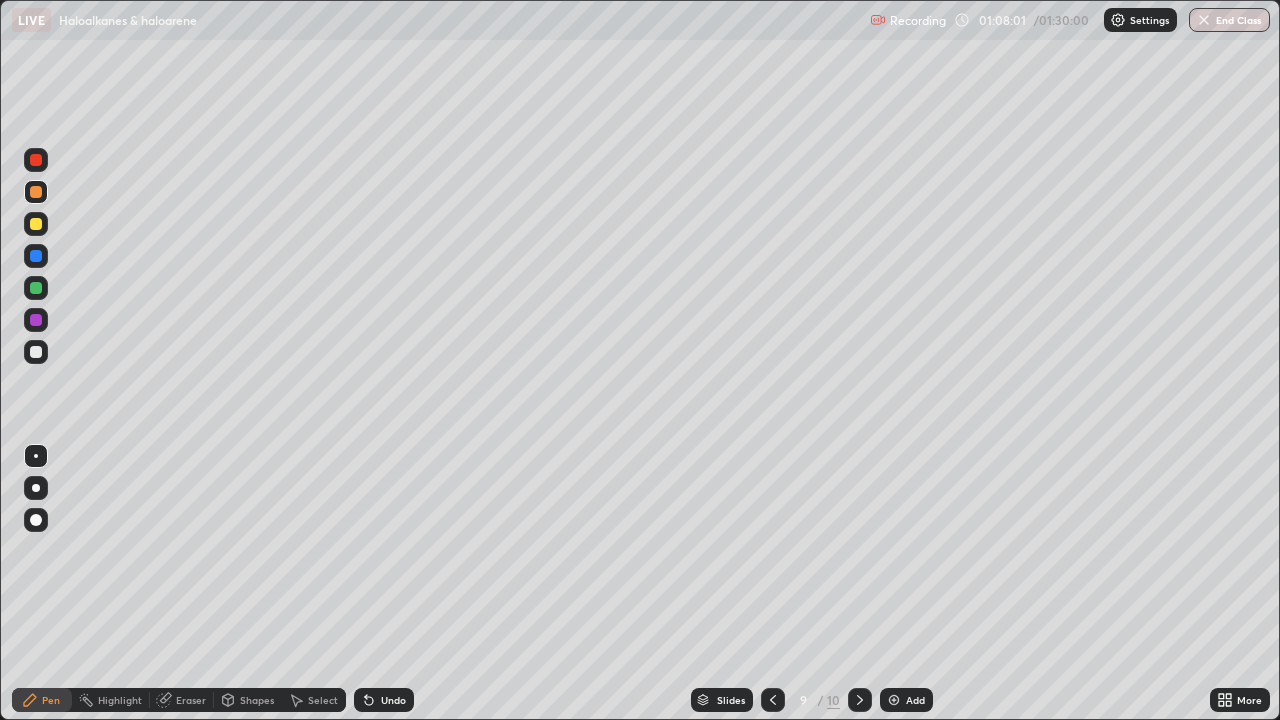click at bounding box center (36, 320) 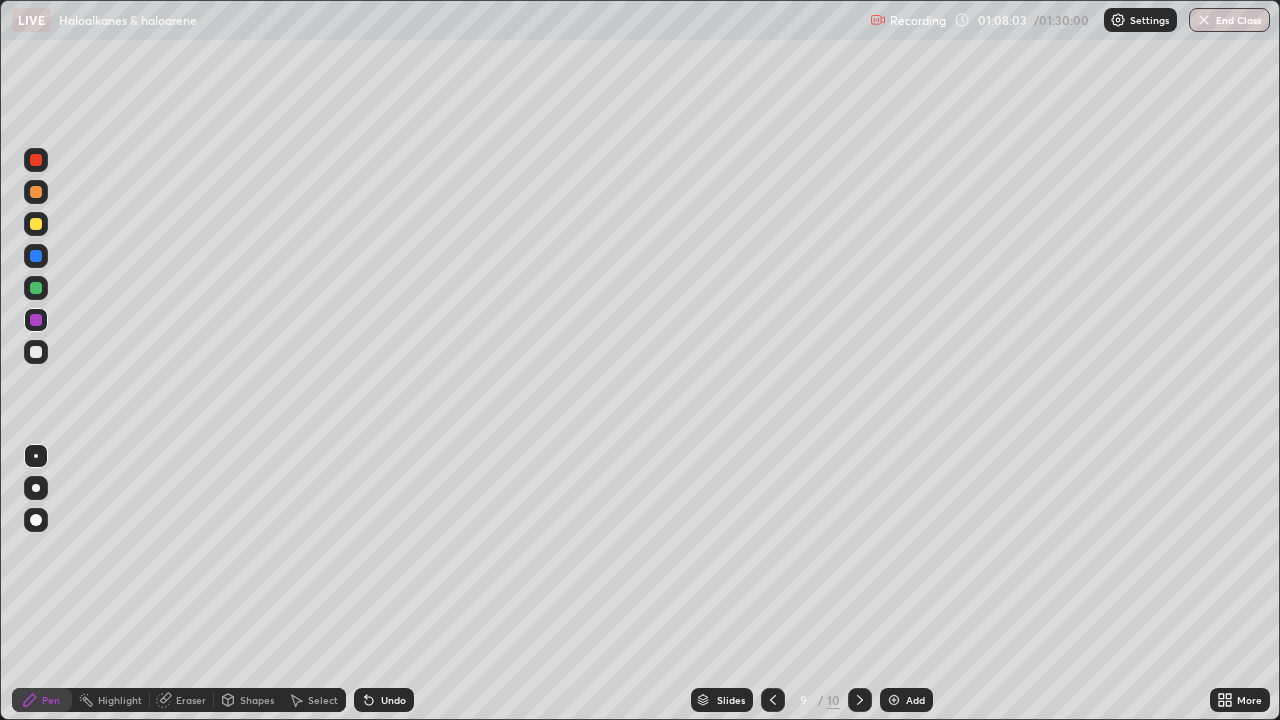 click at bounding box center [36, 192] 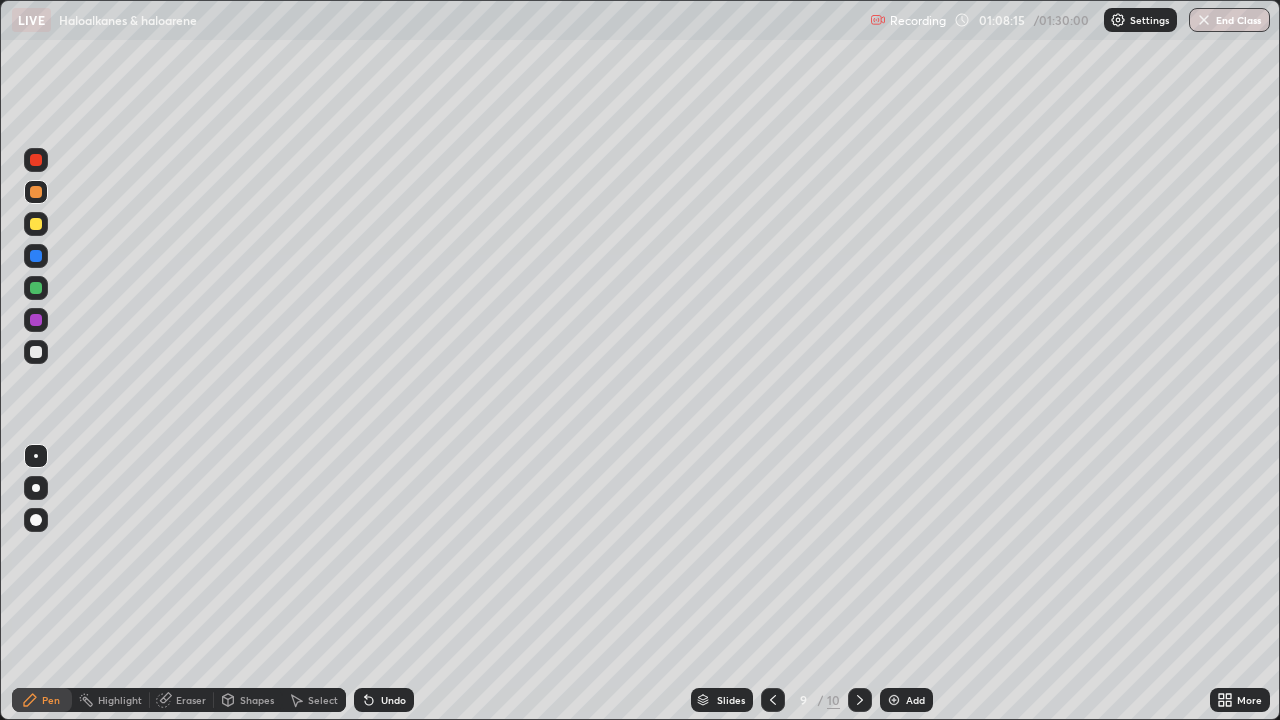 click at bounding box center (36, 352) 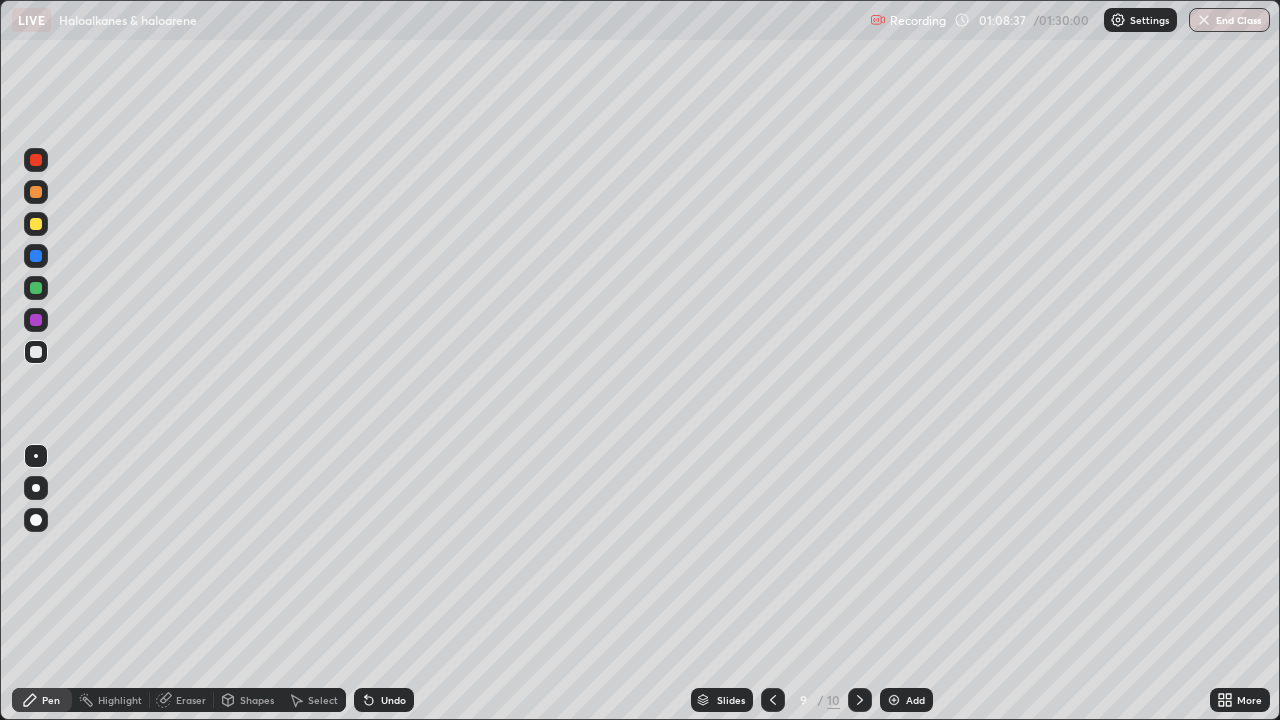 click on "Eraser" at bounding box center (182, 700) 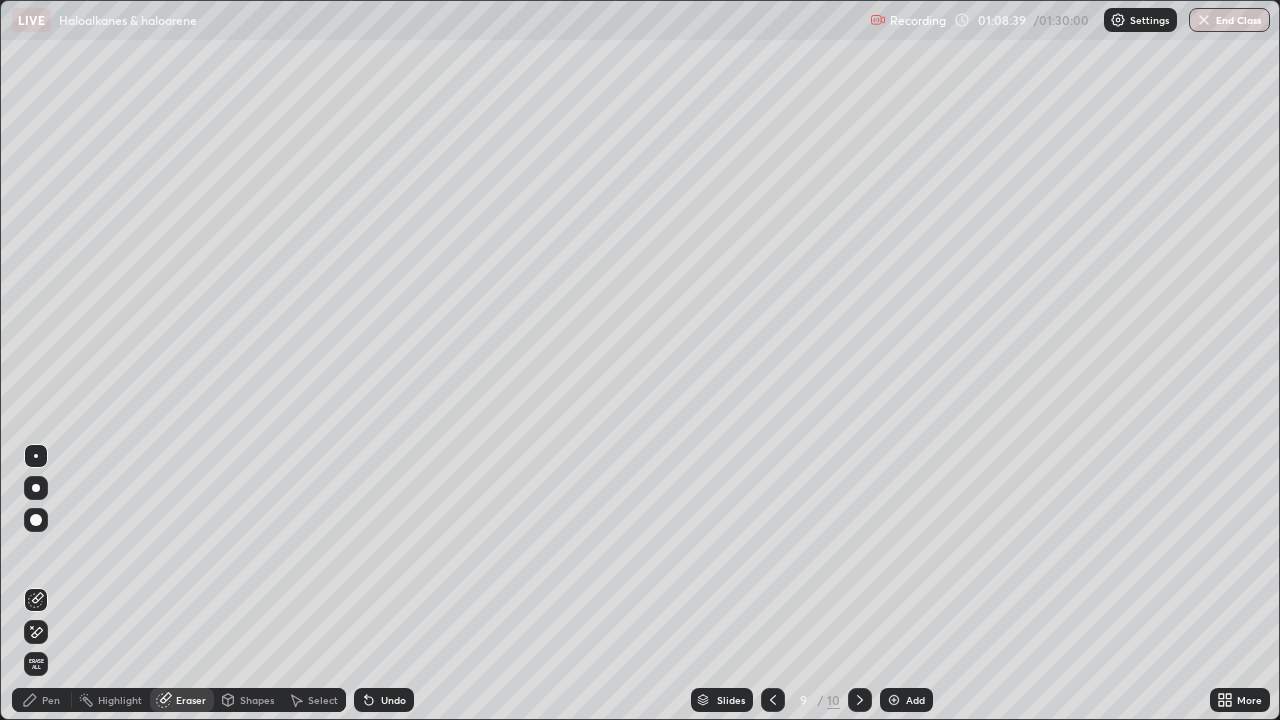 click on "Pen" at bounding box center (42, 700) 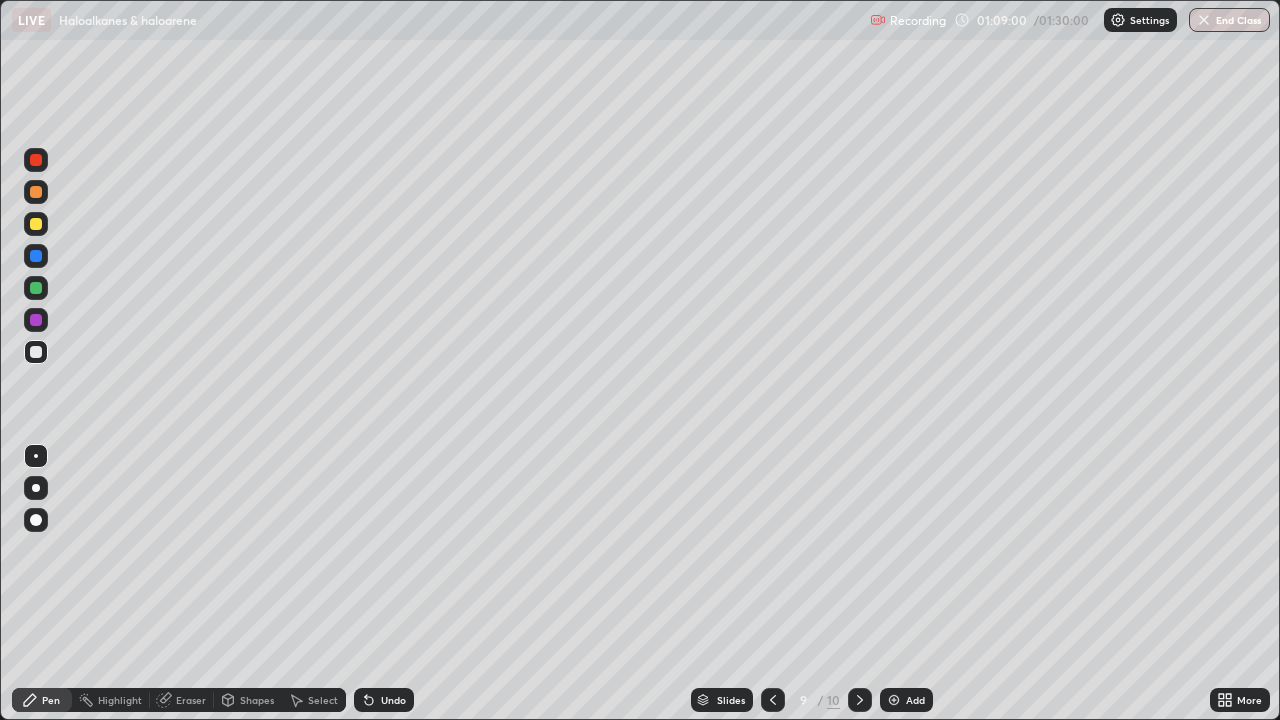 click 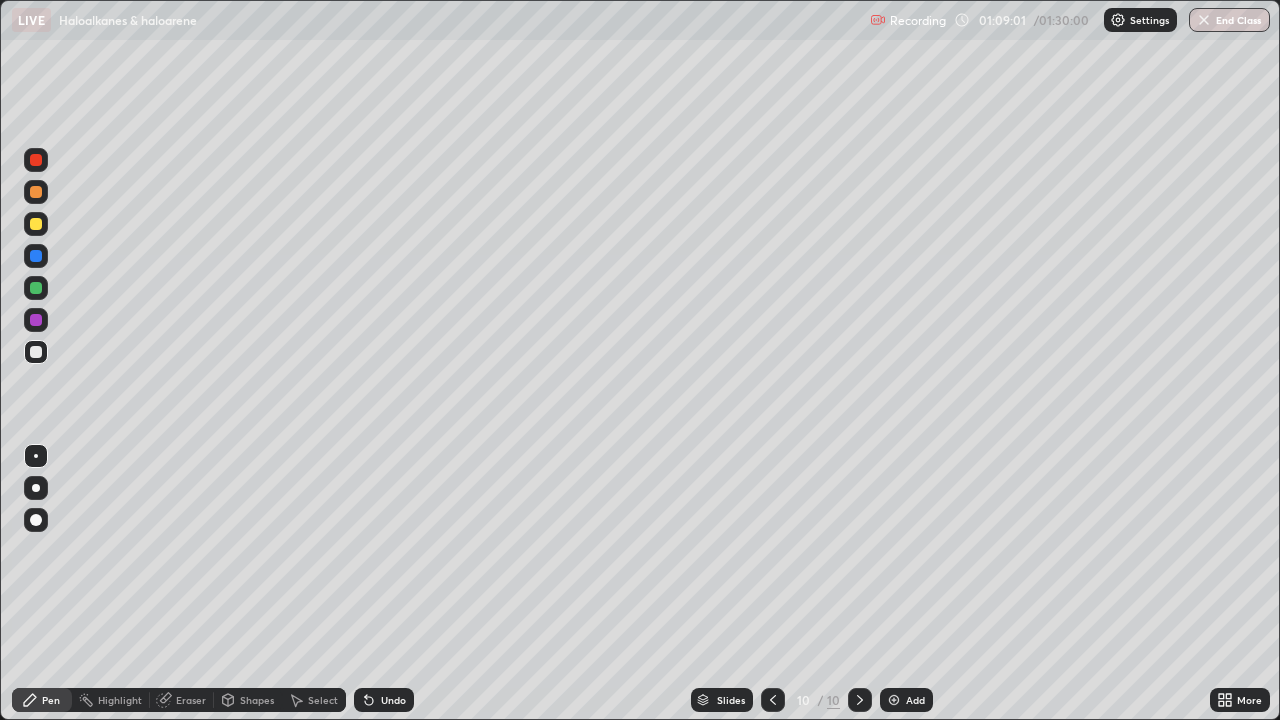 click 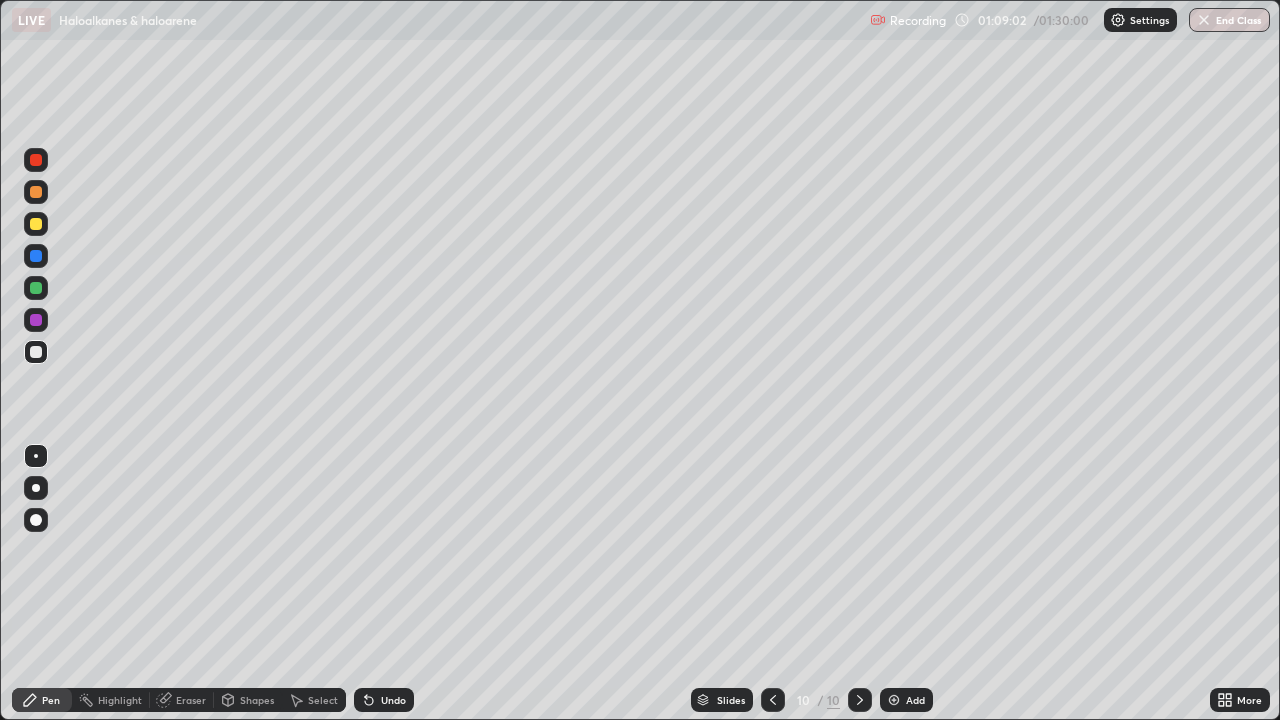click at bounding box center (36, 224) 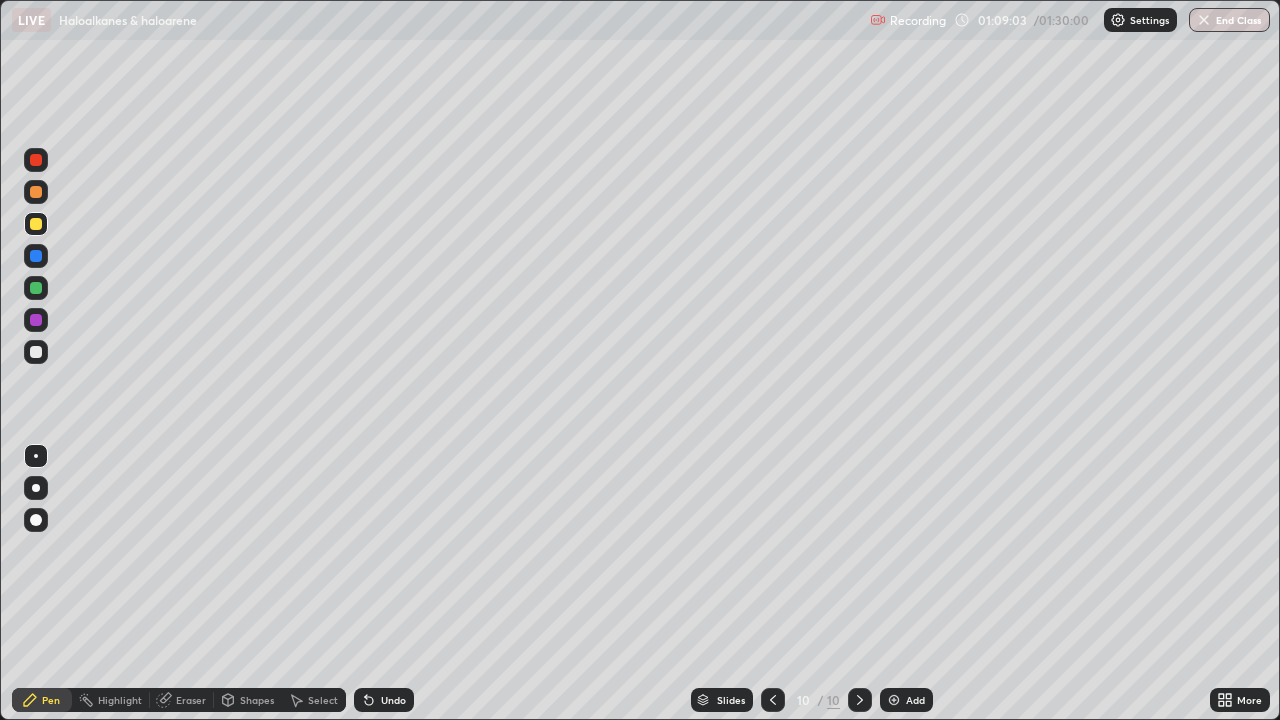 click on "Shapes" at bounding box center [257, 700] 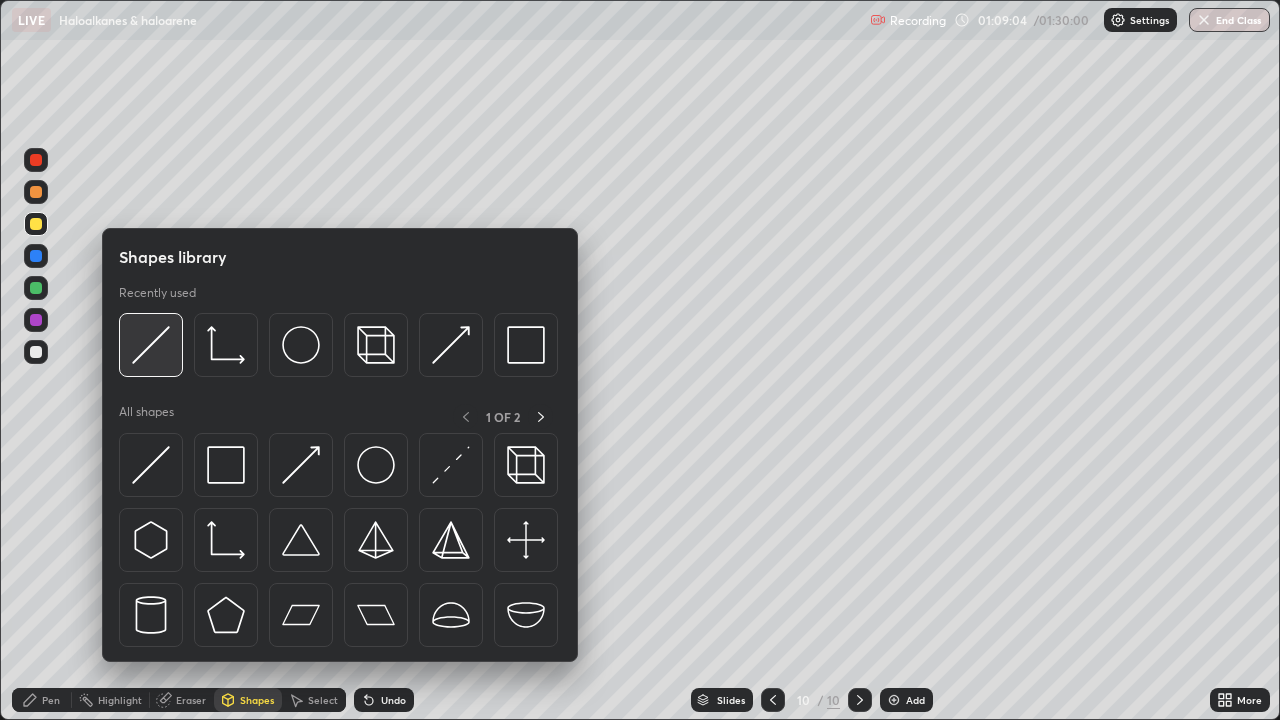 click at bounding box center (151, 345) 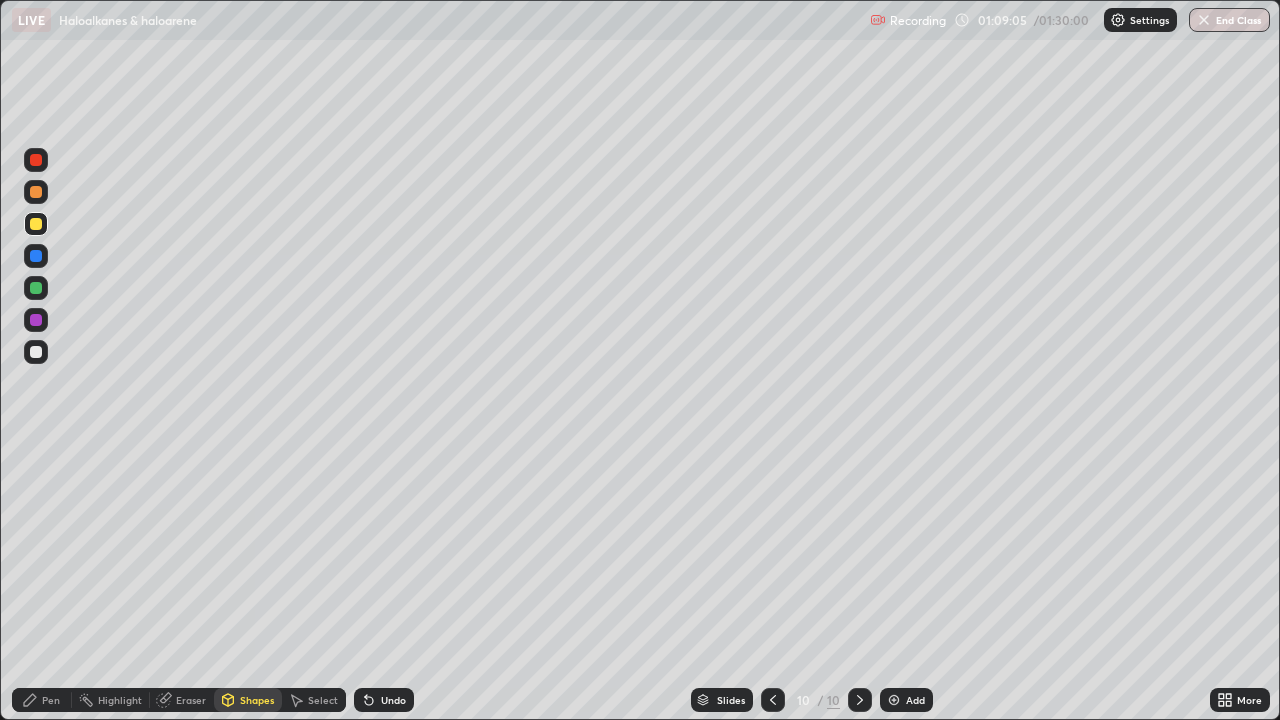 click on "Pen" at bounding box center (51, 700) 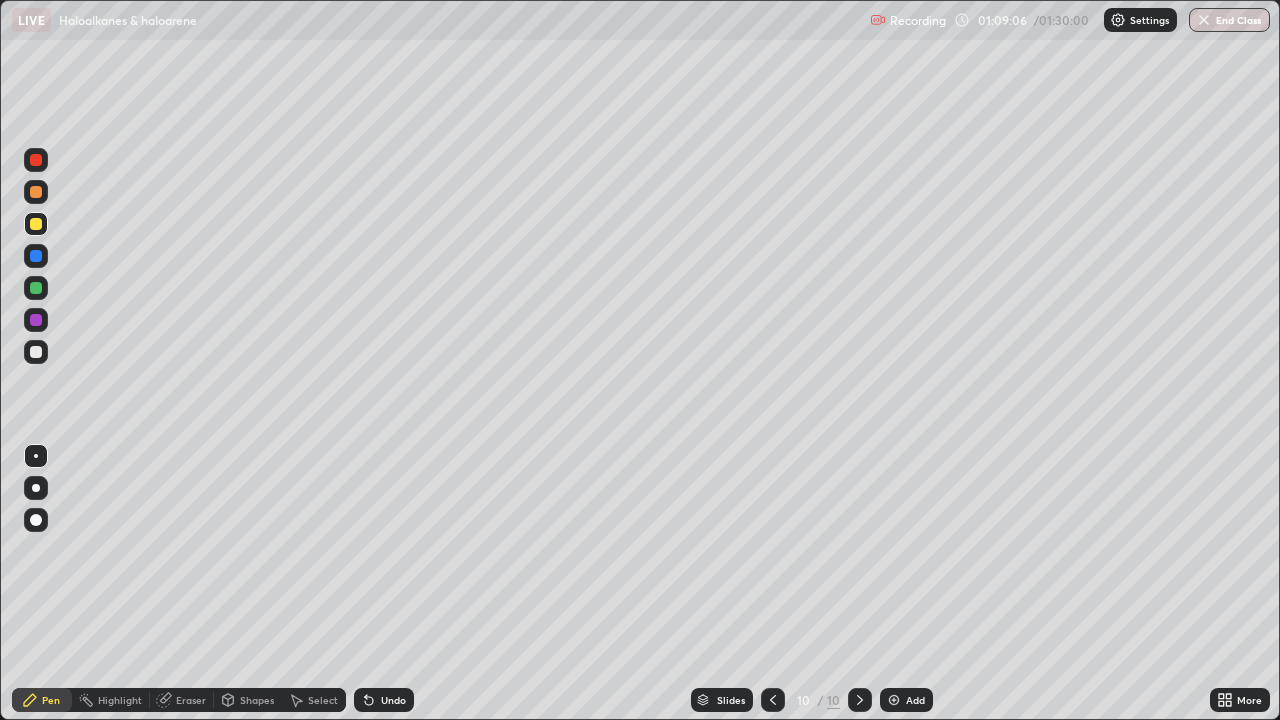 click at bounding box center (36, 320) 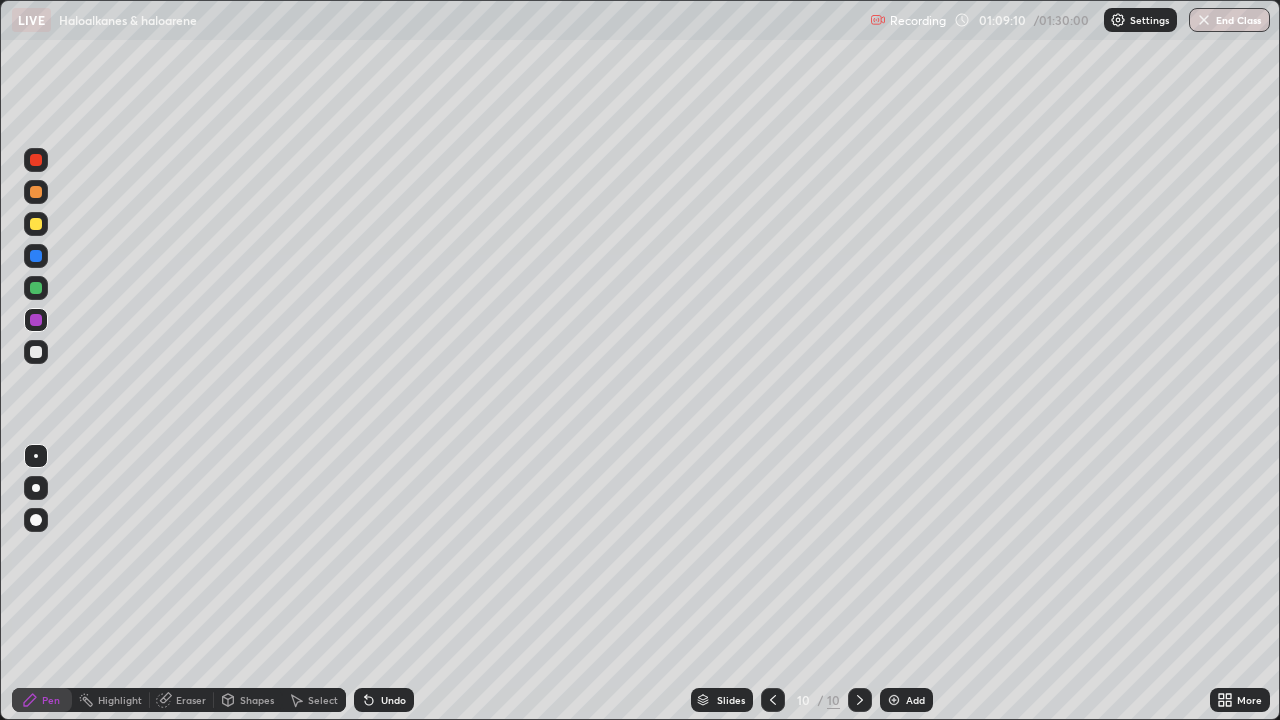 click at bounding box center (36, 352) 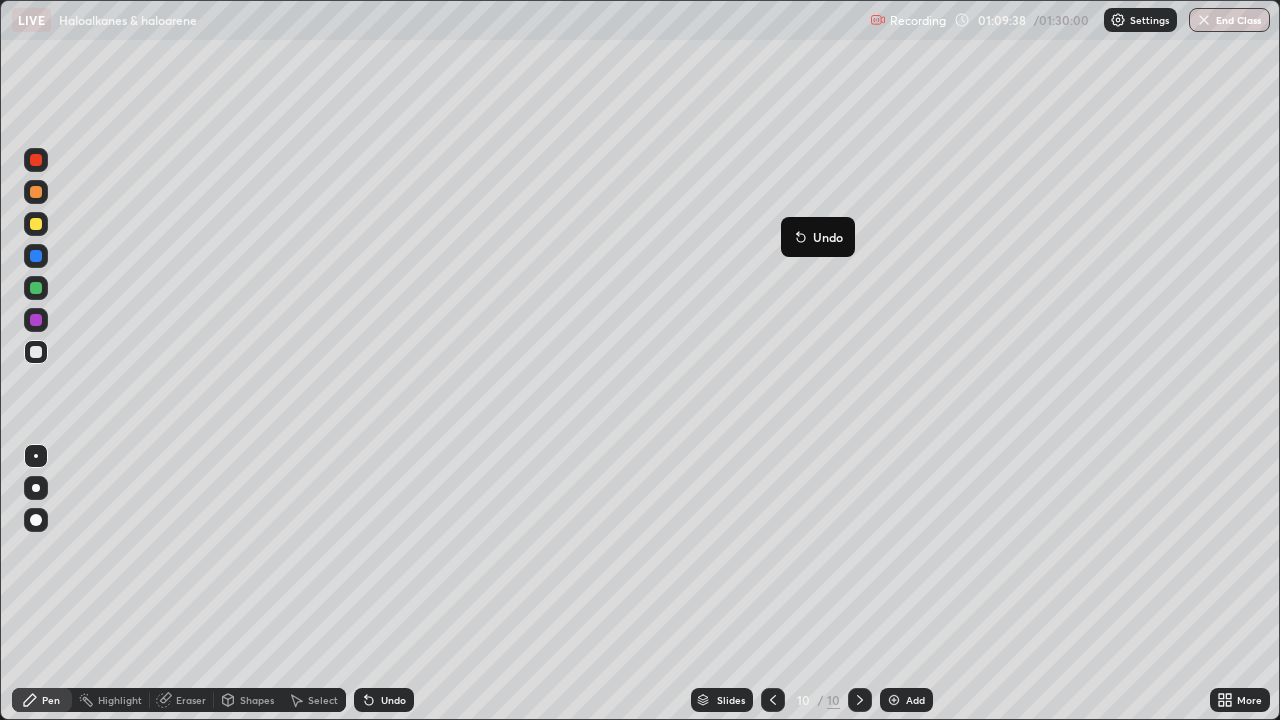 click on "Eraser" at bounding box center (182, 700) 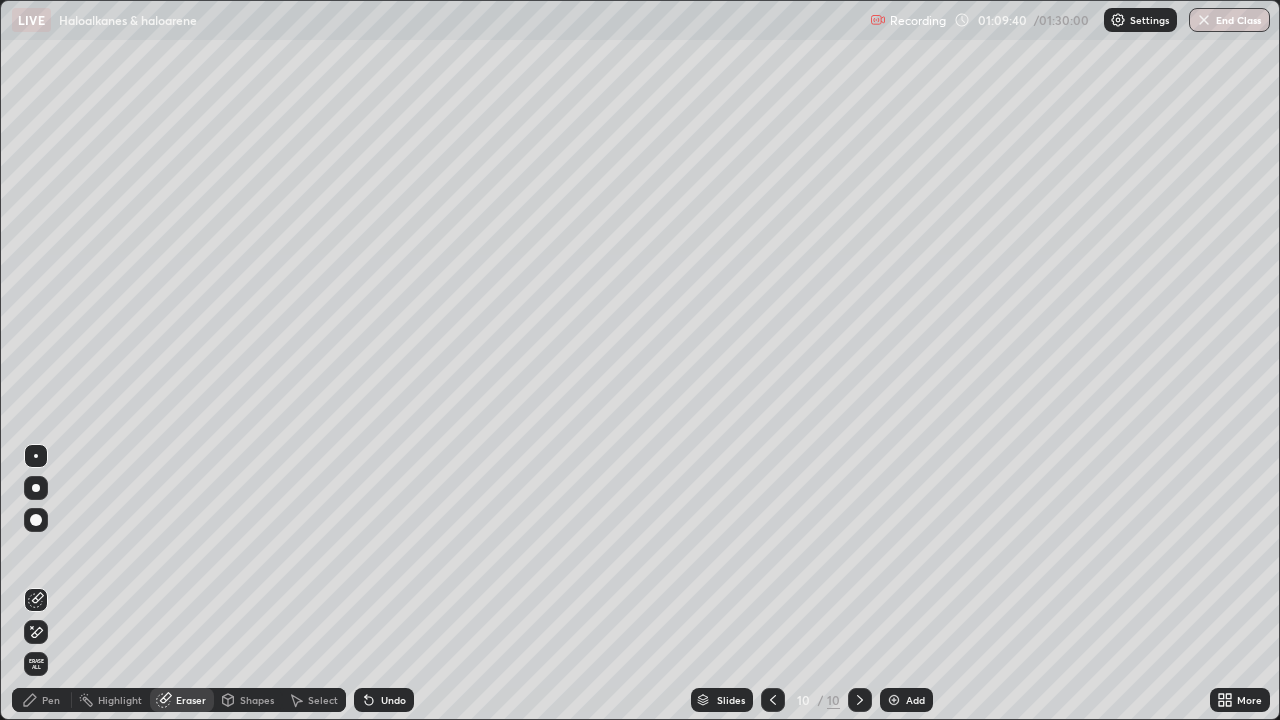 click on "Pen" at bounding box center [51, 700] 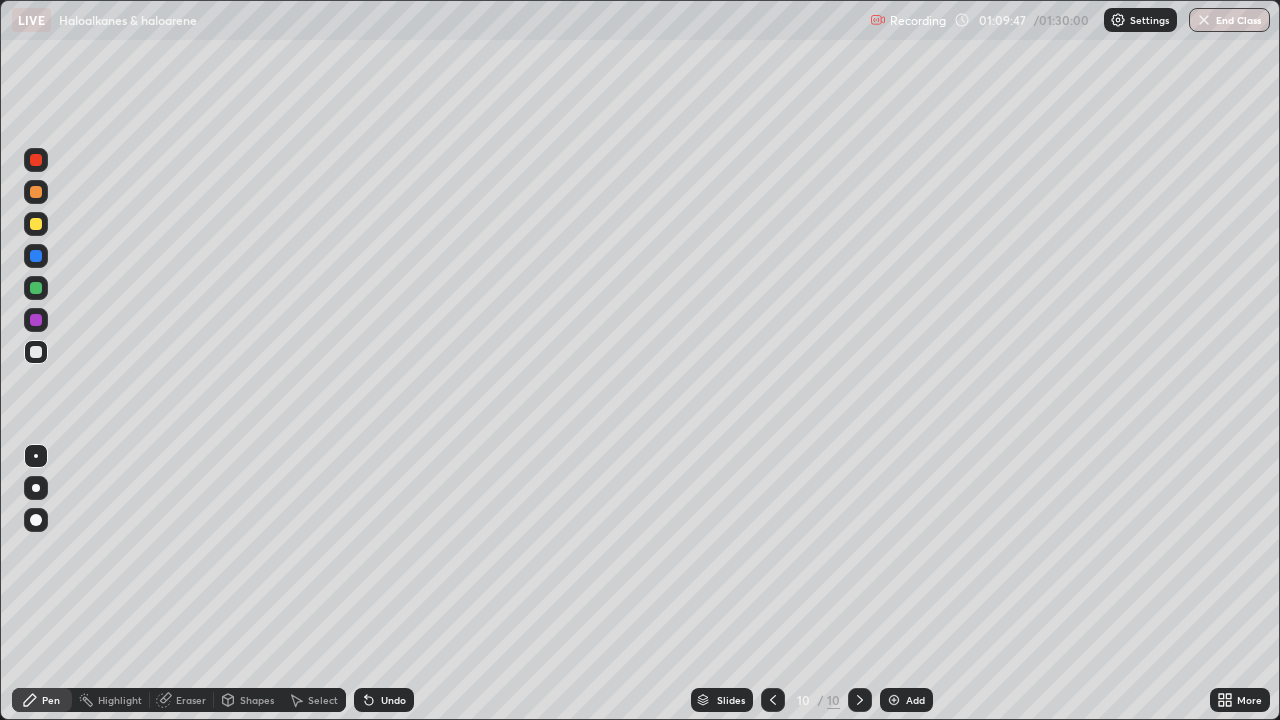 click at bounding box center (773, 700) 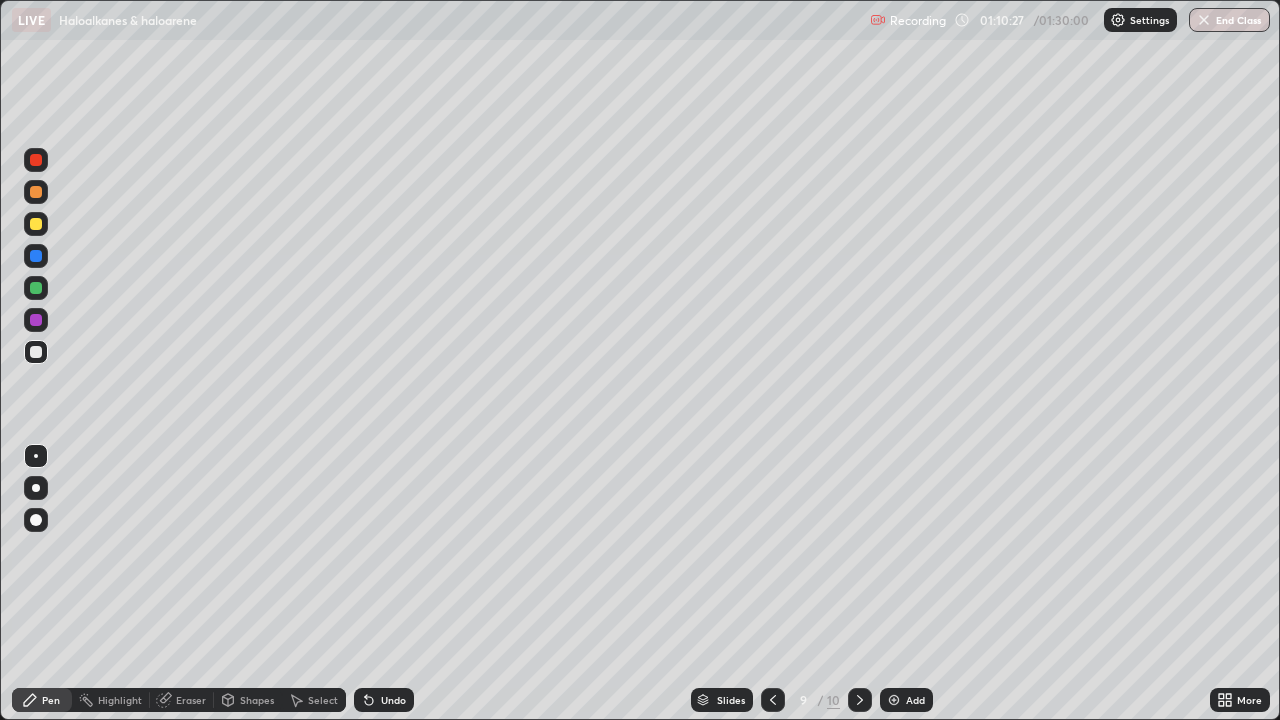 click 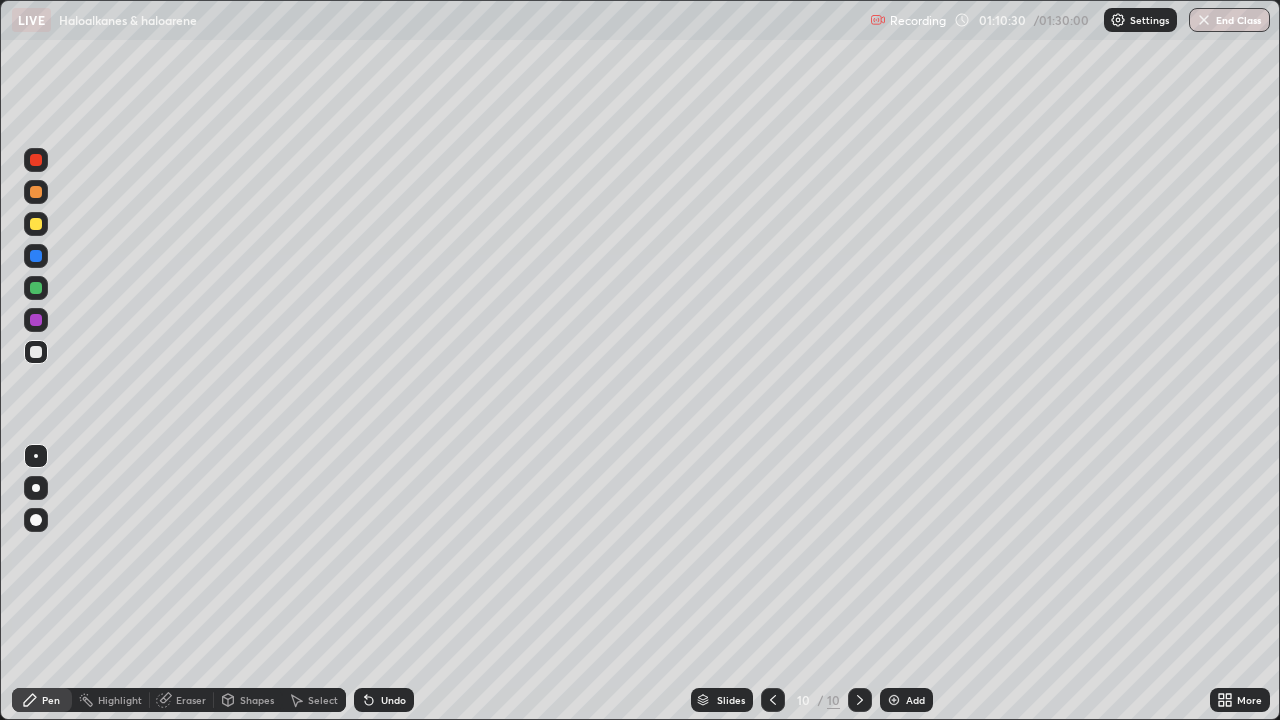 click 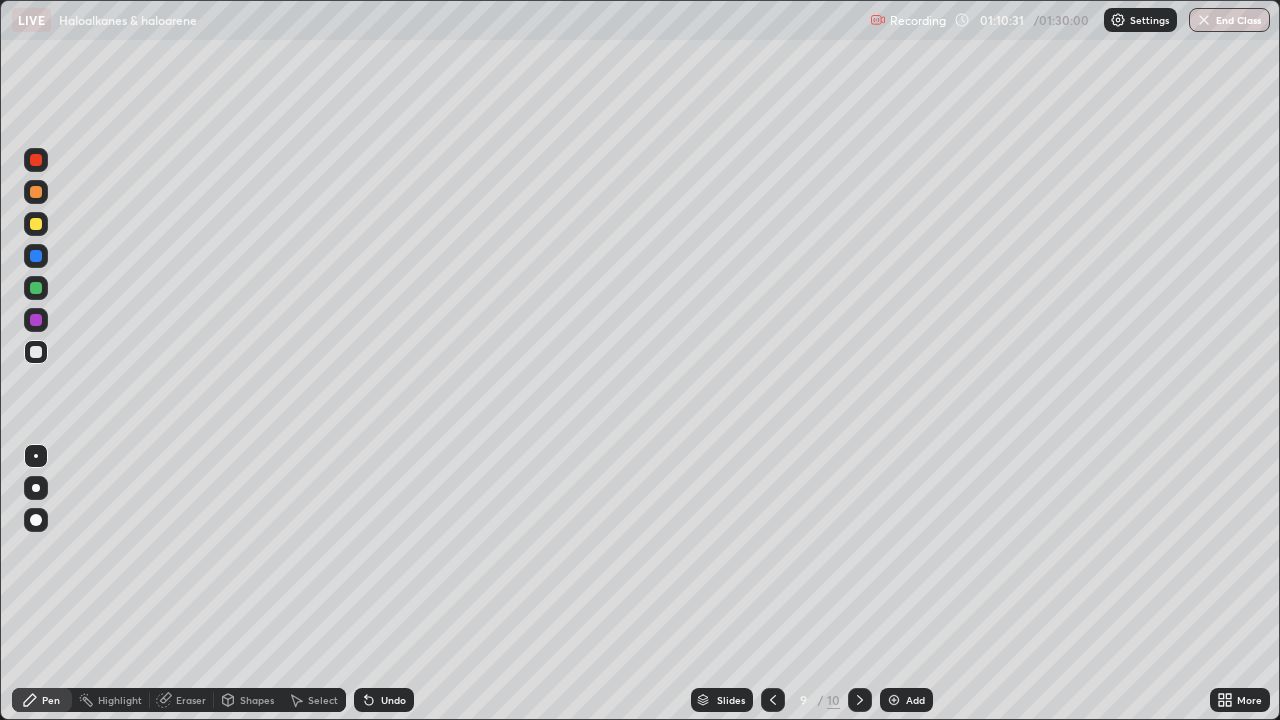 click 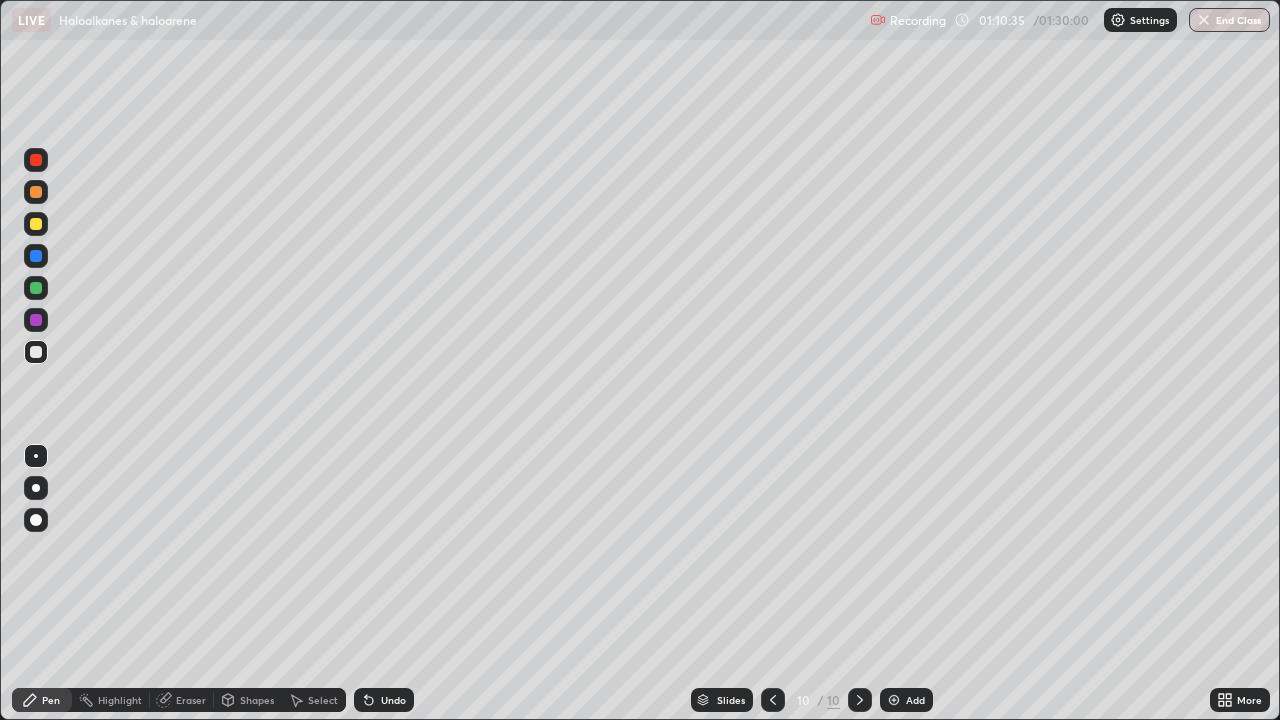 click 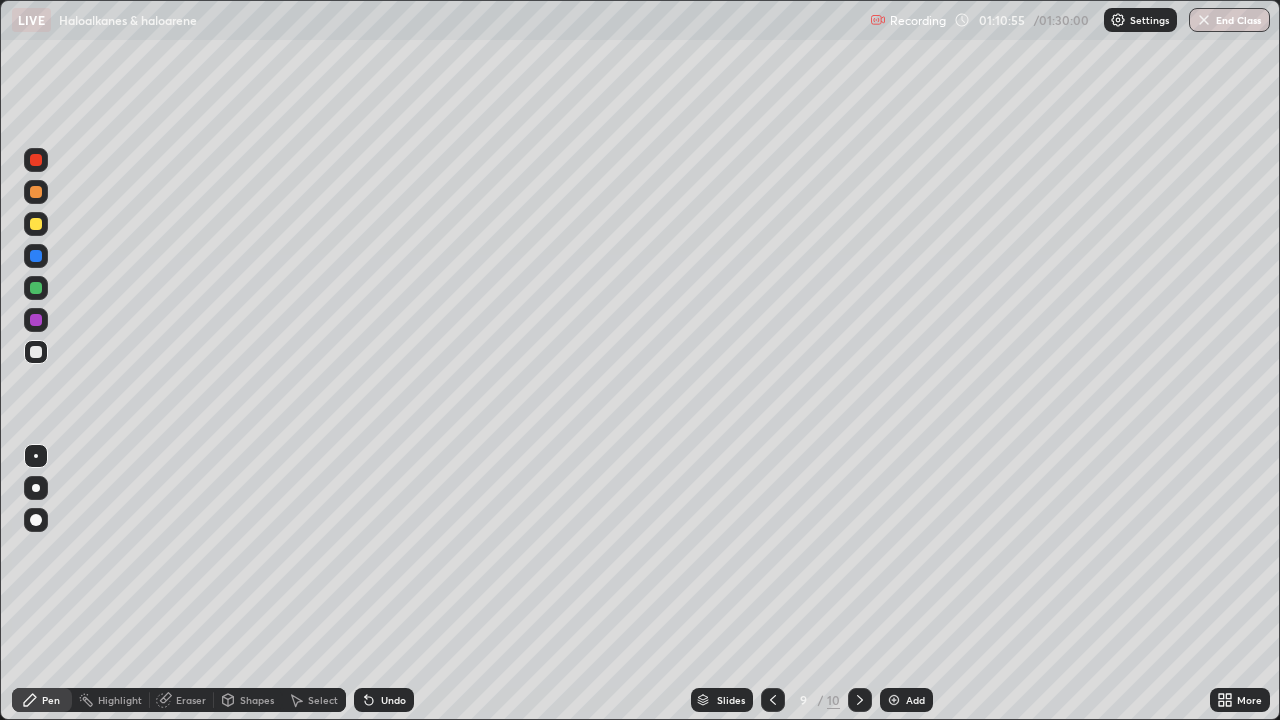 click at bounding box center (36, 160) 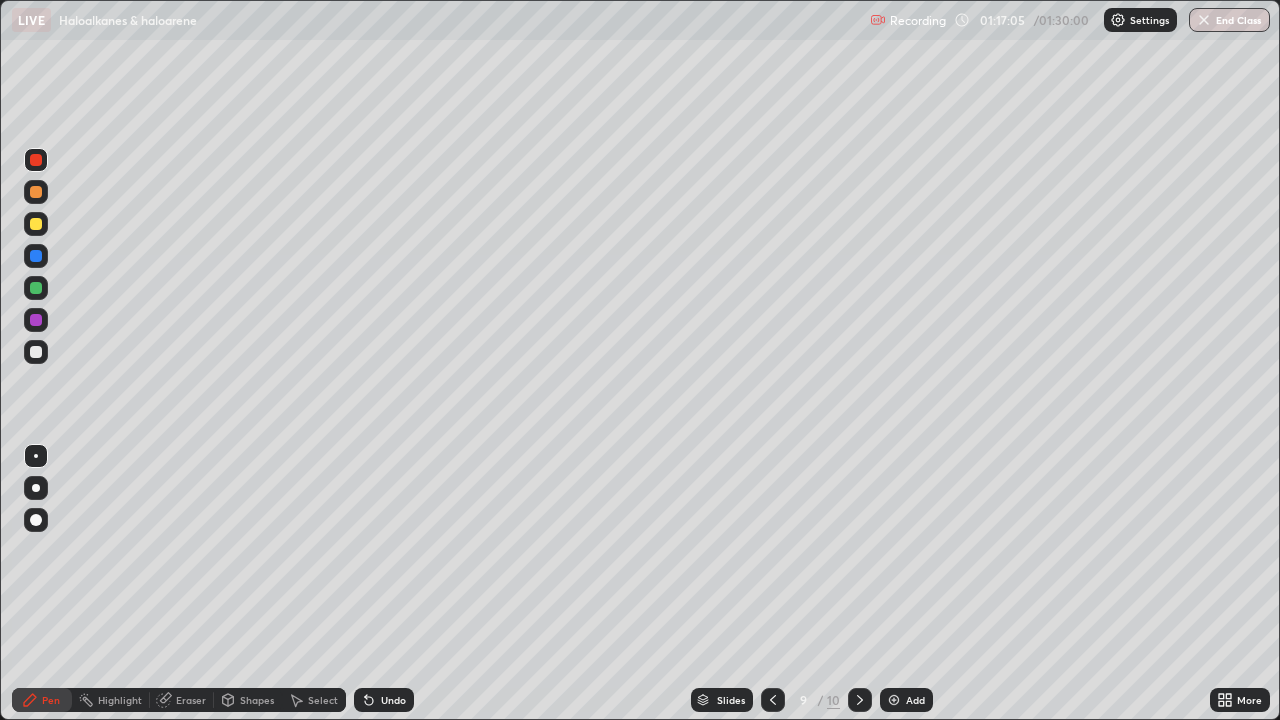 click 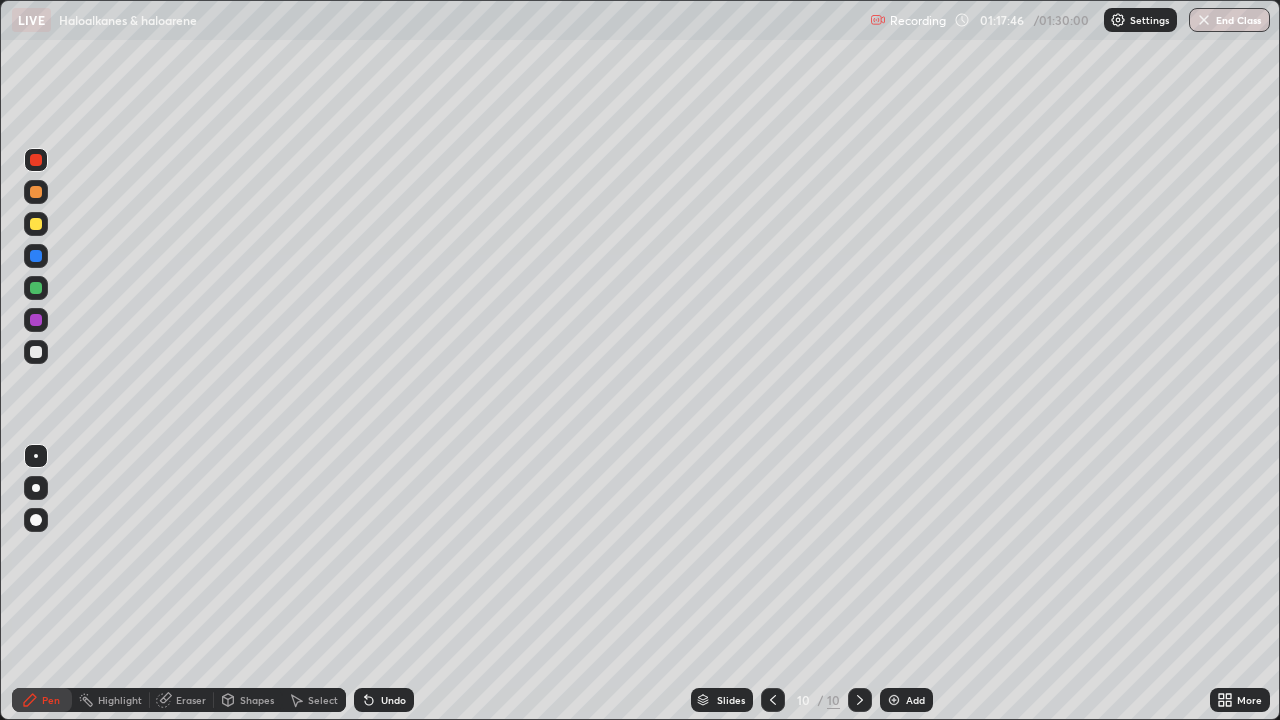 click at bounding box center (36, 320) 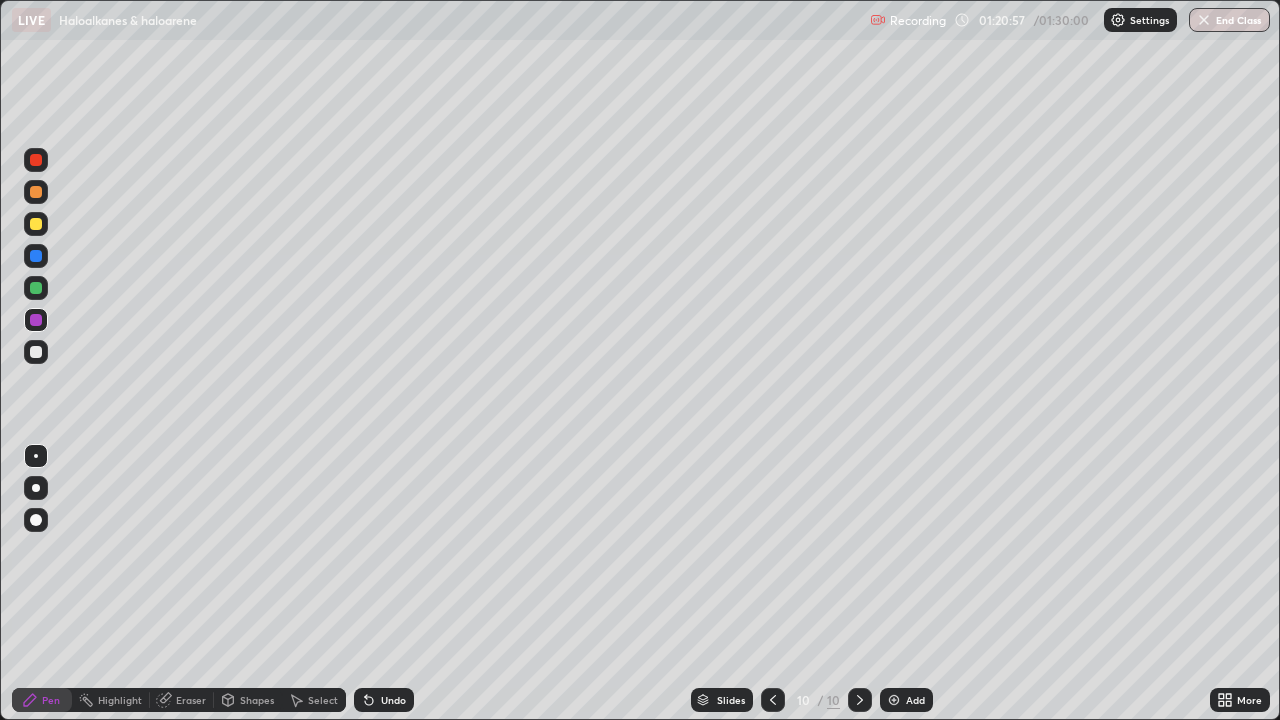 click at bounding box center [1204, 20] 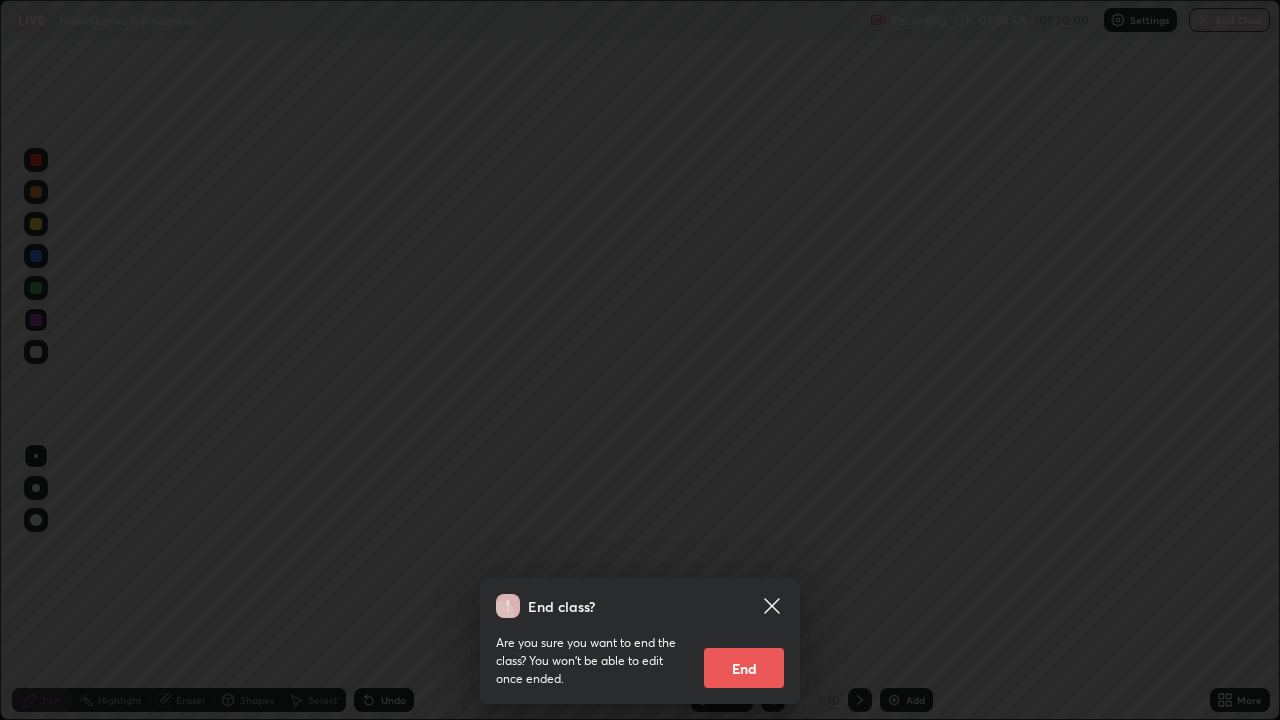 click on "End" at bounding box center [744, 668] 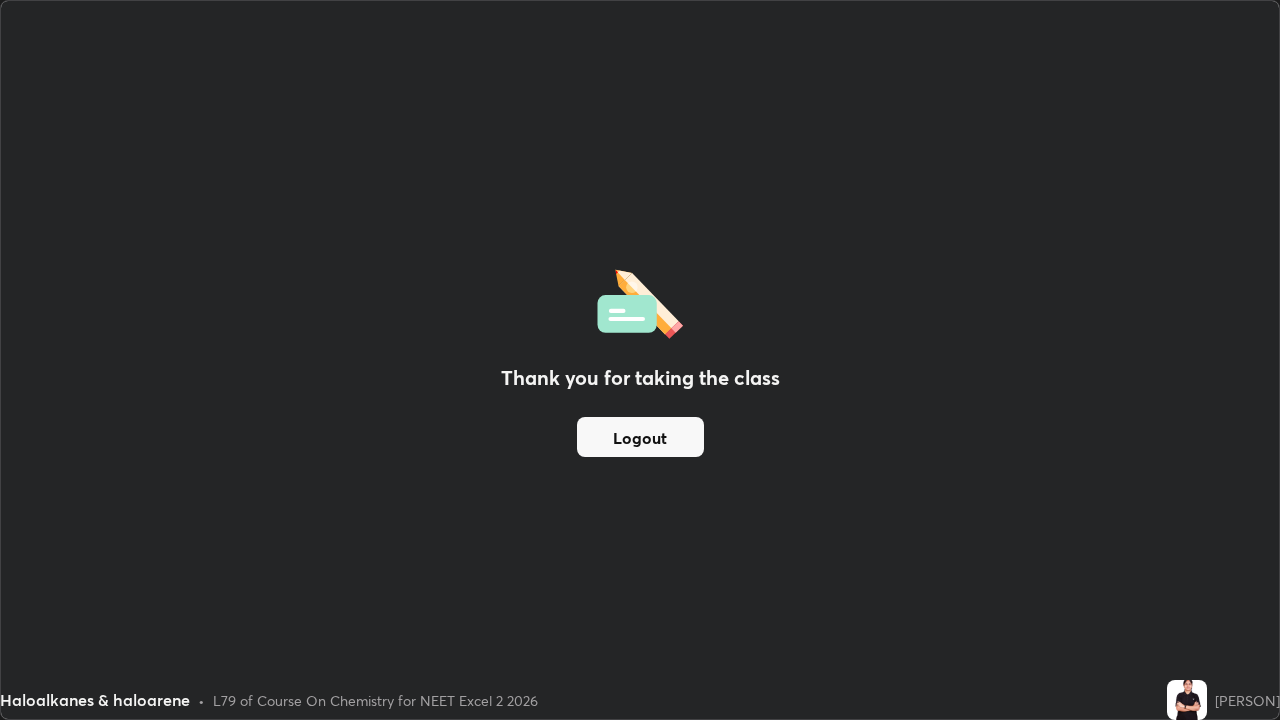 click on "Logout" at bounding box center [640, 437] 